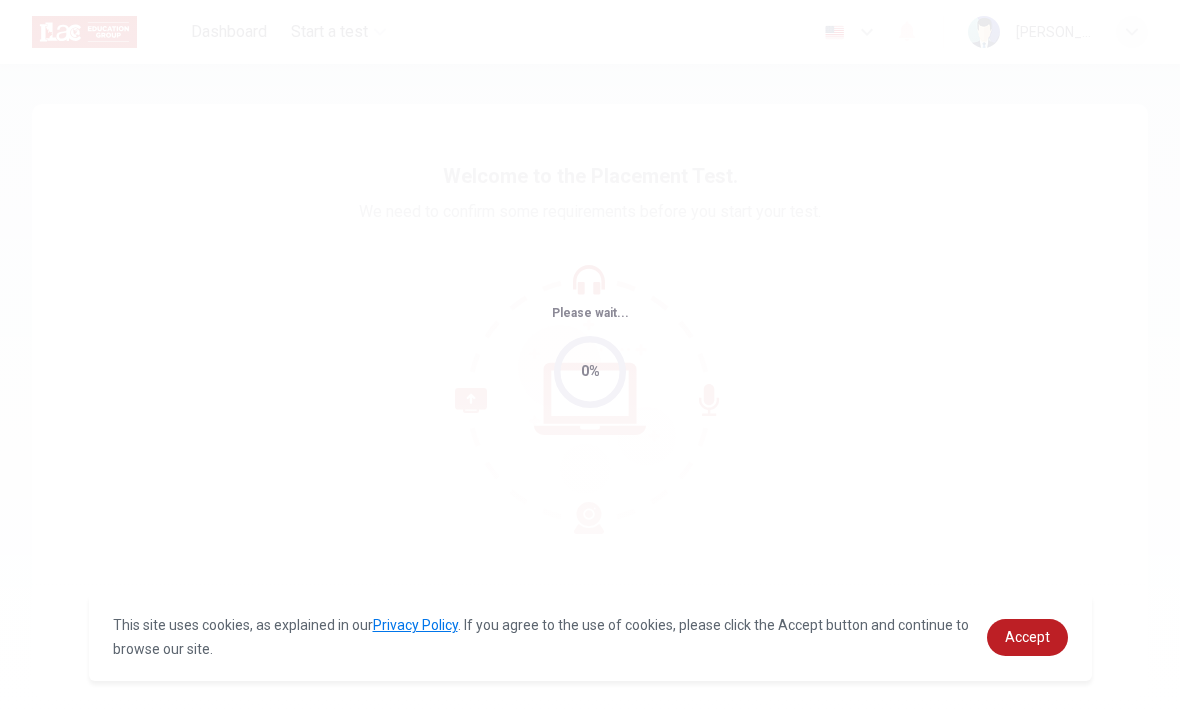 scroll, scrollTop: 0, scrollLeft: 0, axis: both 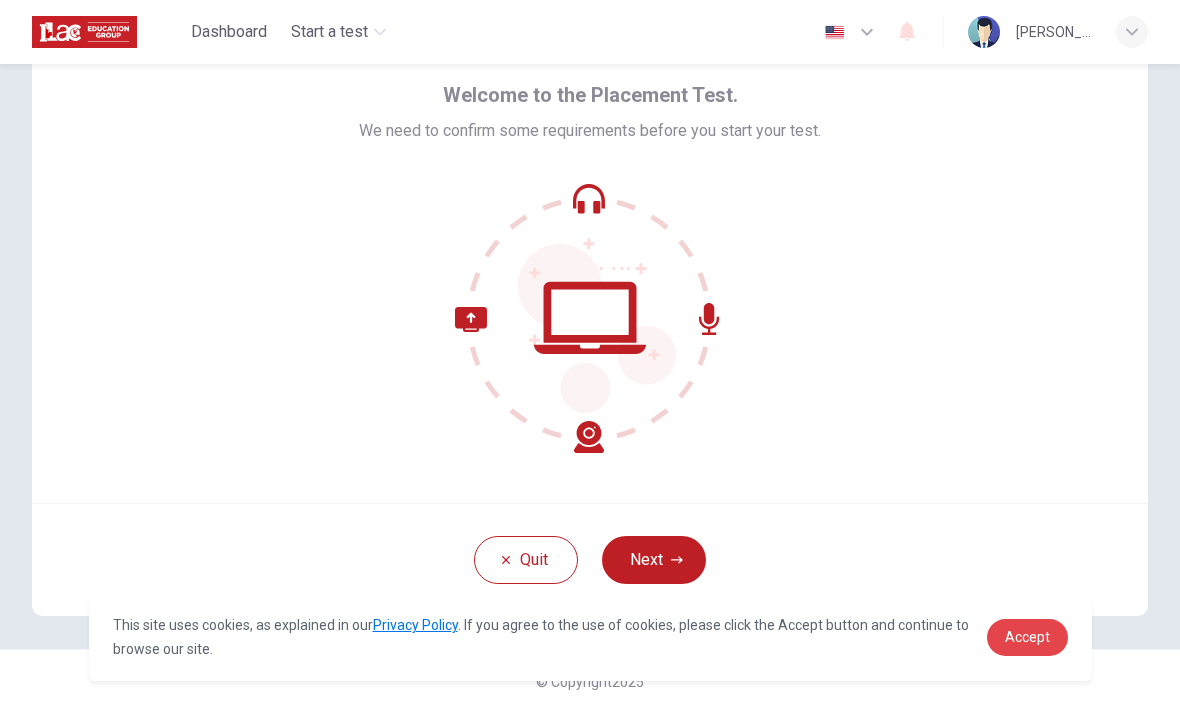 click on "Accept" at bounding box center (1027, 637) 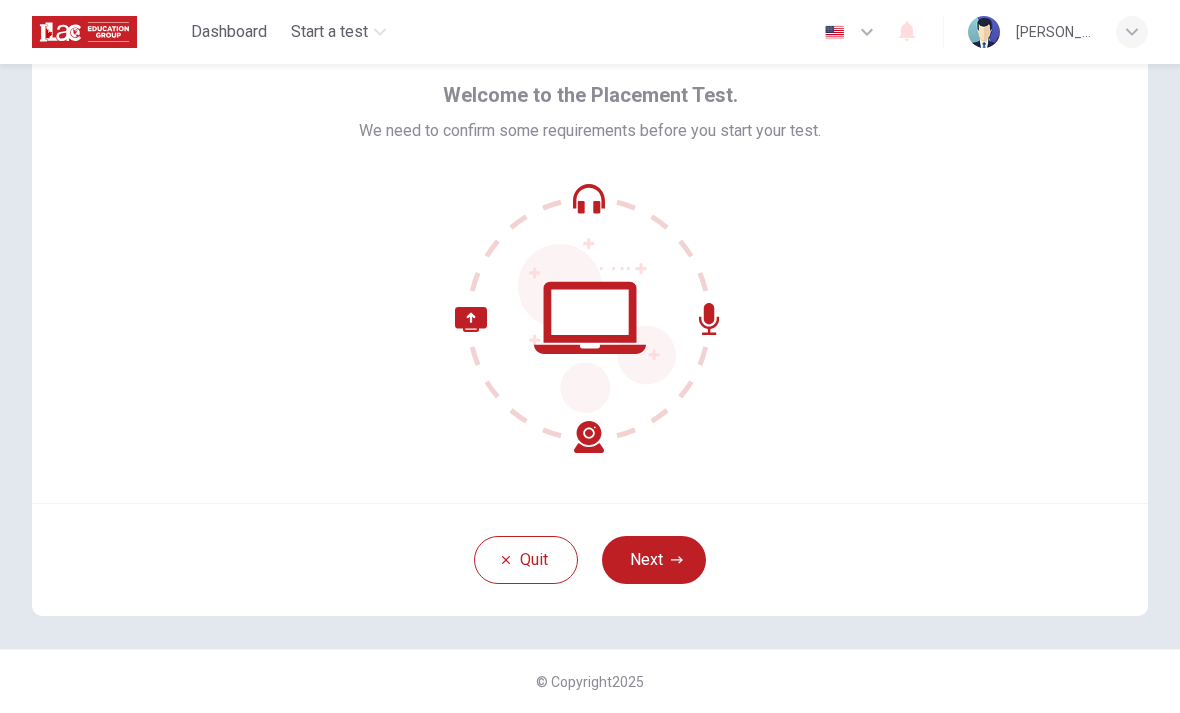 click on "Next" at bounding box center (654, 560) 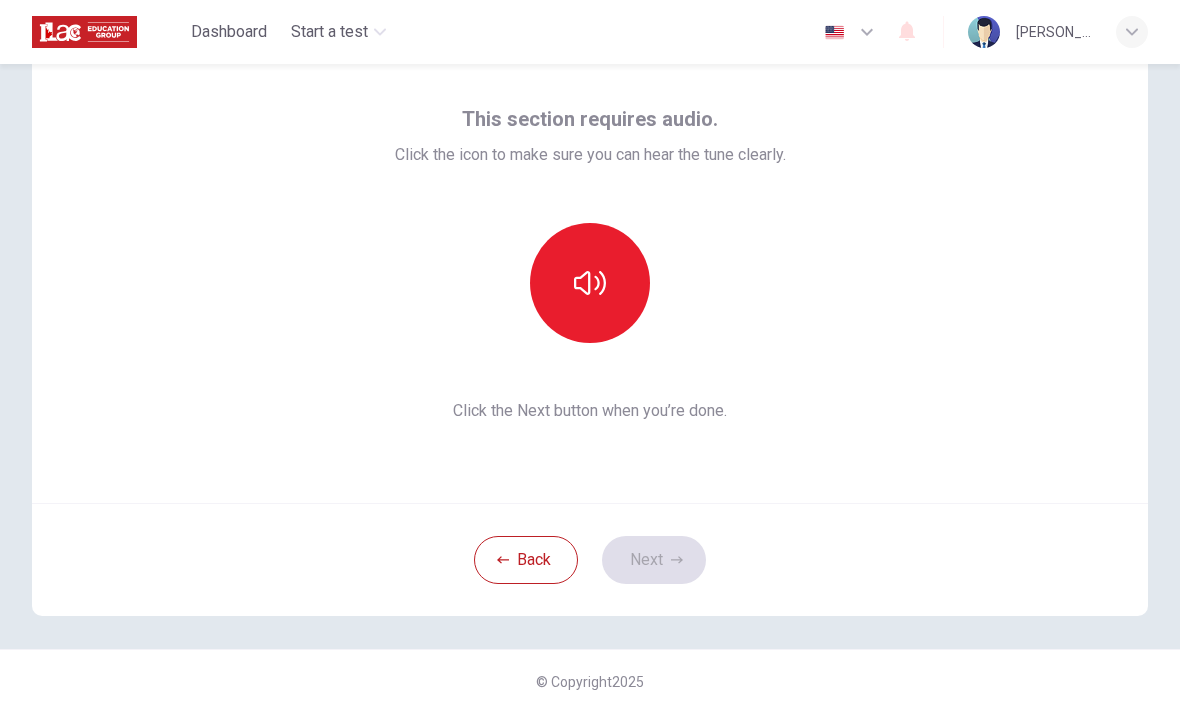 click 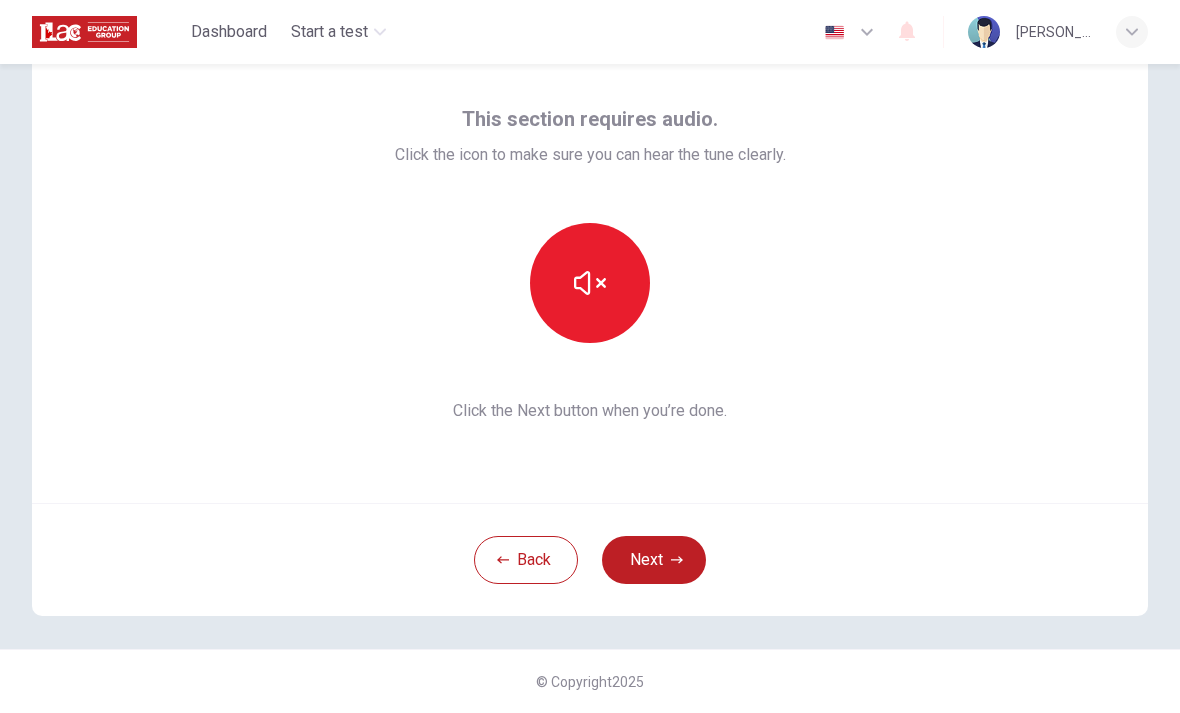 click at bounding box center (590, 283) 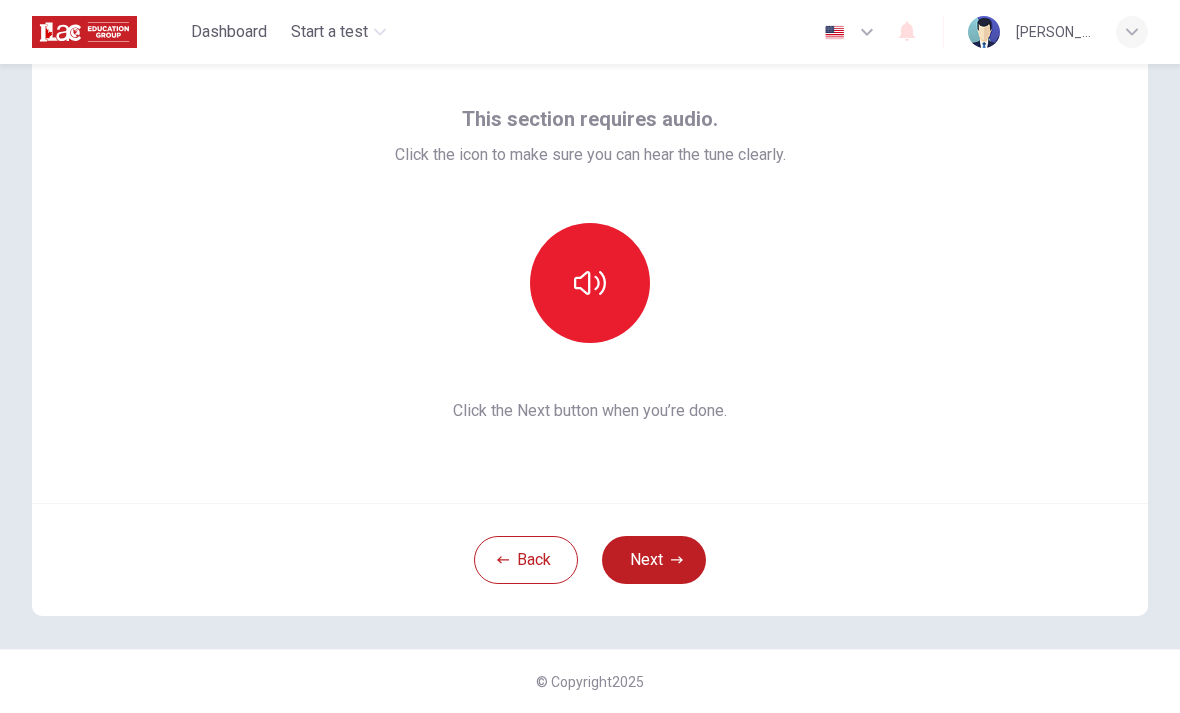 click at bounding box center [590, 283] 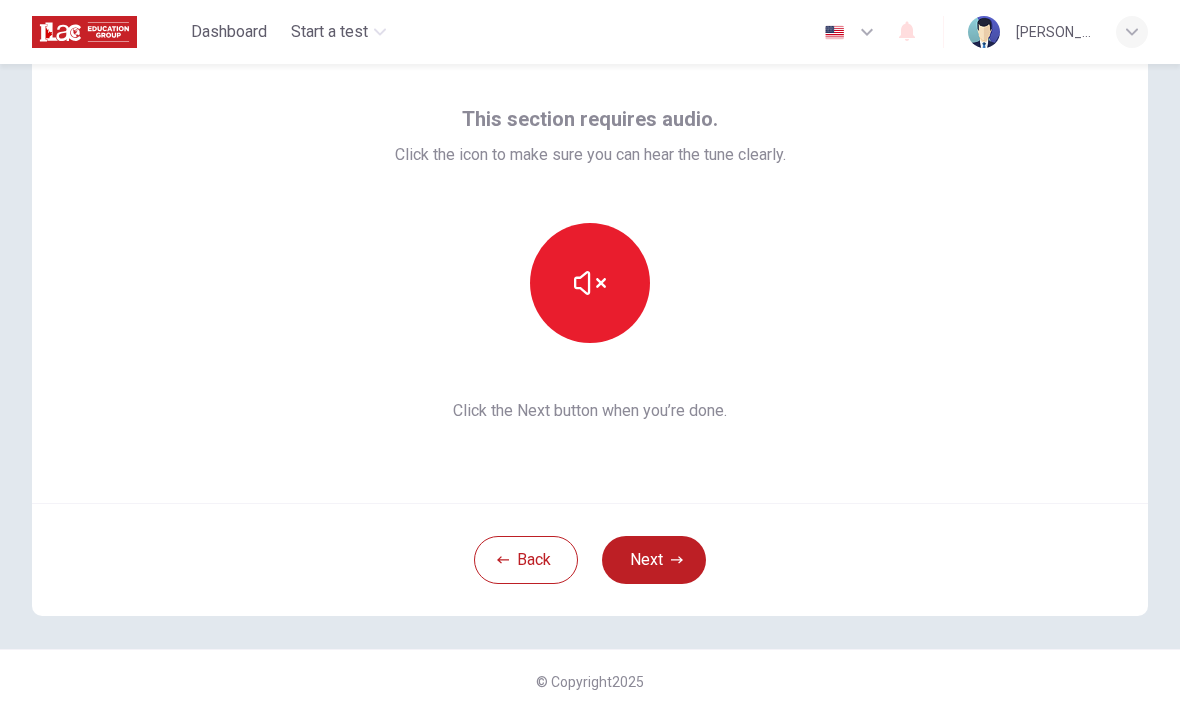 click at bounding box center [590, 283] 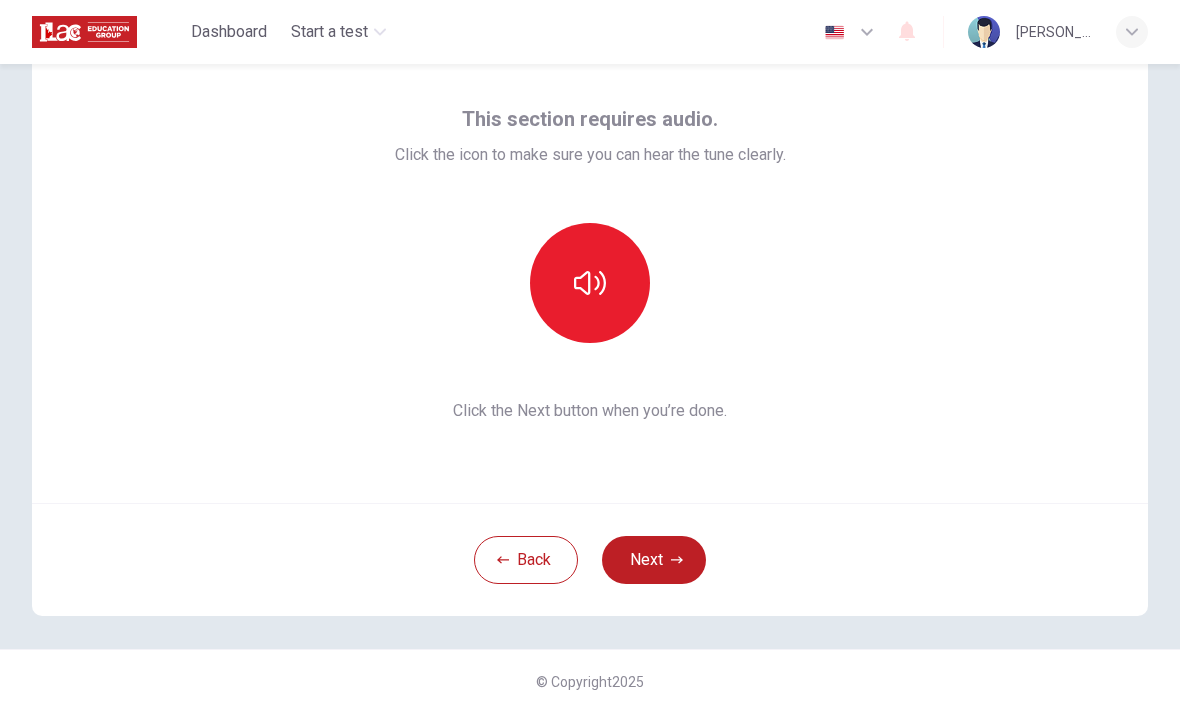 click on "This section requires audio. Click the icon to make sure you can hear the tune clearly. Click the Next button when you’re done." at bounding box center [590, 263] 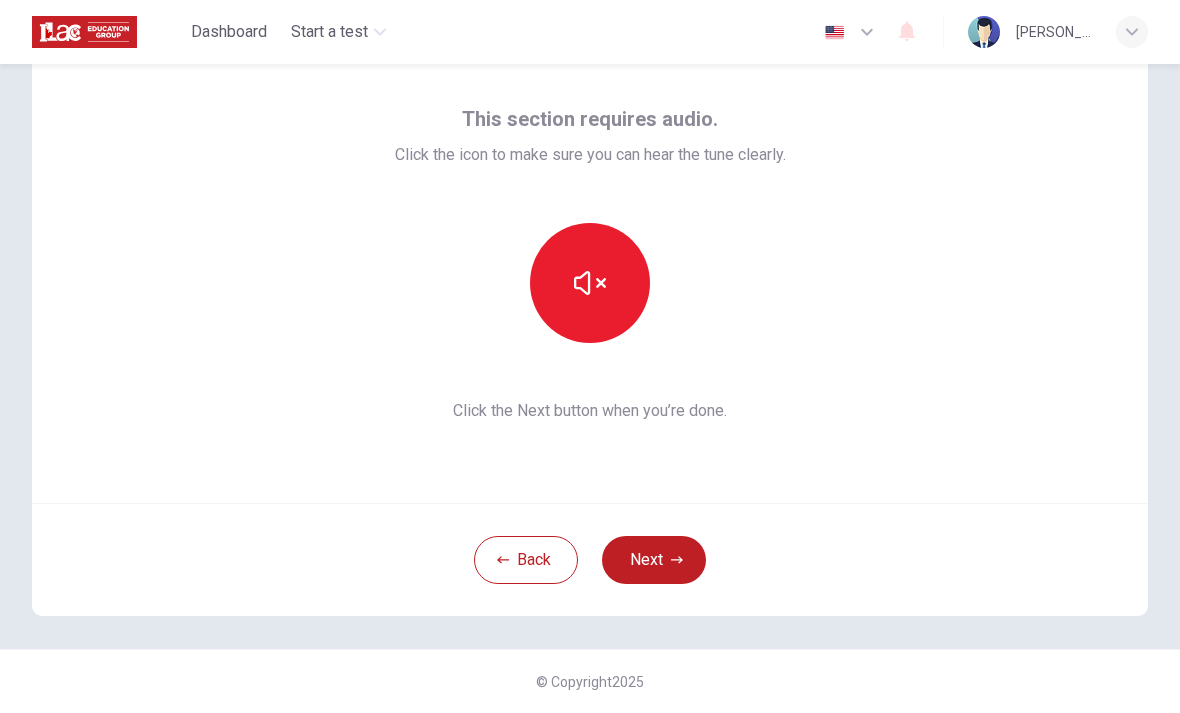 click 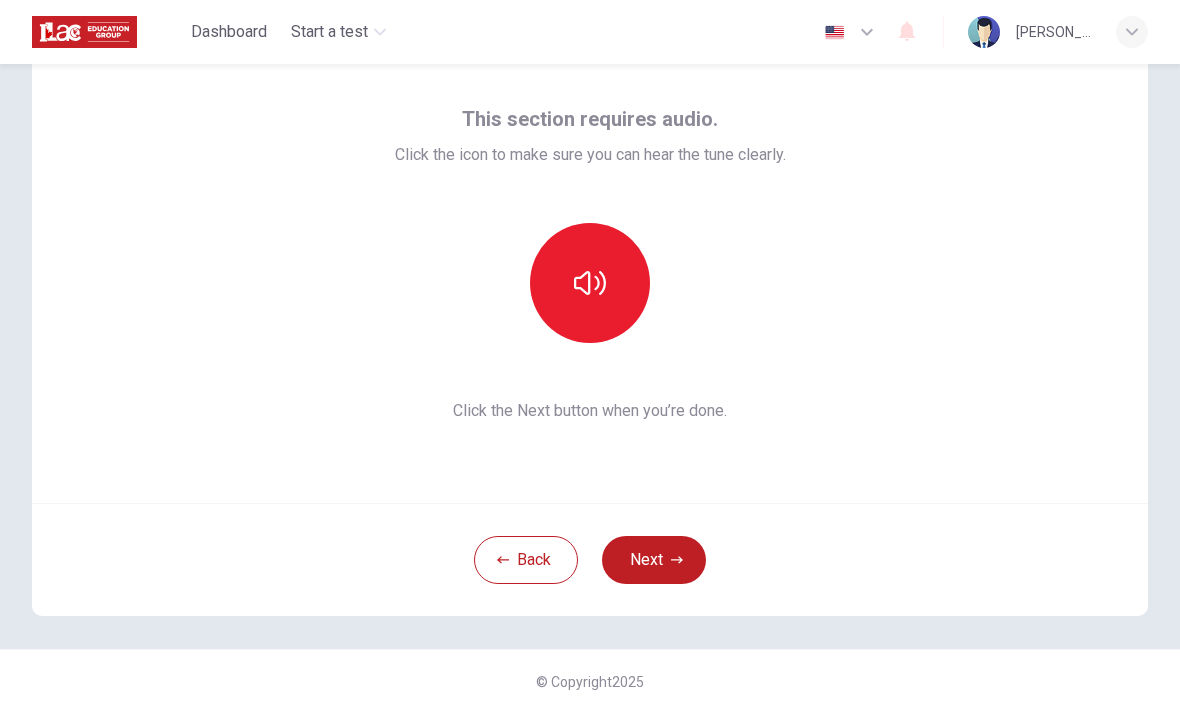 click on "Next" at bounding box center (654, 560) 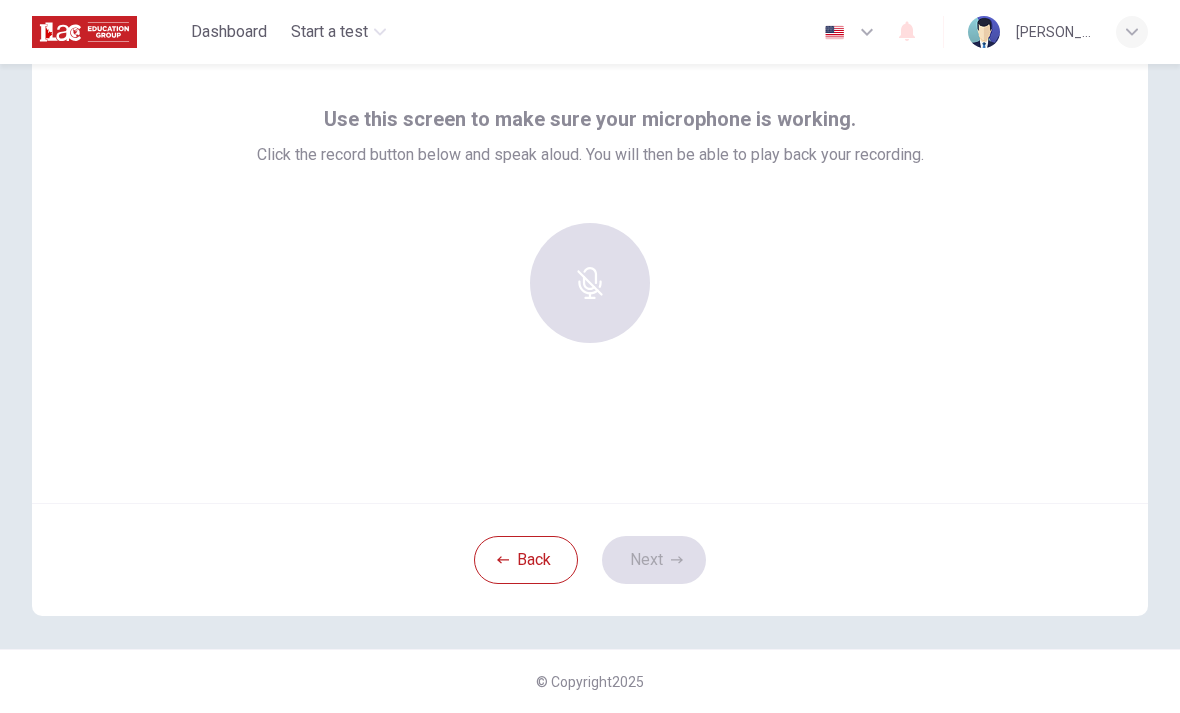 click 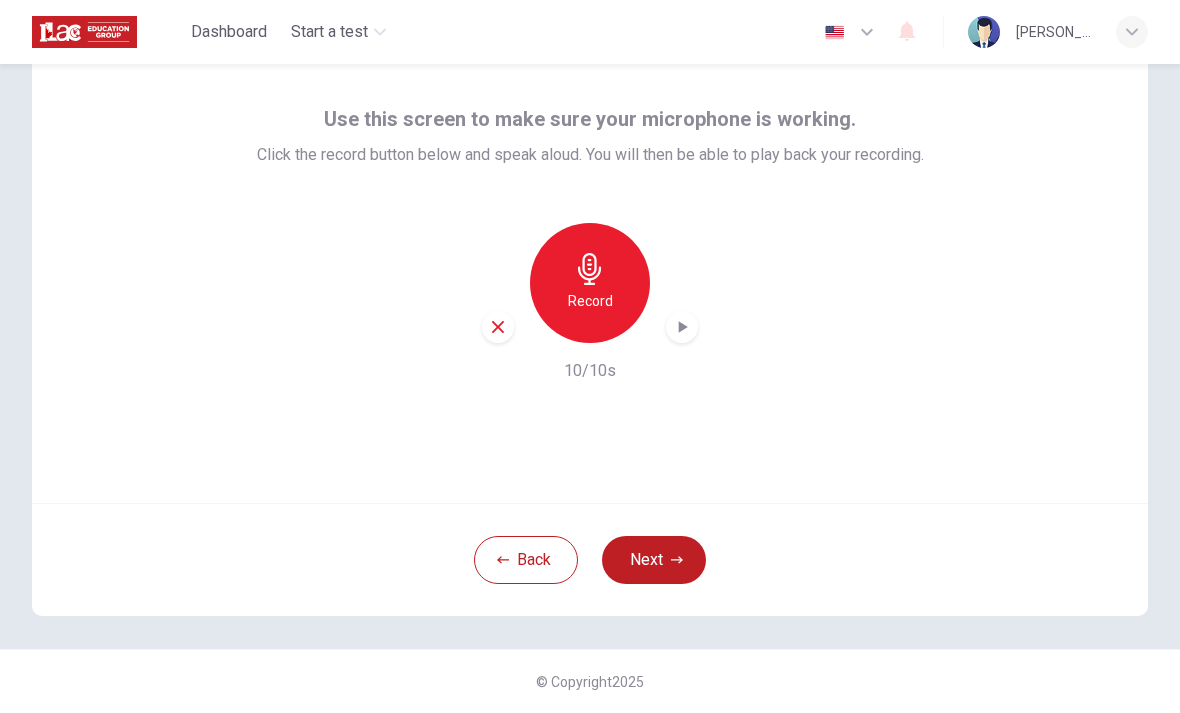 click on "Record" at bounding box center (590, 301) 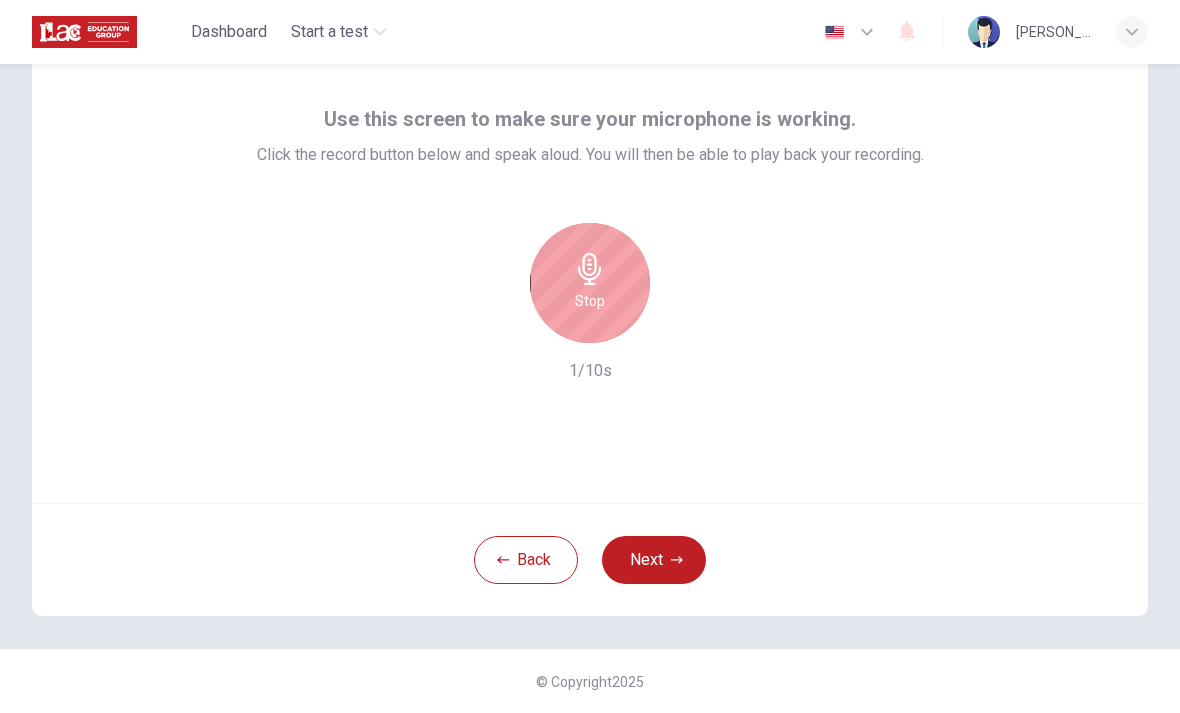 click on "Stop" at bounding box center [590, 283] 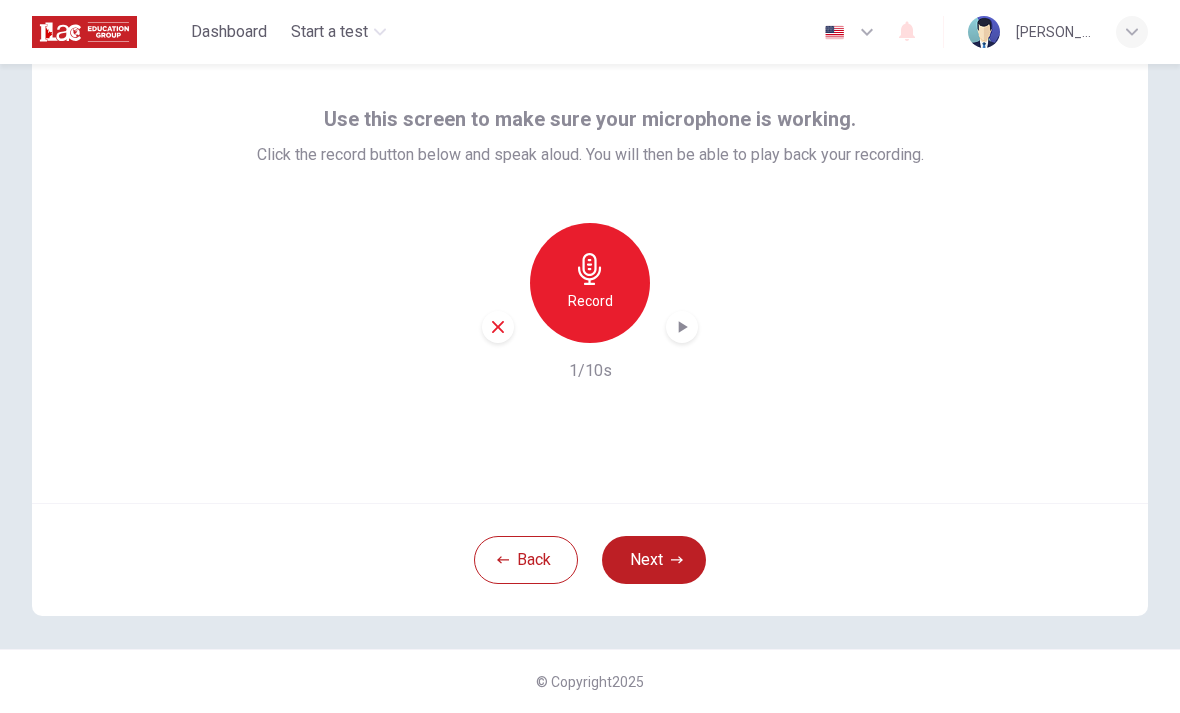 click 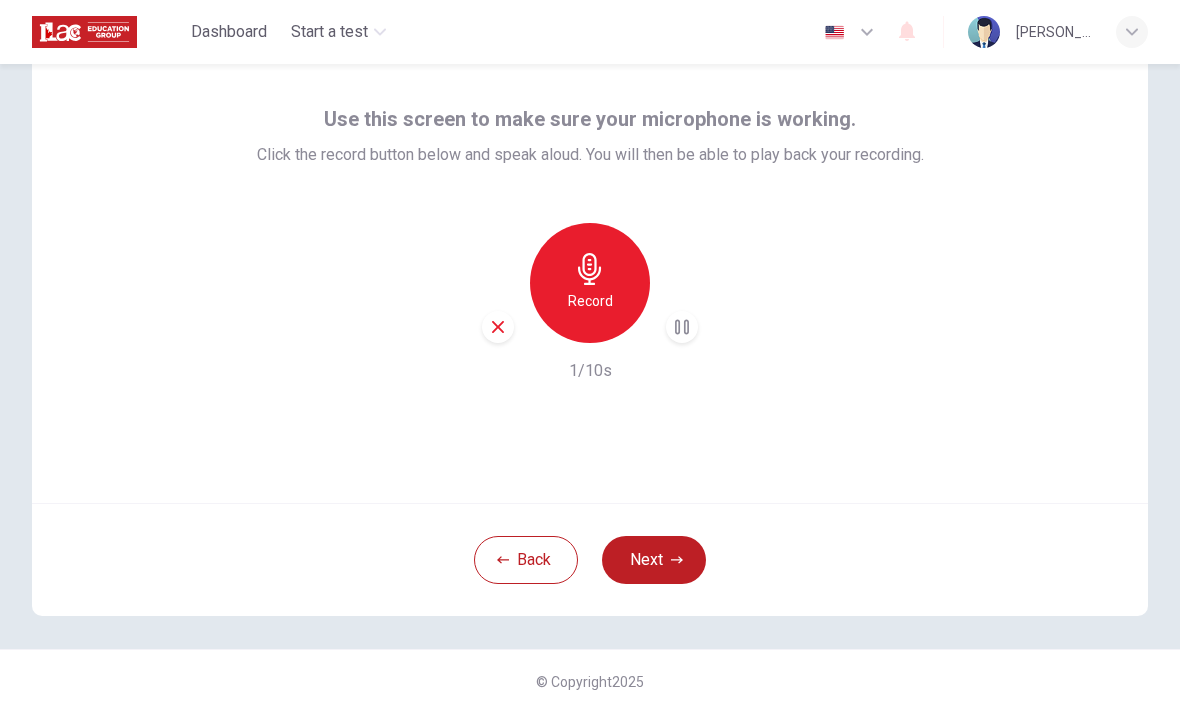 click on "Record" at bounding box center (590, 301) 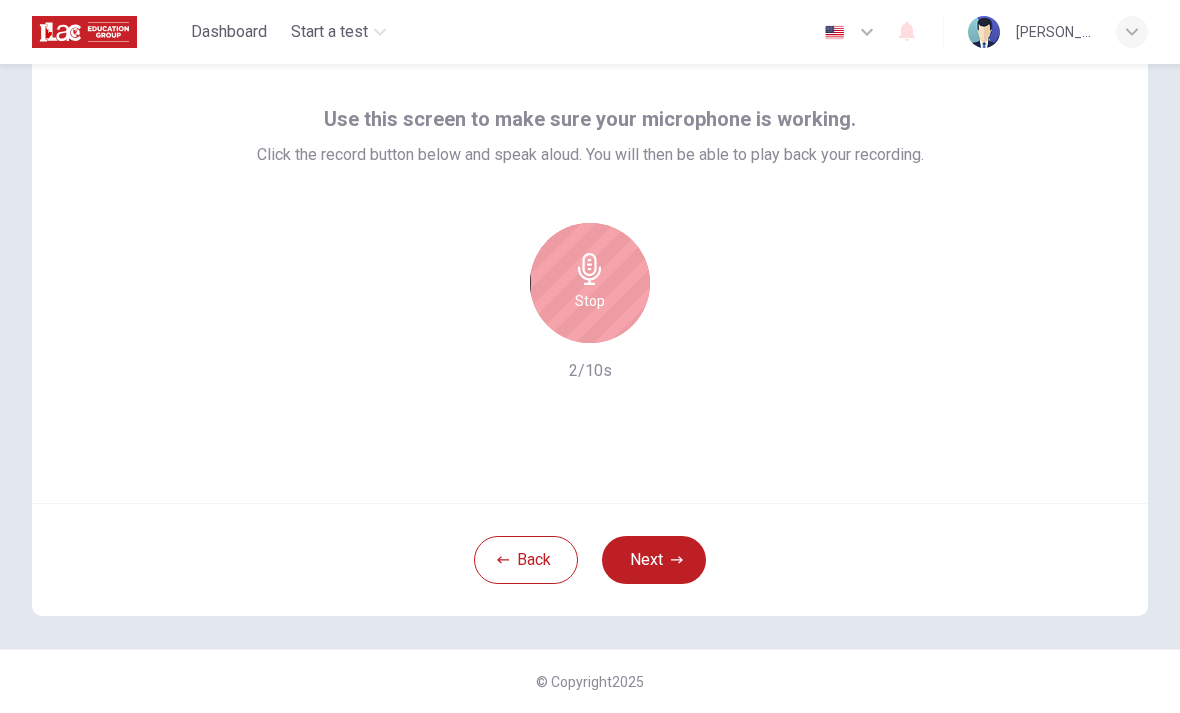 click on "Next" at bounding box center [654, 560] 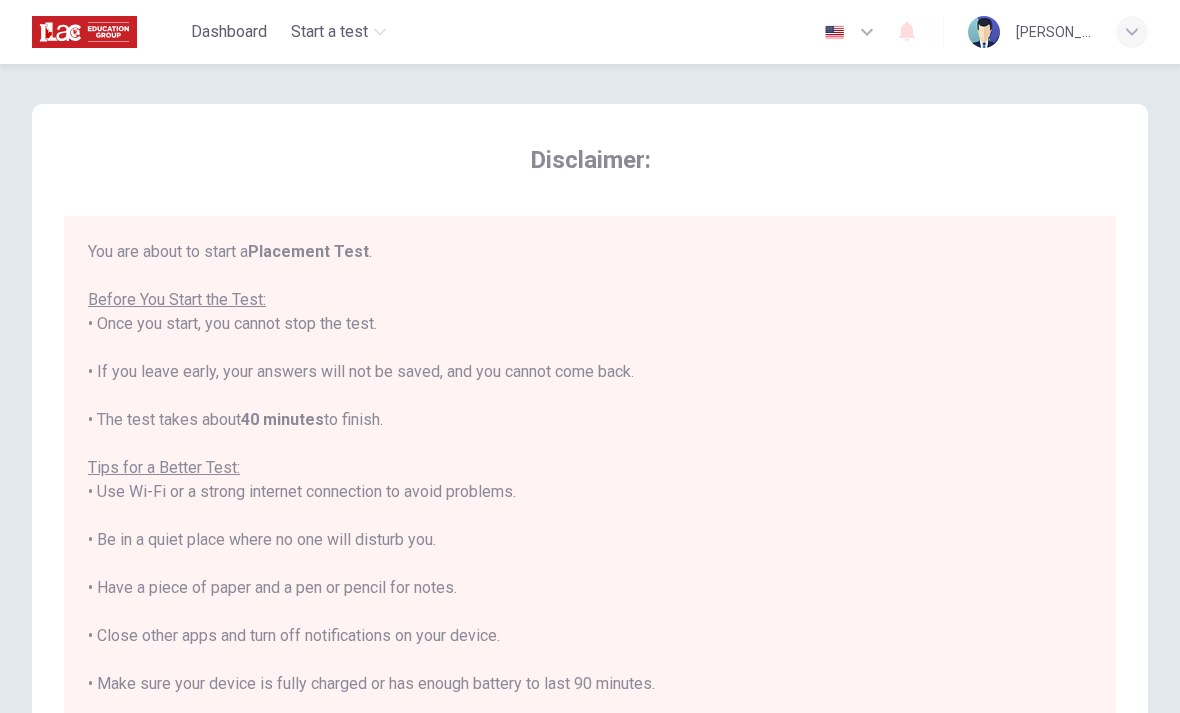 scroll, scrollTop: 0, scrollLeft: 0, axis: both 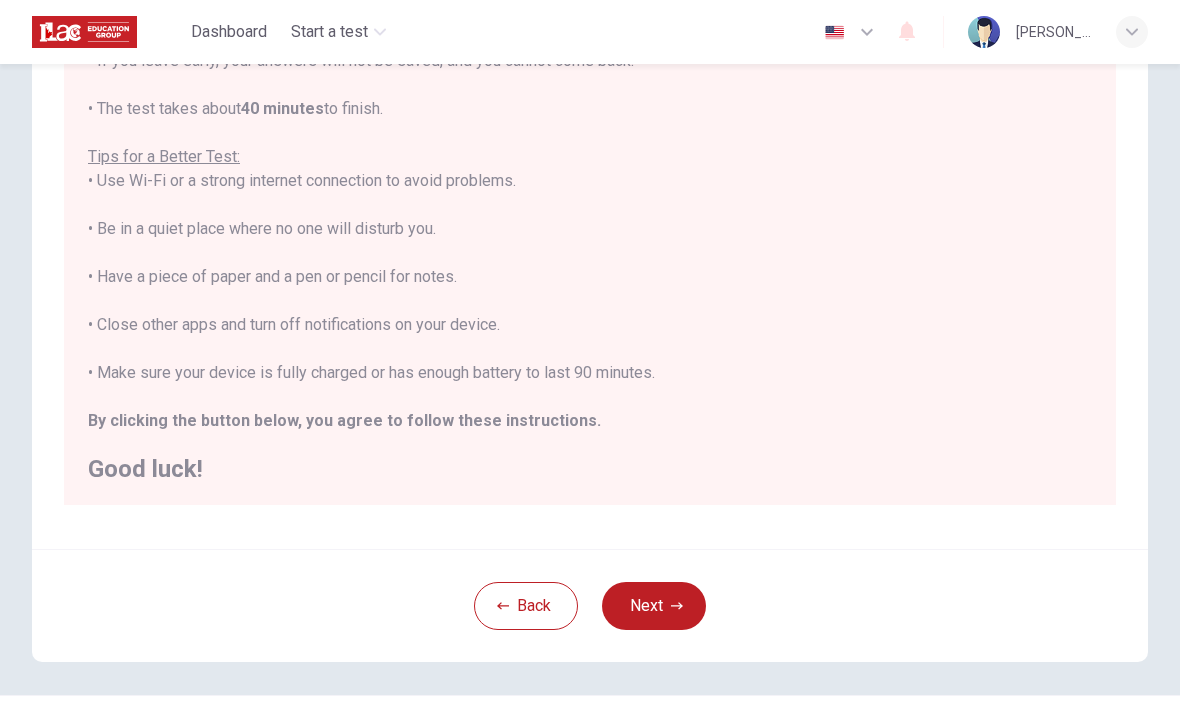click on "Next" at bounding box center [654, 606] 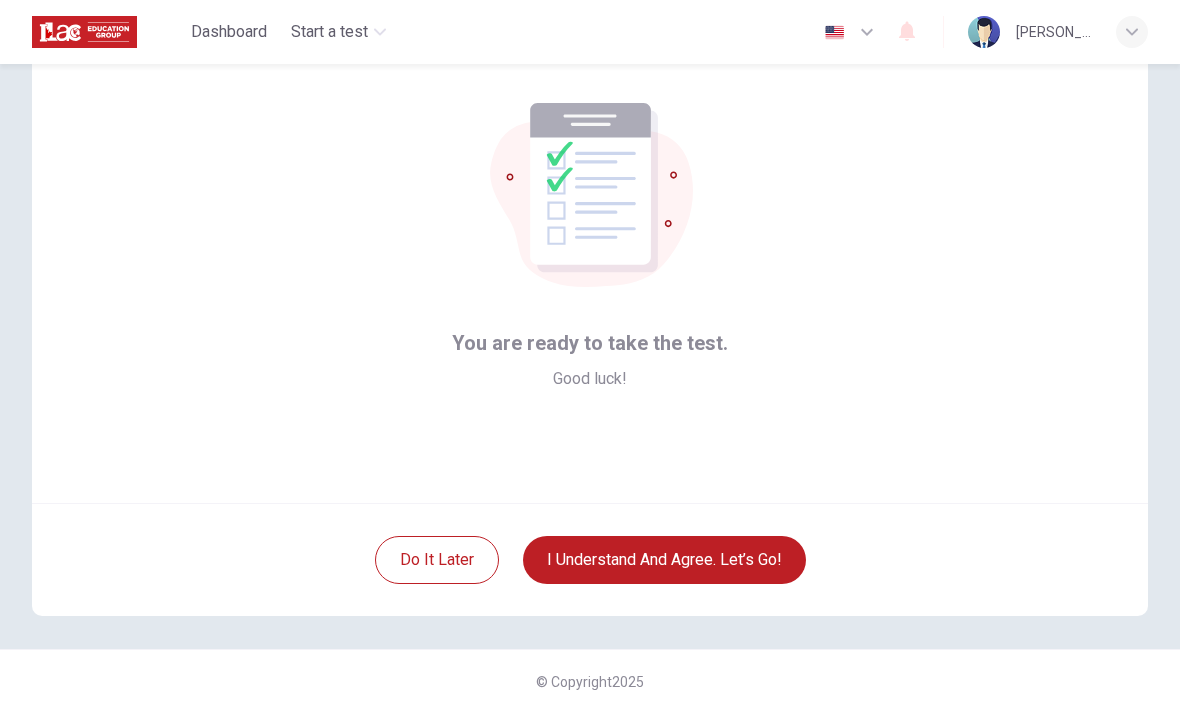 scroll, scrollTop: 81, scrollLeft: 0, axis: vertical 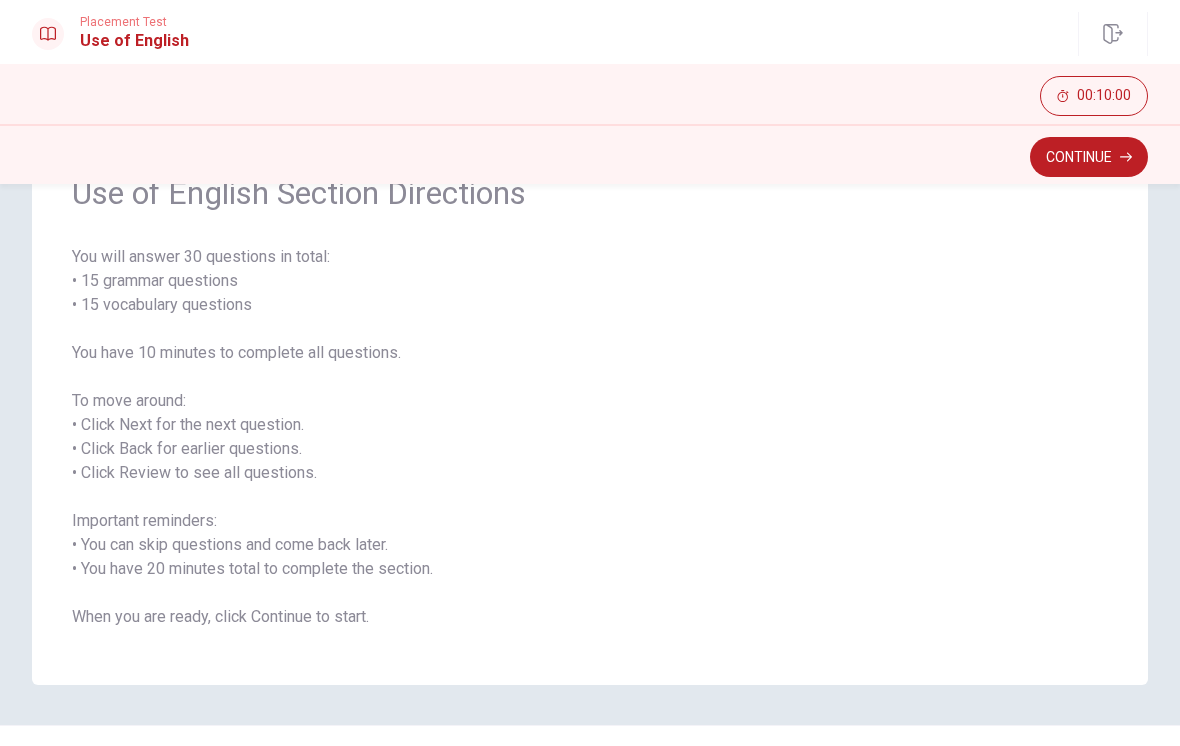 click on "Continue" at bounding box center (1089, 157) 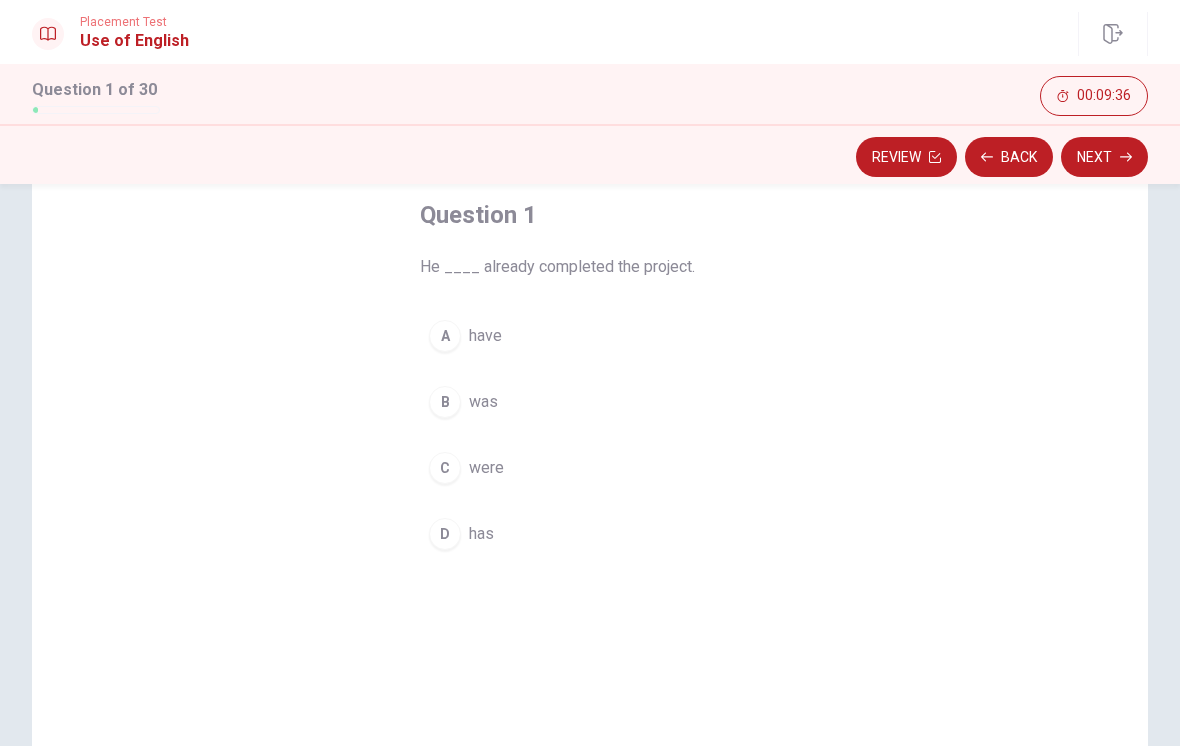 click on "D has" at bounding box center (590, 534) 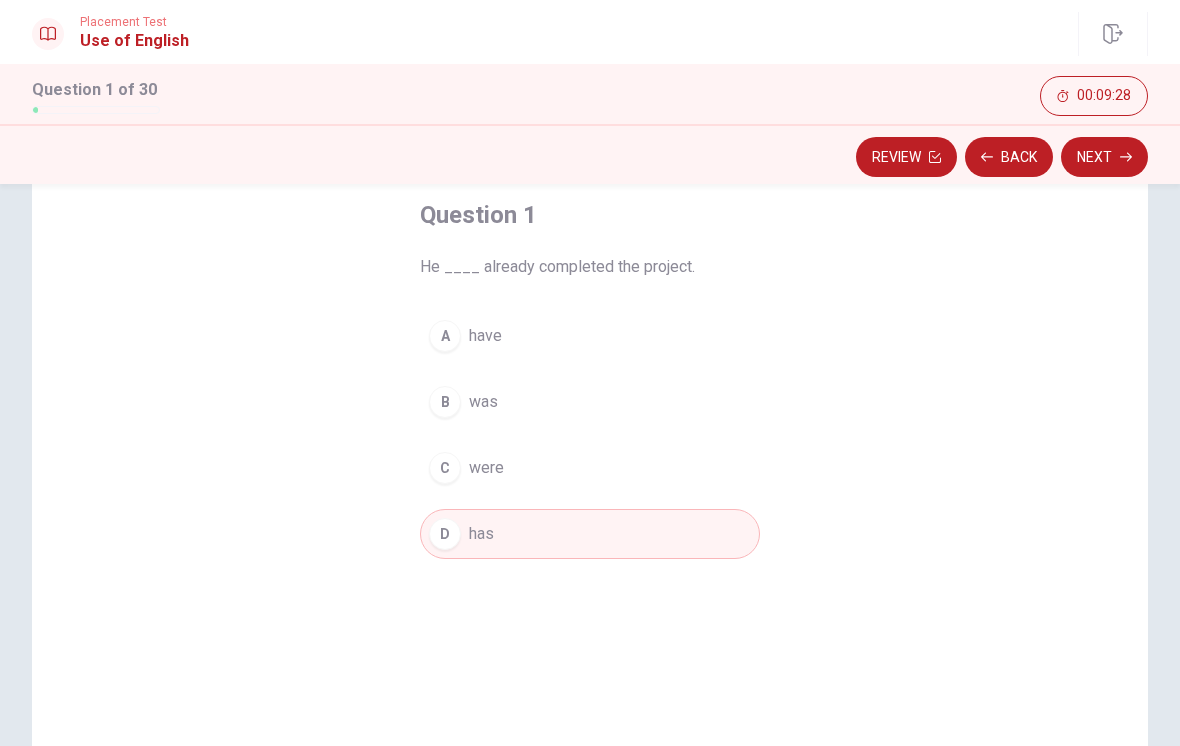 click on "Next" at bounding box center [1104, 157] 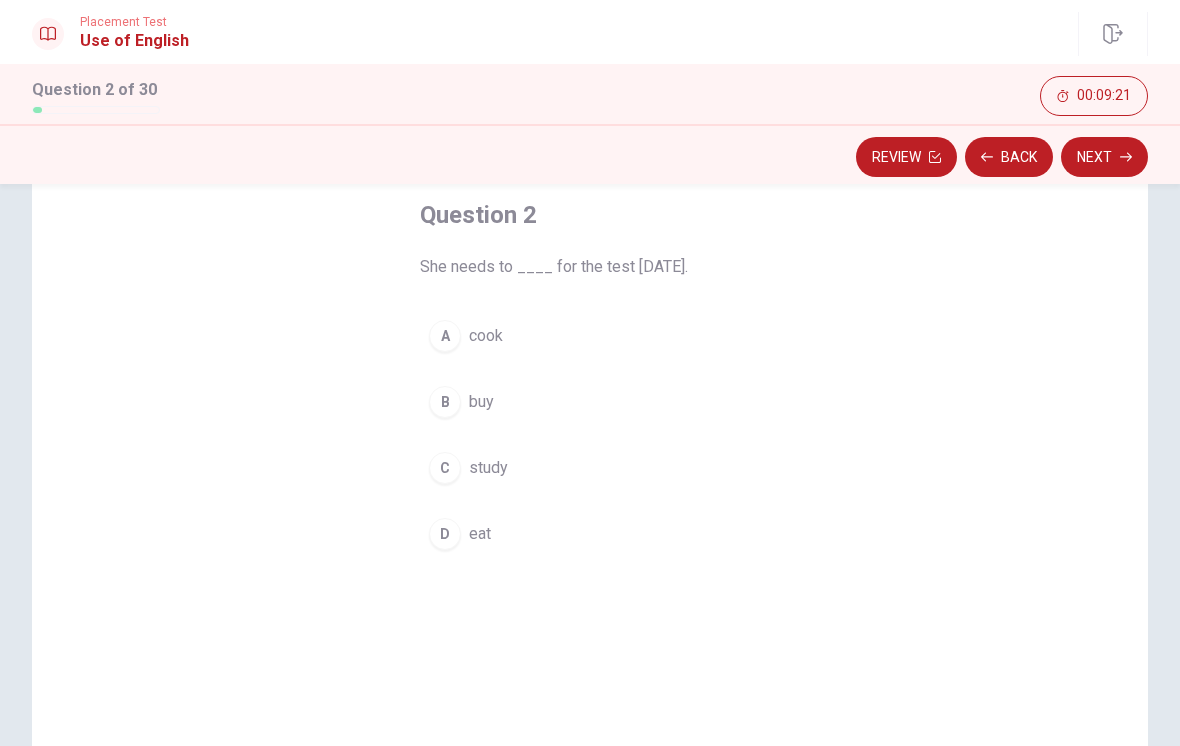 click on "study" at bounding box center [488, 468] 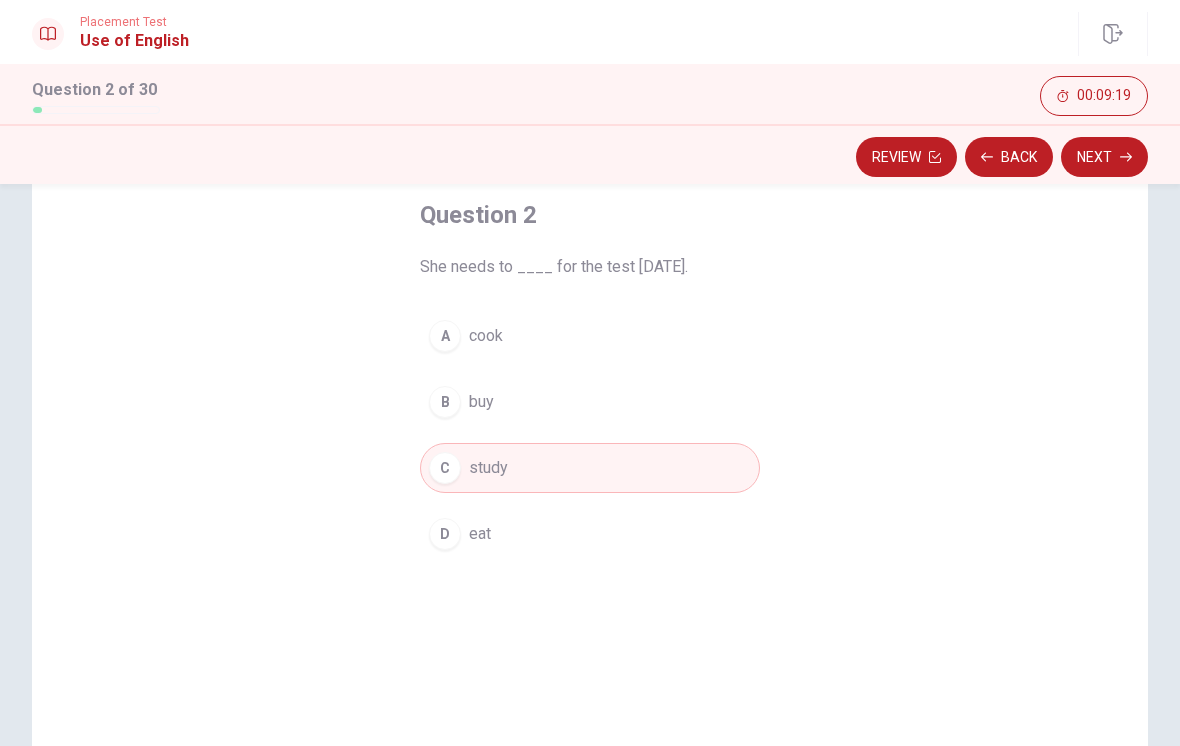 click on "Next" at bounding box center (1104, 157) 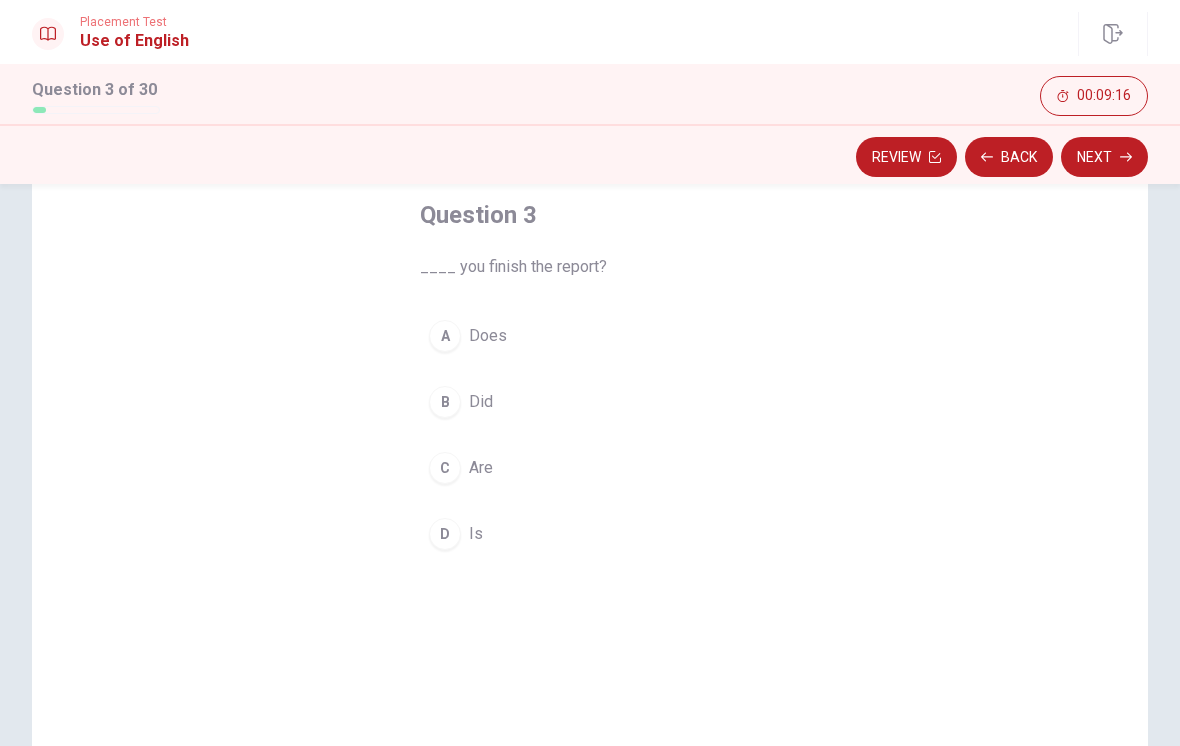 click on "B Did" at bounding box center (590, 402) 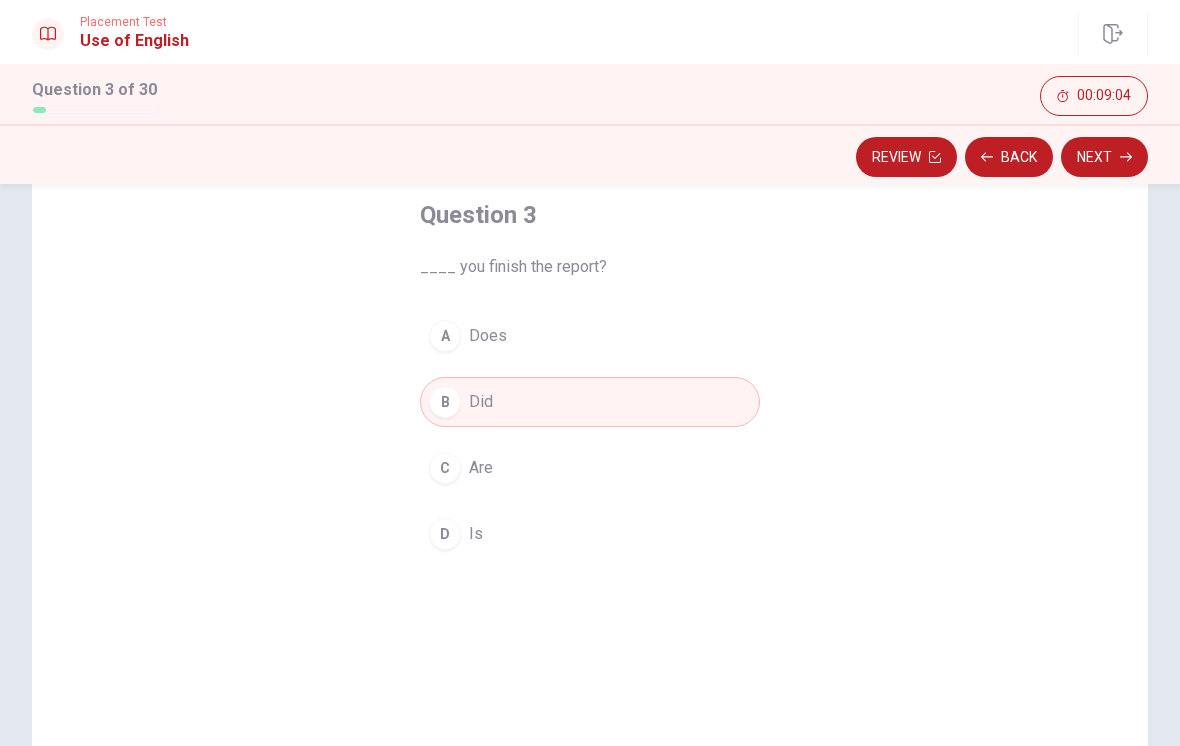 click on "Next" at bounding box center [1104, 157] 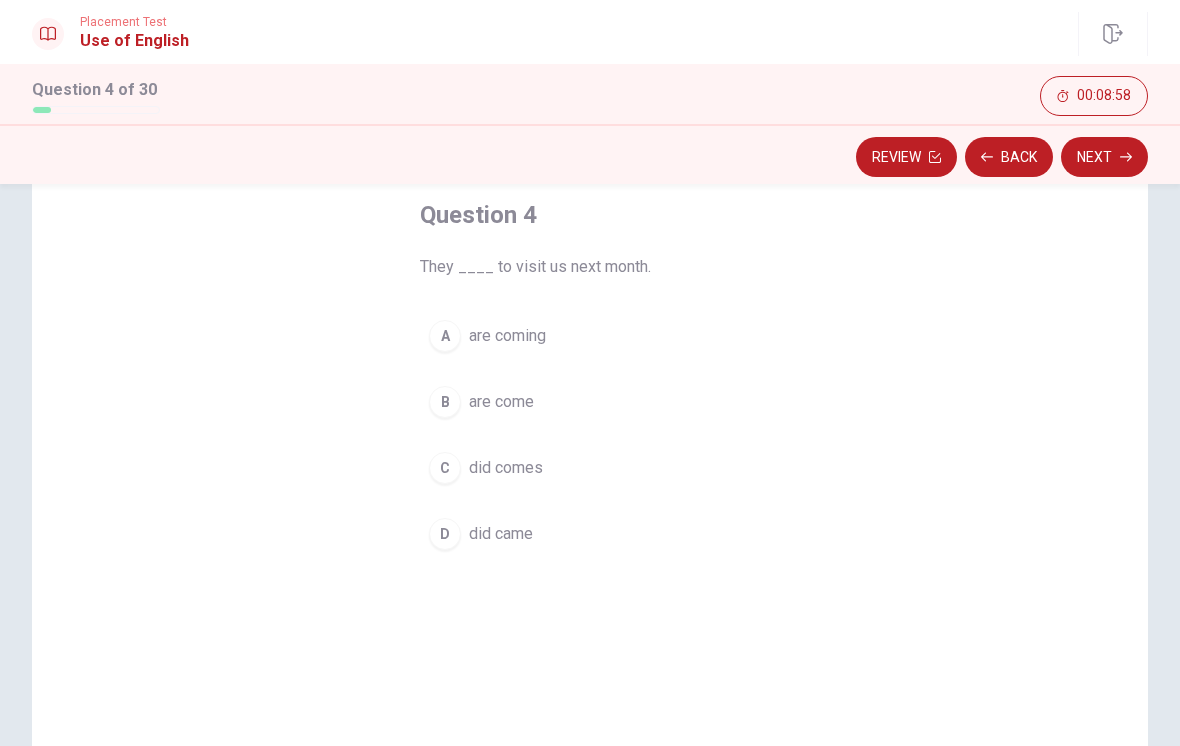 click on "are coming" at bounding box center (507, 336) 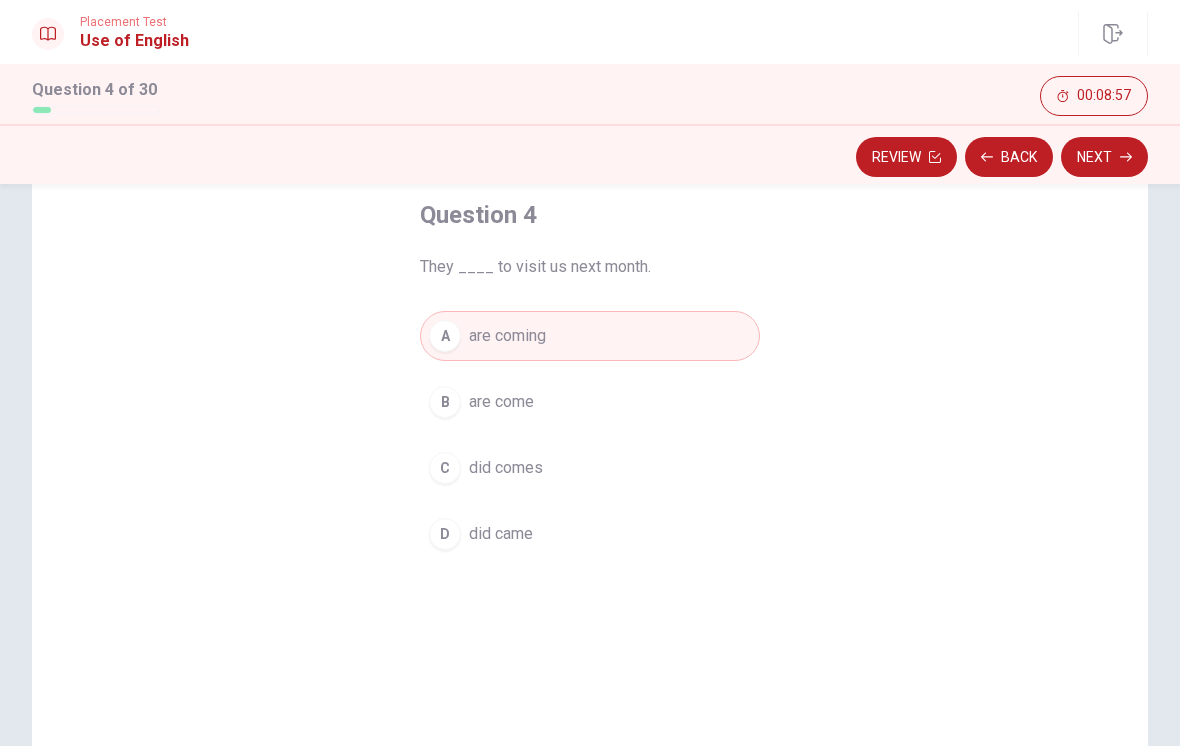 click on "Next" at bounding box center (1104, 157) 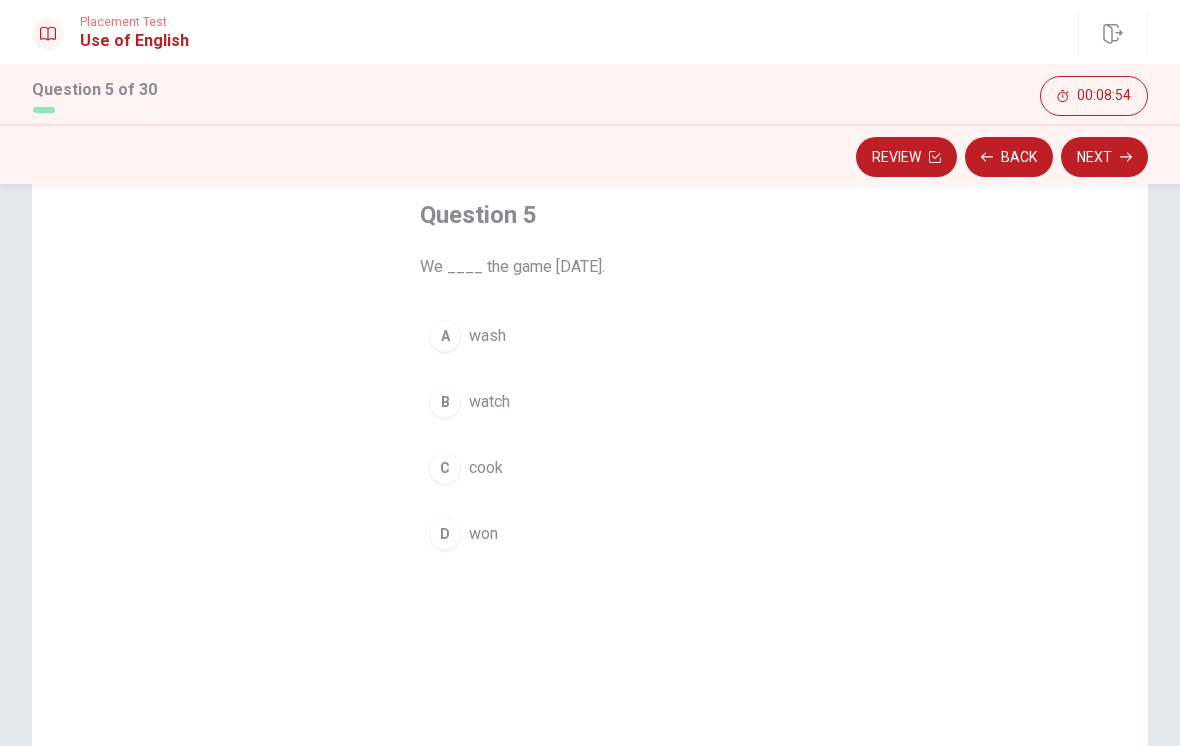 click on "won" at bounding box center [483, 534] 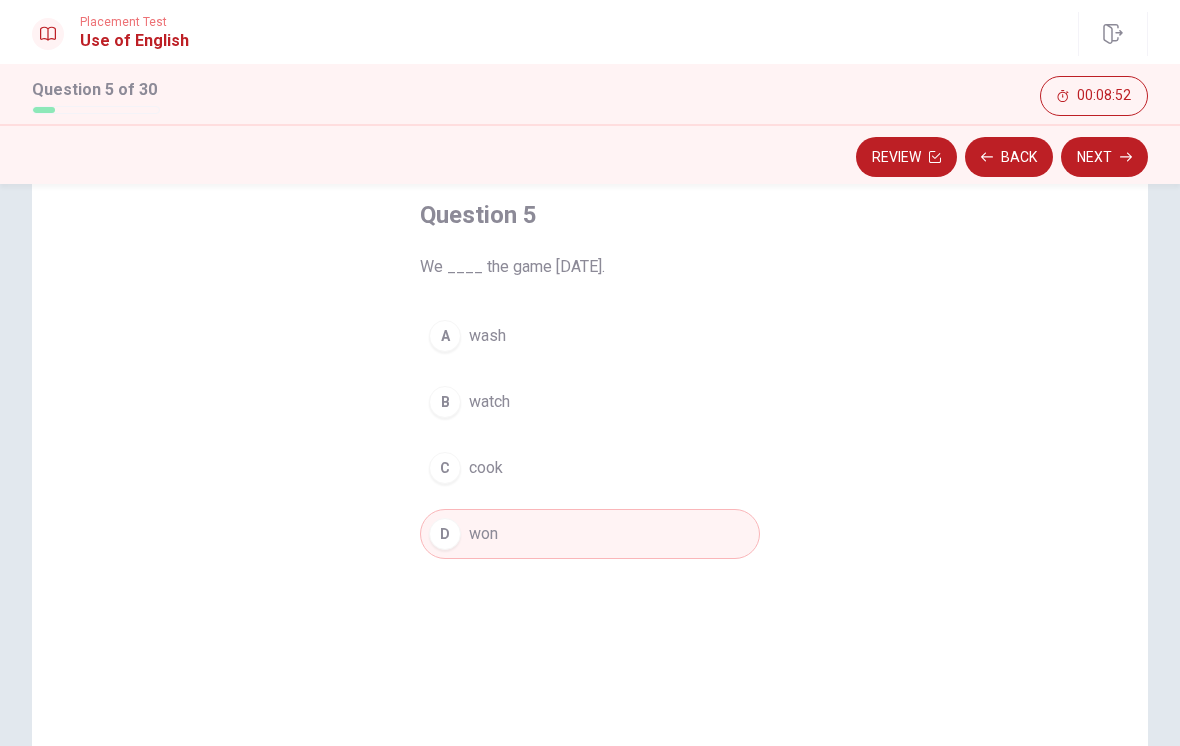 click 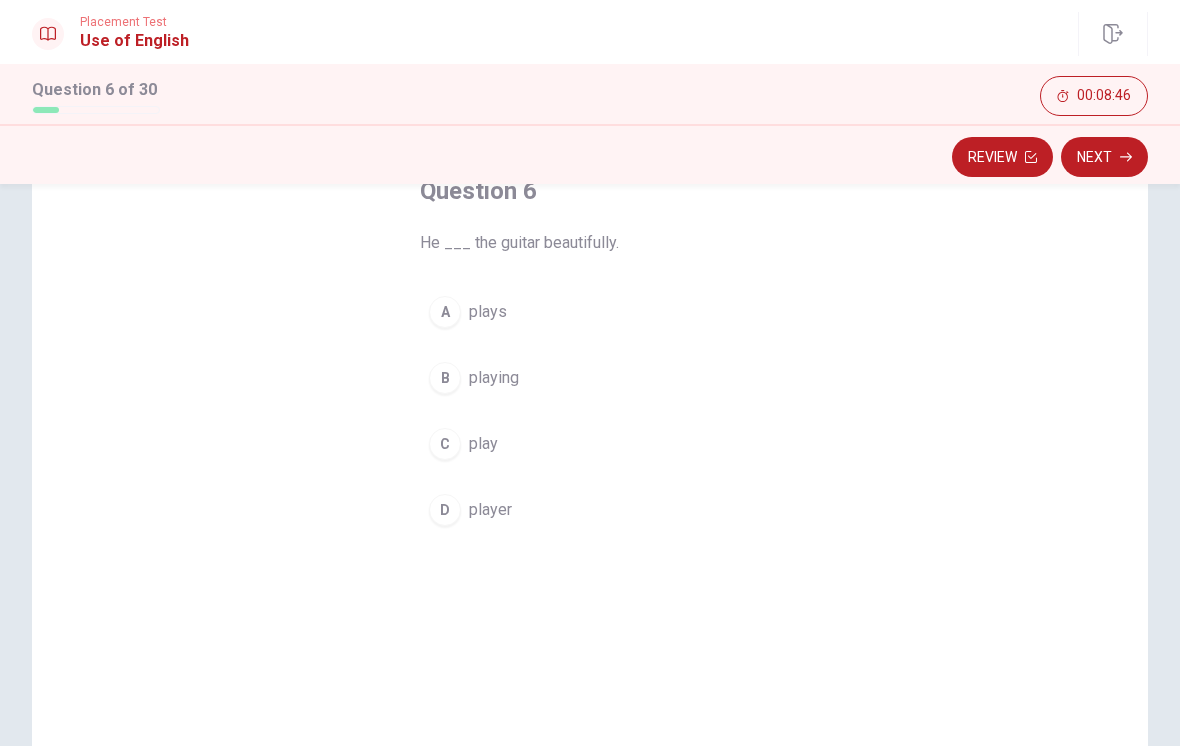 scroll, scrollTop: 132, scrollLeft: 0, axis: vertical 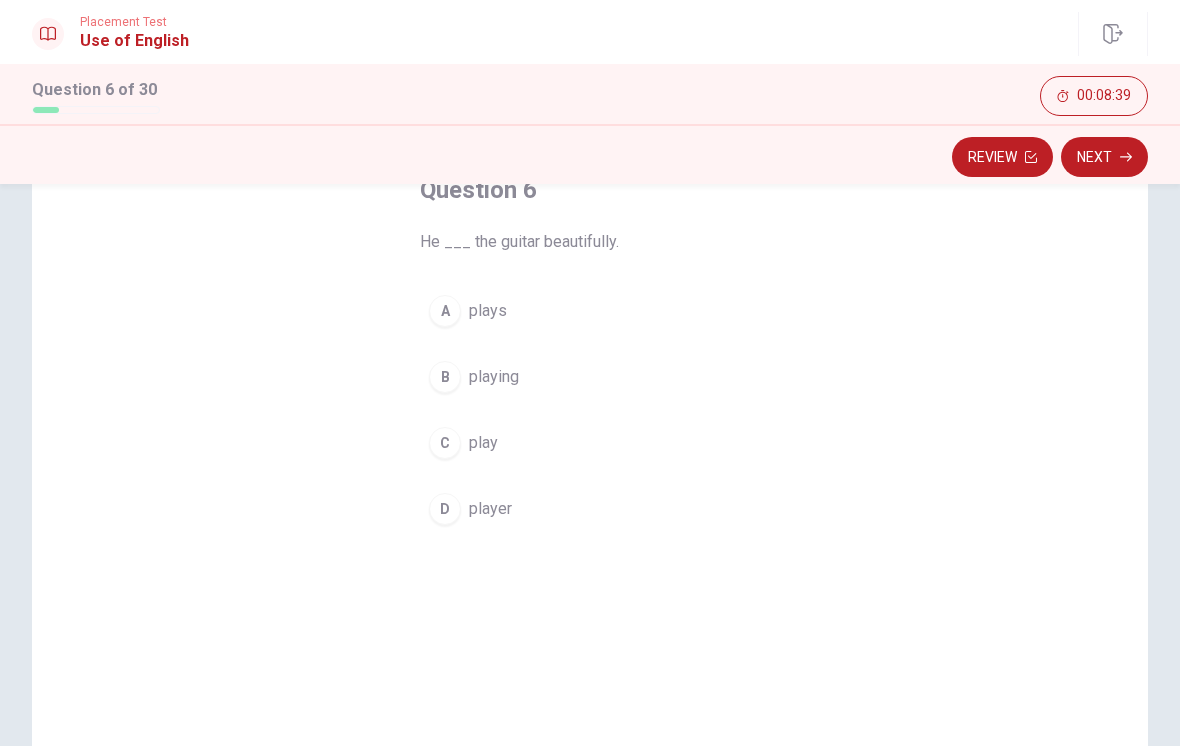 click on "plays" at bounding box center (488, 311) 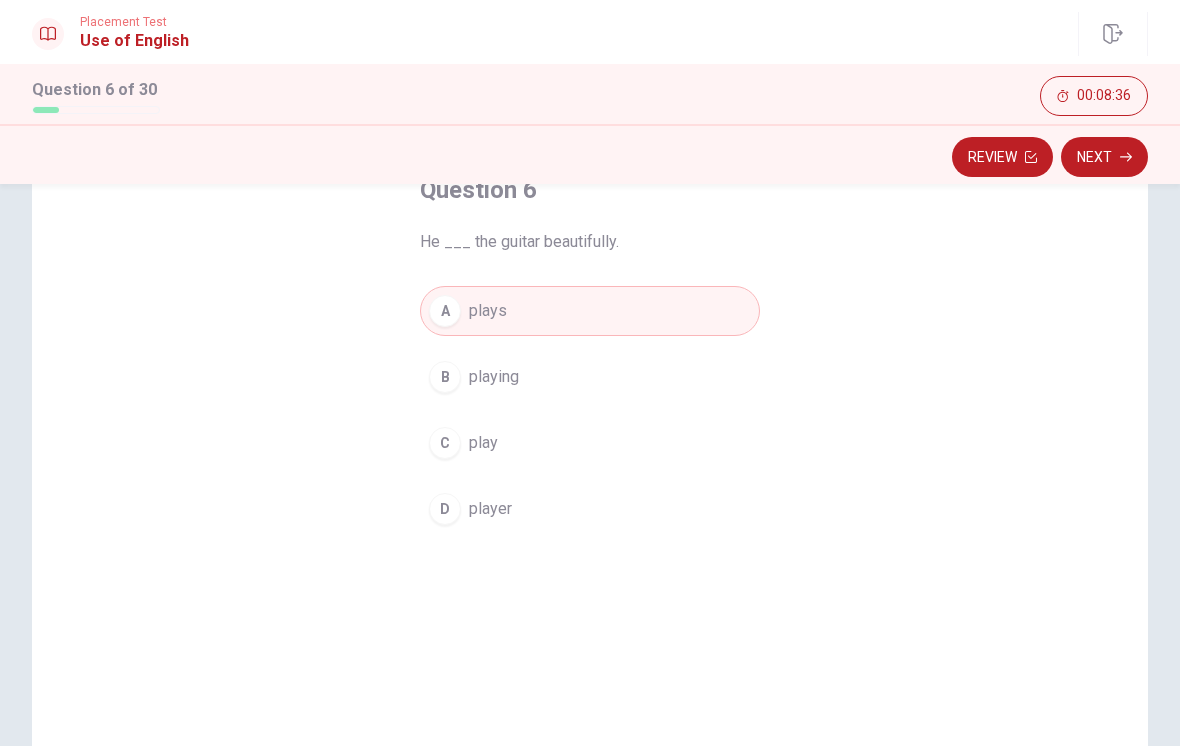 click on "Next" at bounding box center [1104, 157] 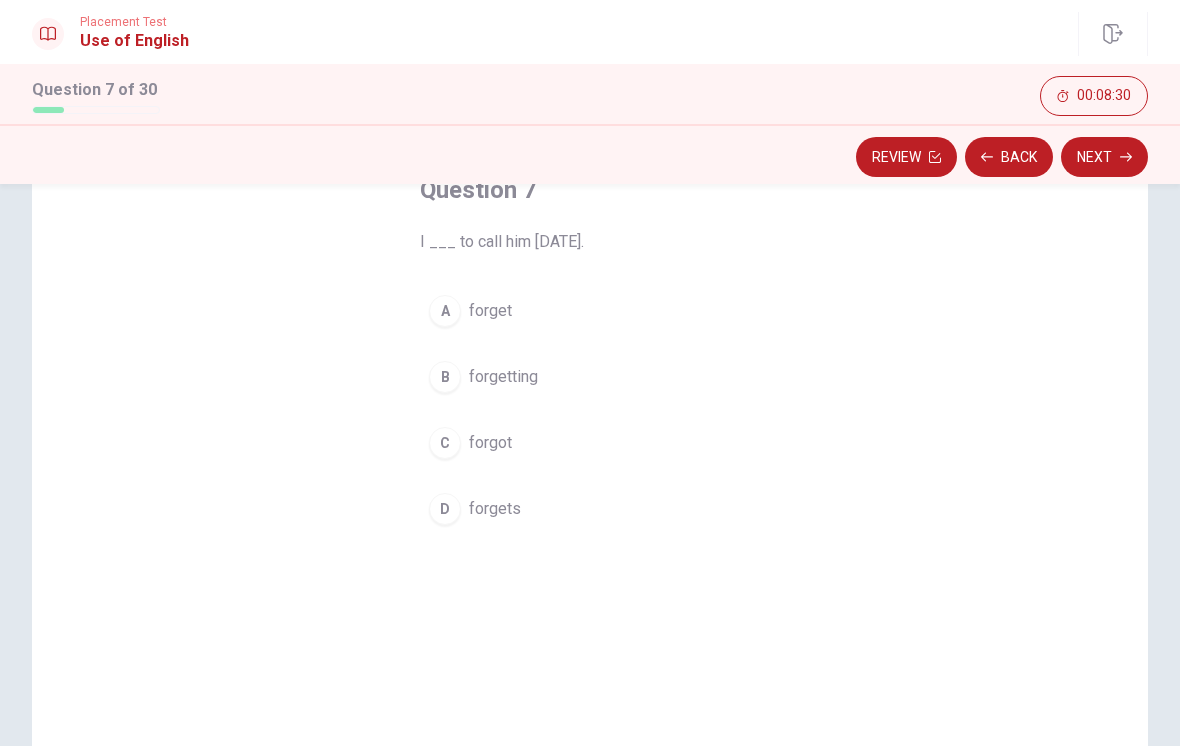 click on "forgot" at bounding box center [490, 443] 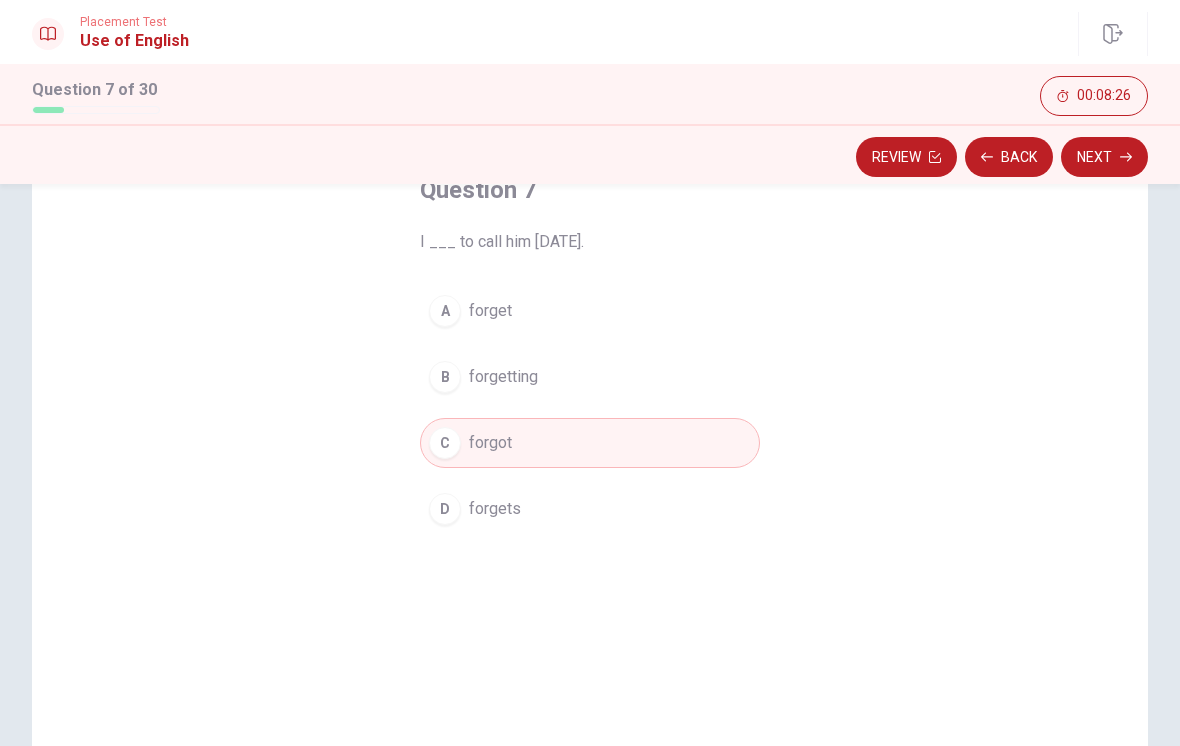 click on "Next" at bounding box center [1104, 157] 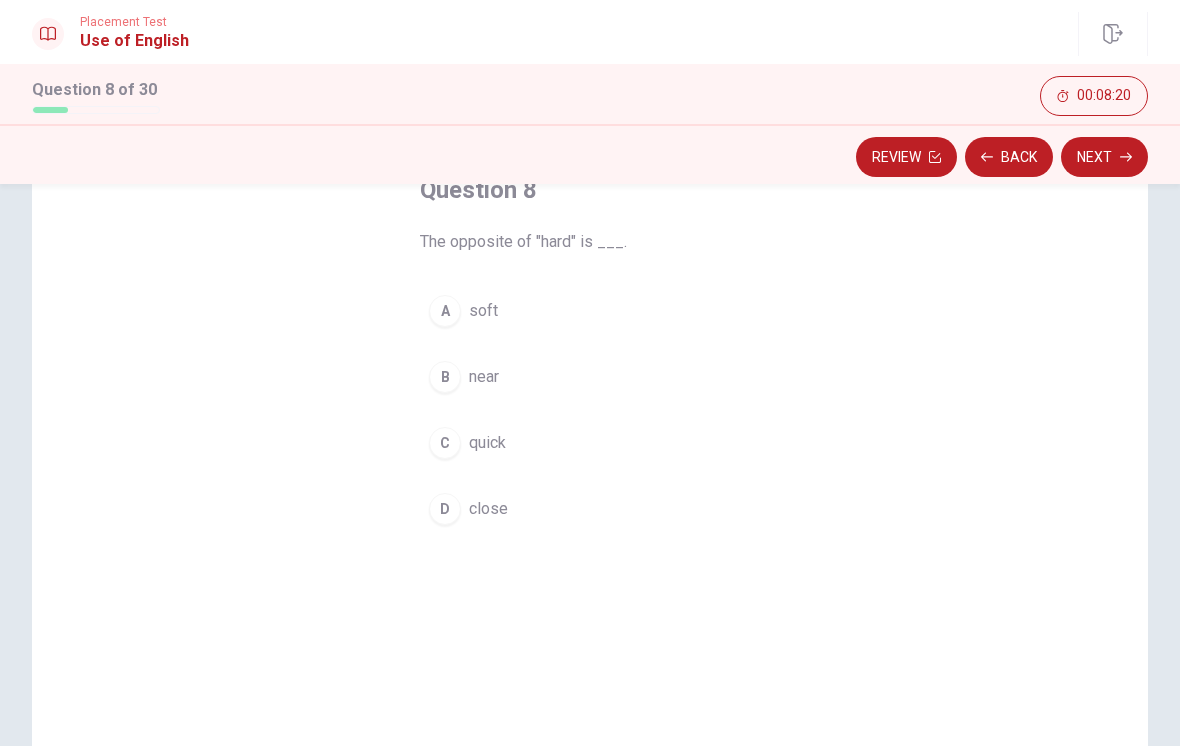 click on "soft" at bounding box center (483, 311) 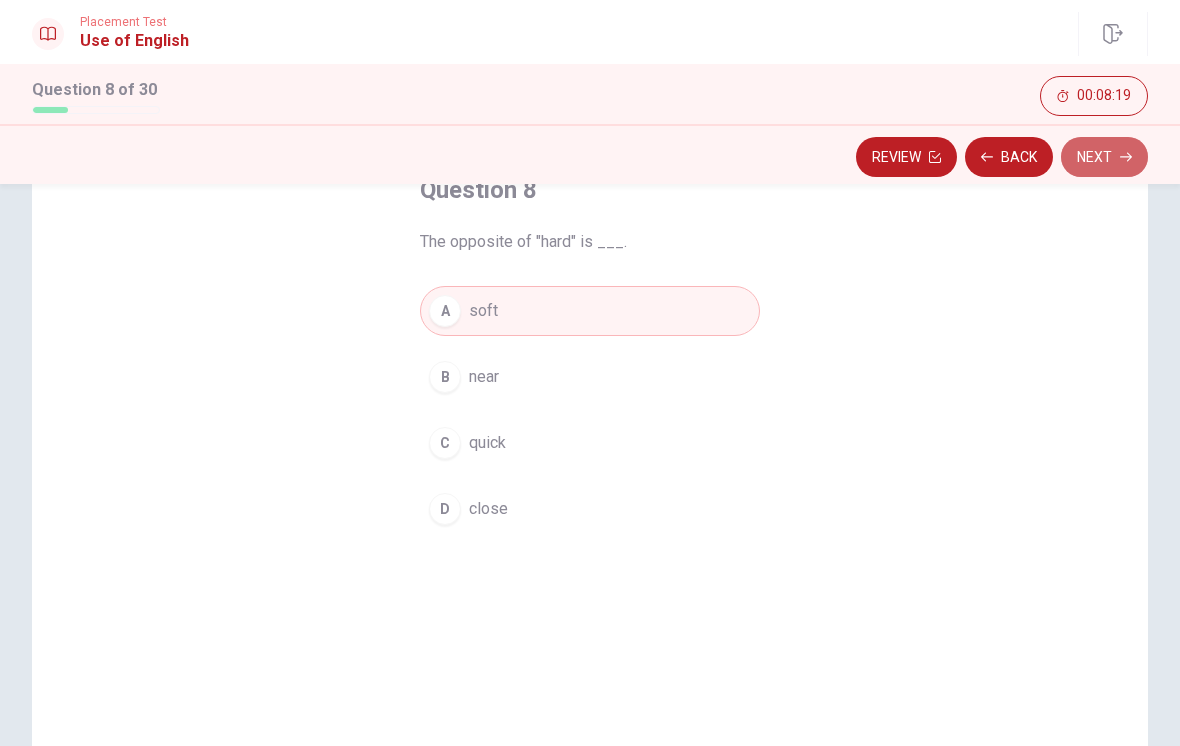 click on "Next" at bounding box center [1104, 157] 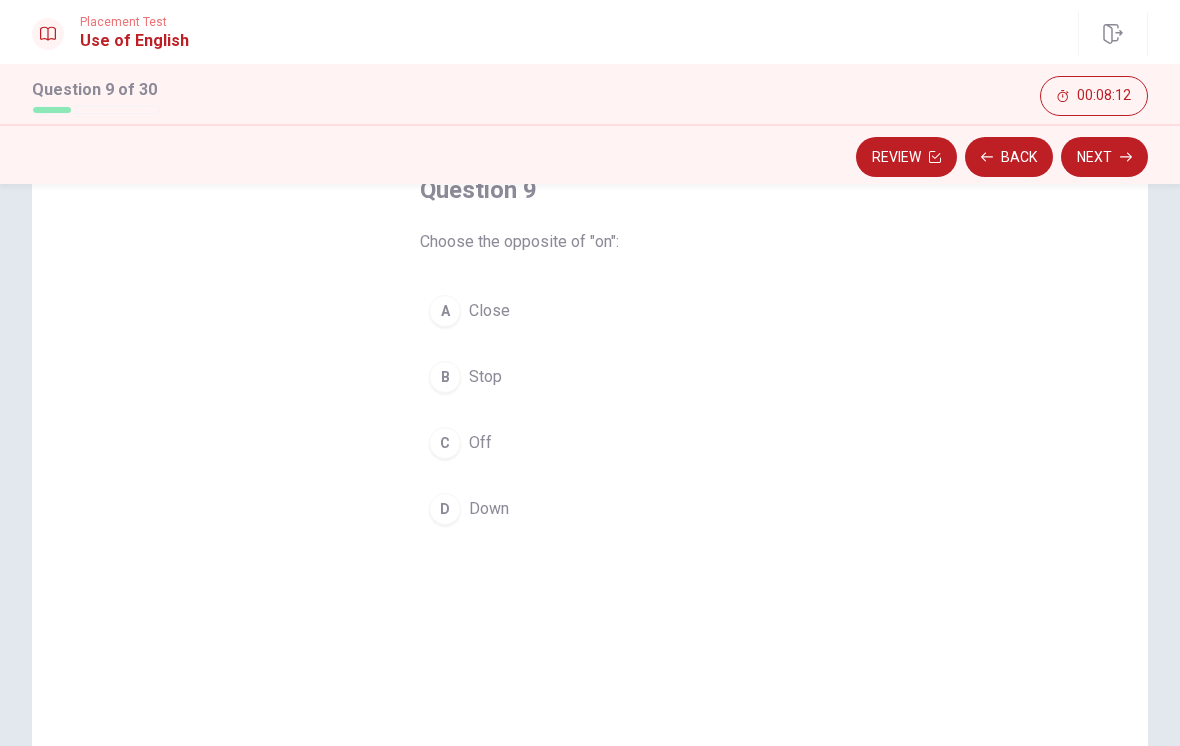 click on "Down" at bounding box center [489, 509] 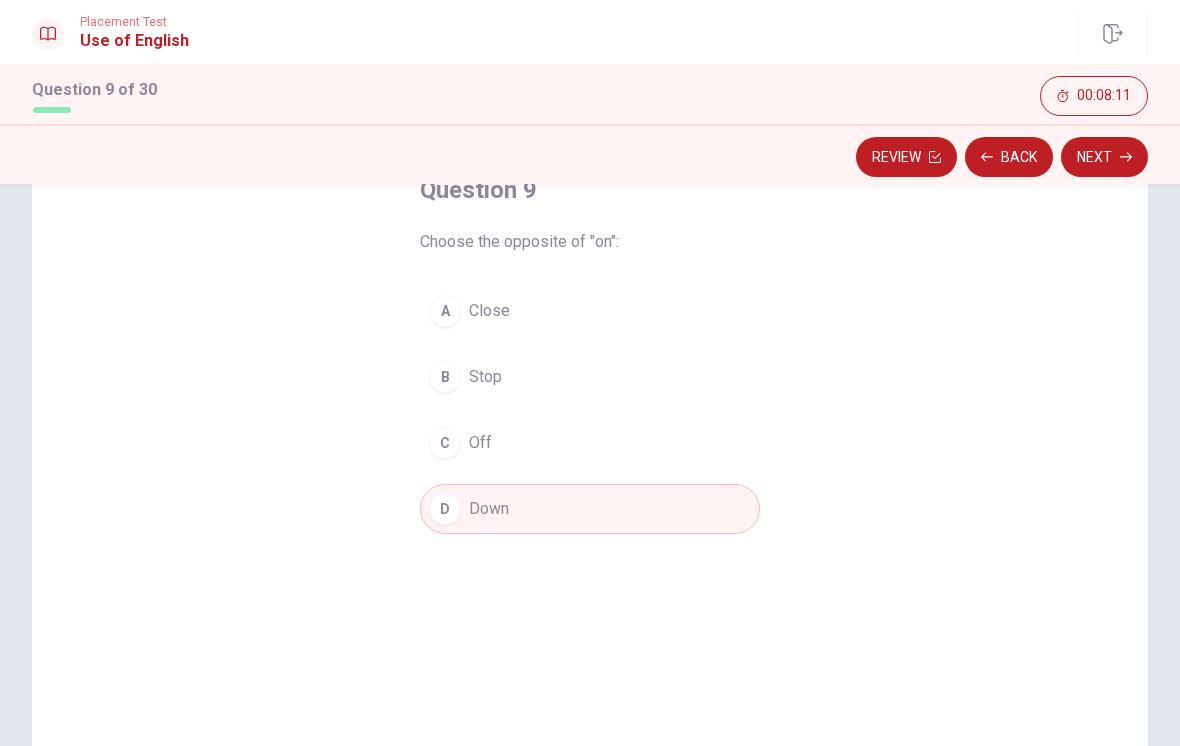 click on "Next" at bounding box center [1104, 157] 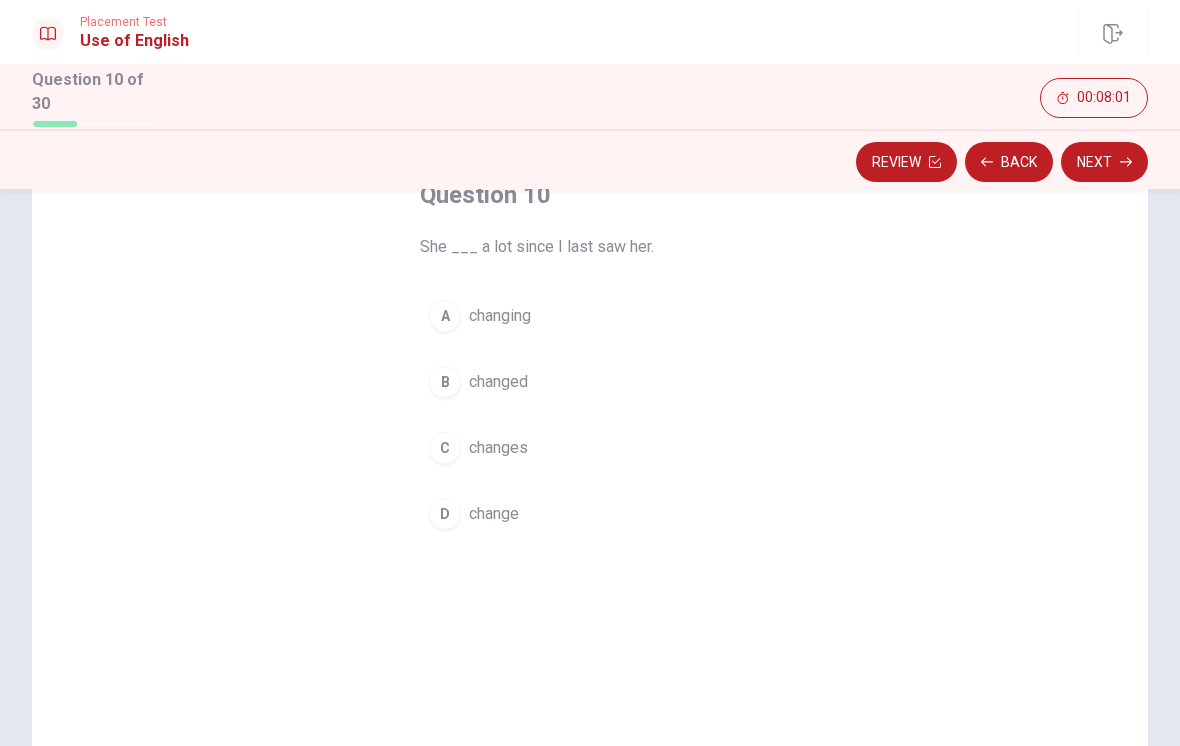 click on "changed" at bounding box center (498, 382) 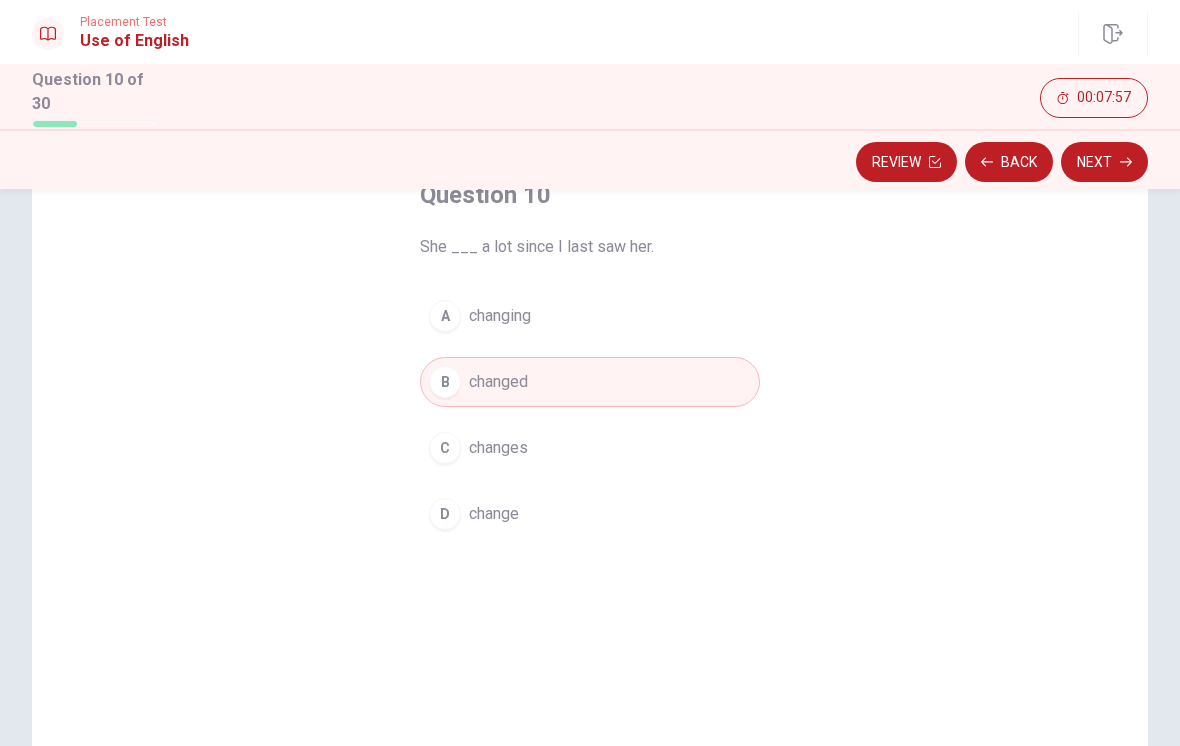 click on "C changes" at bounding box center (590, 448) 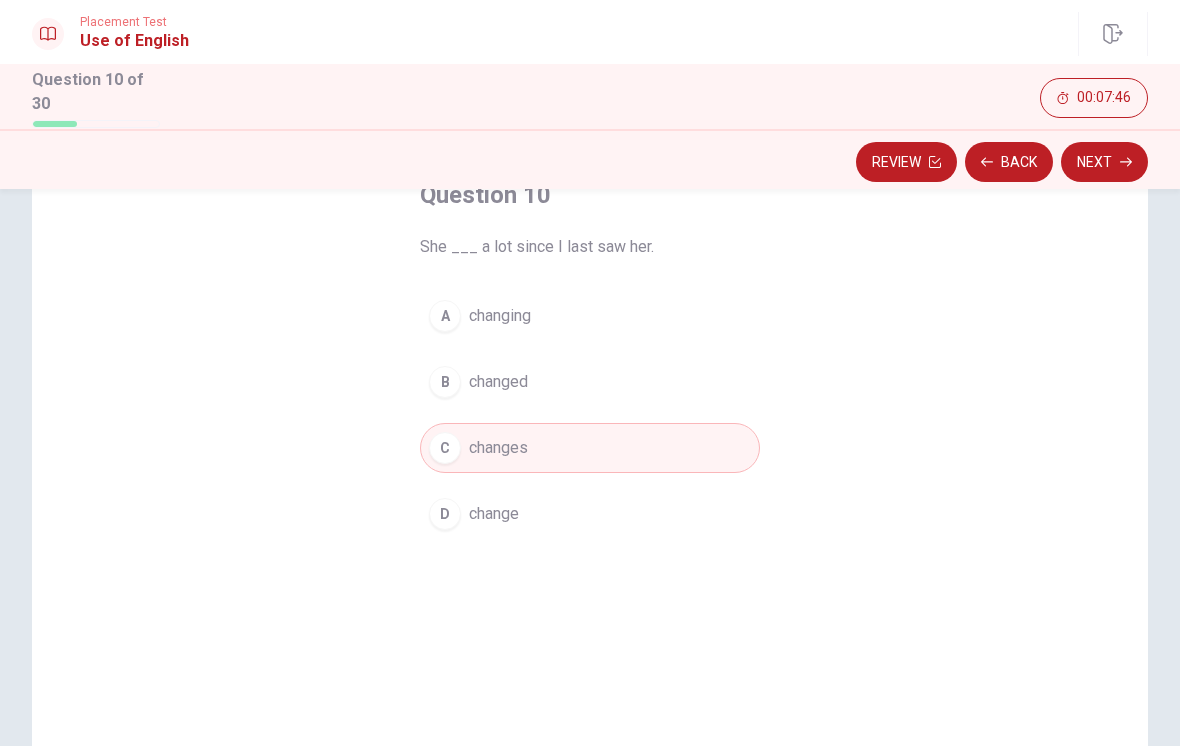 click on "D change" at bounding box center [590, 514] 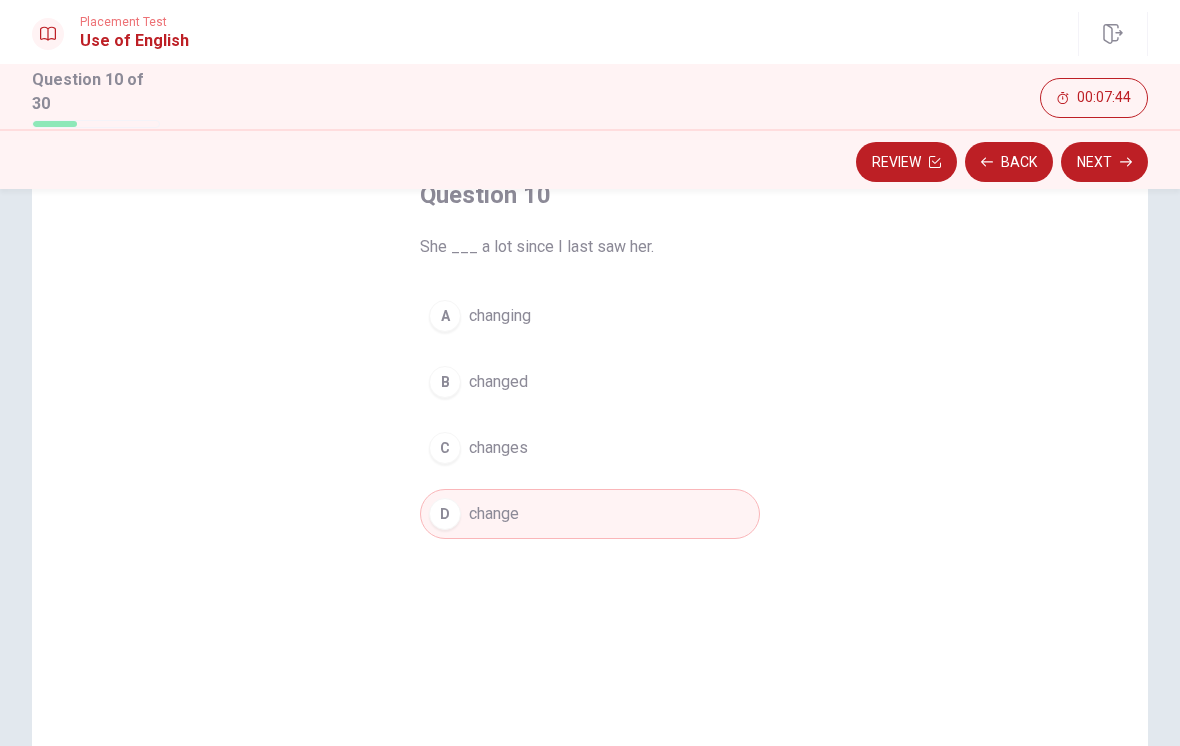 click on "B changed" at bounding box center [590, 382] 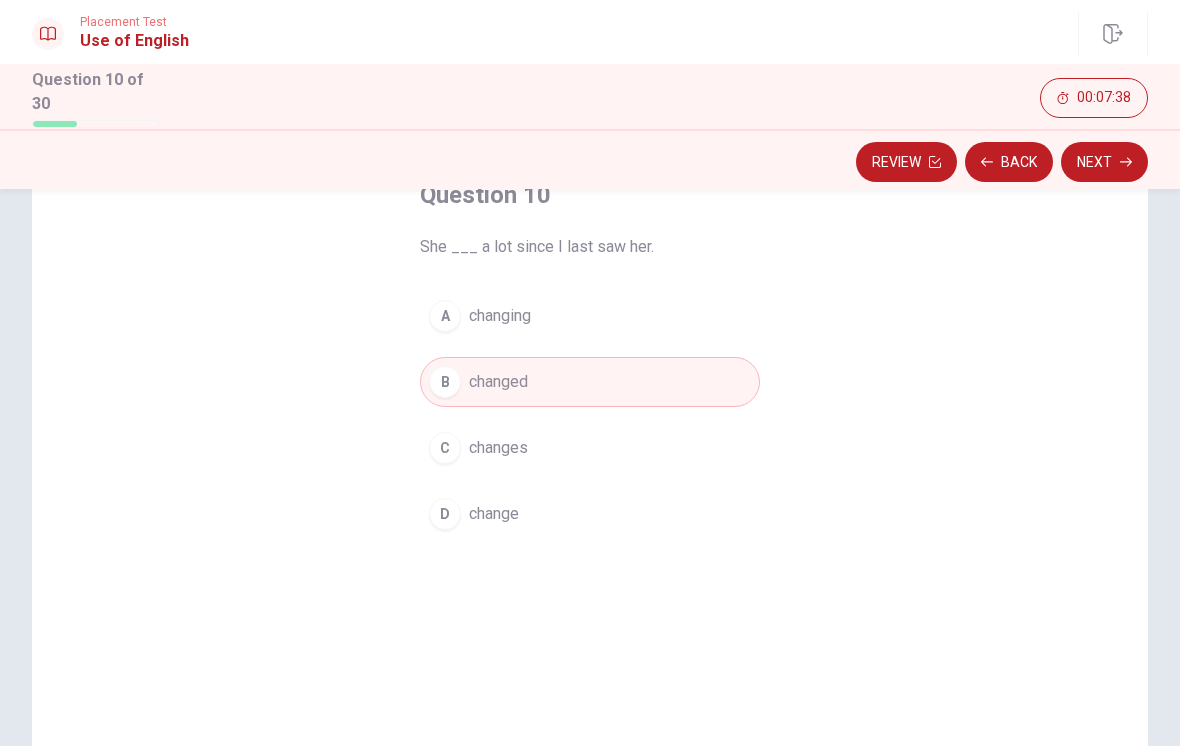 click on "Next" at bounding box center (1104, 162) 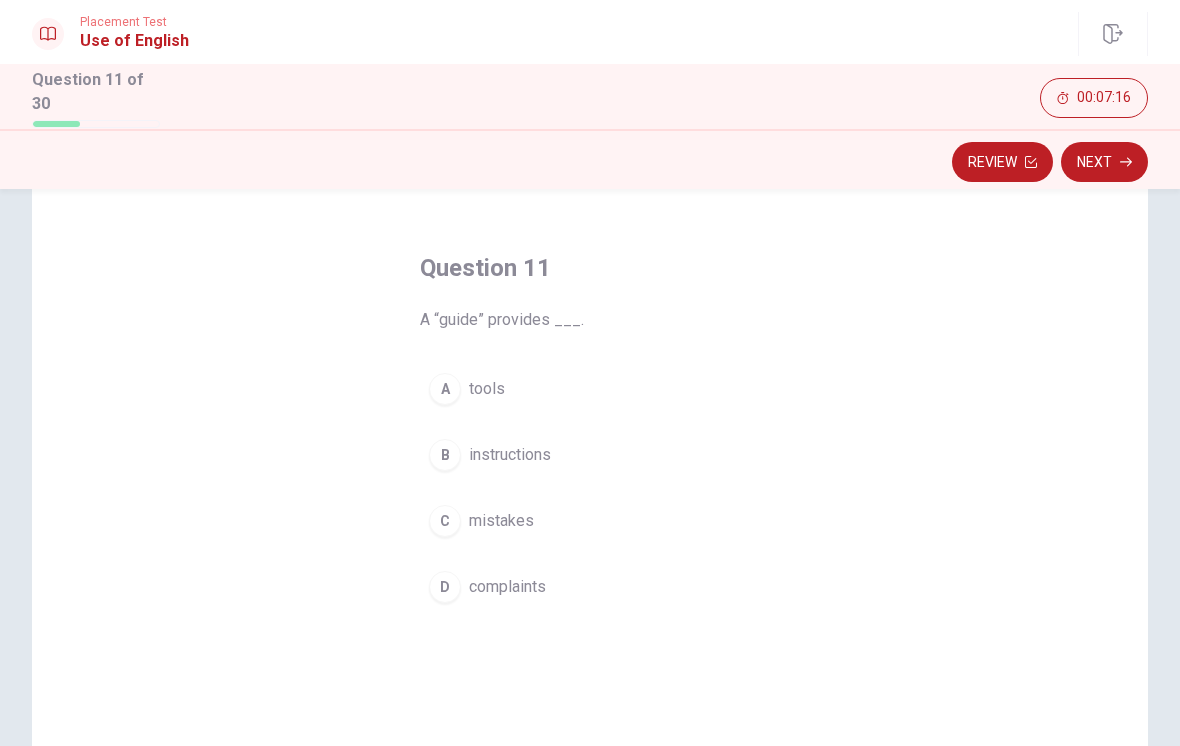 scroll, scrollTop: 78, scrollLeft: 0, axis: vertical 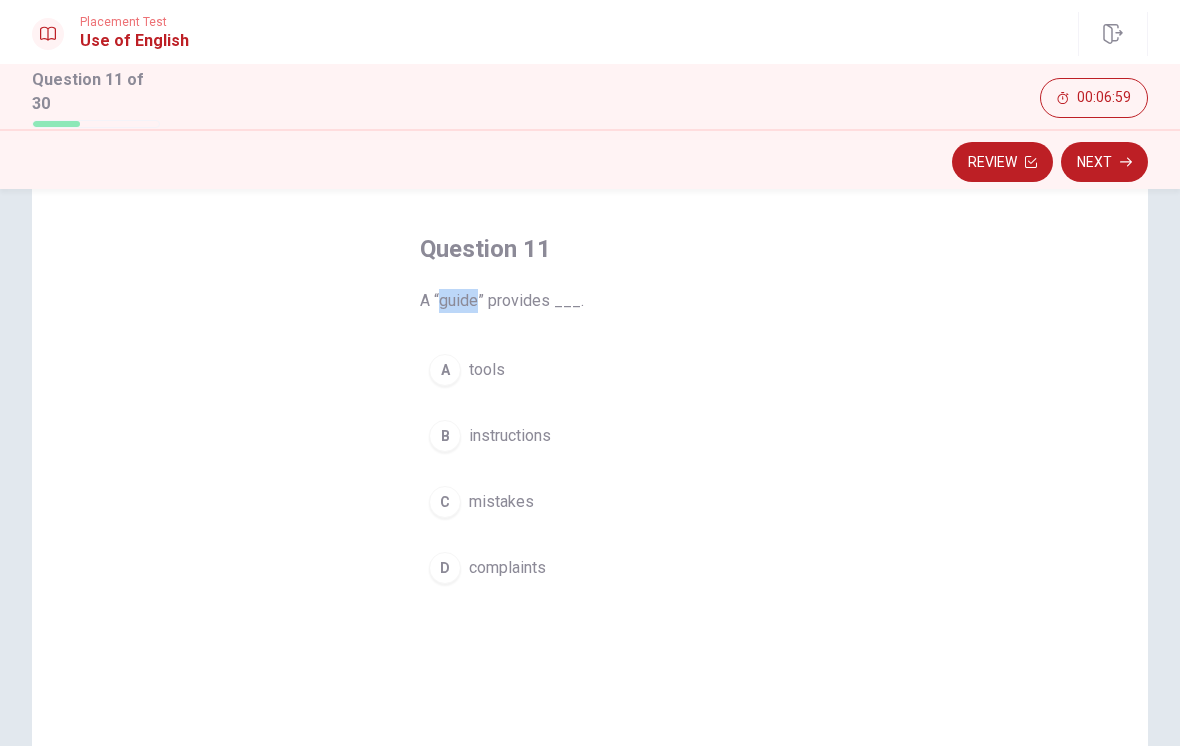 click on "instructions" at bounding box center (510, 436) 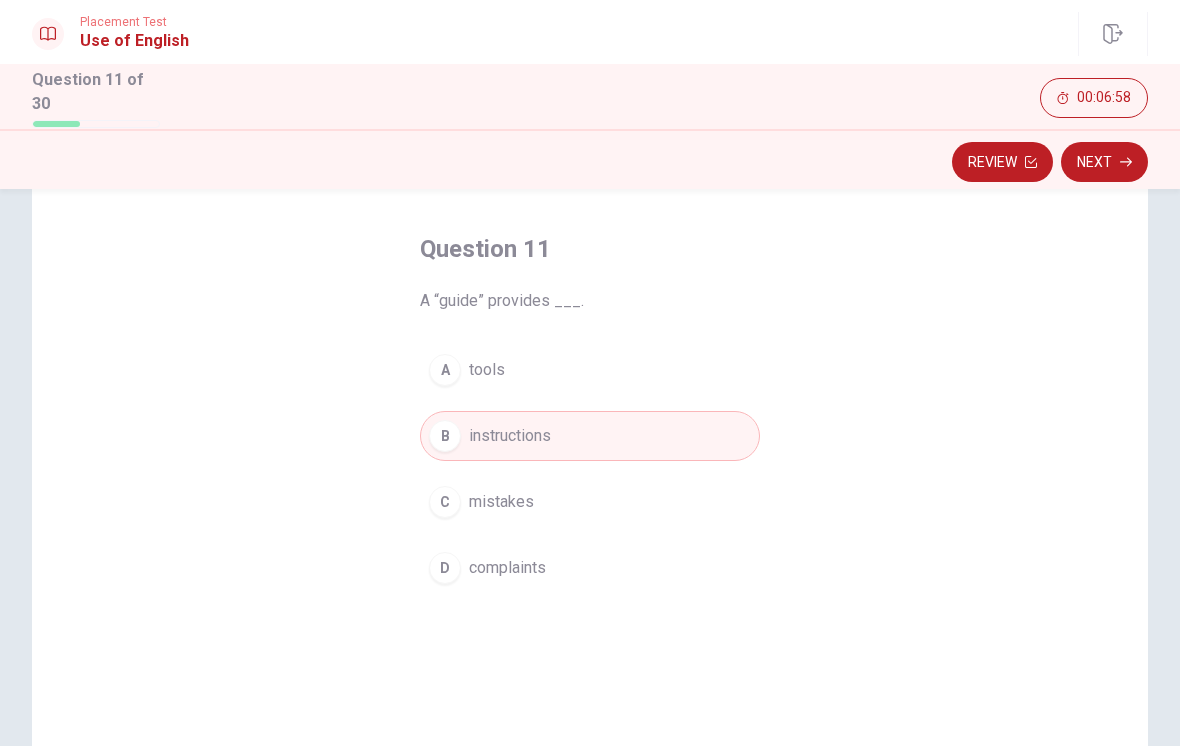 click on "Next" at bounding box center (1104, 162) 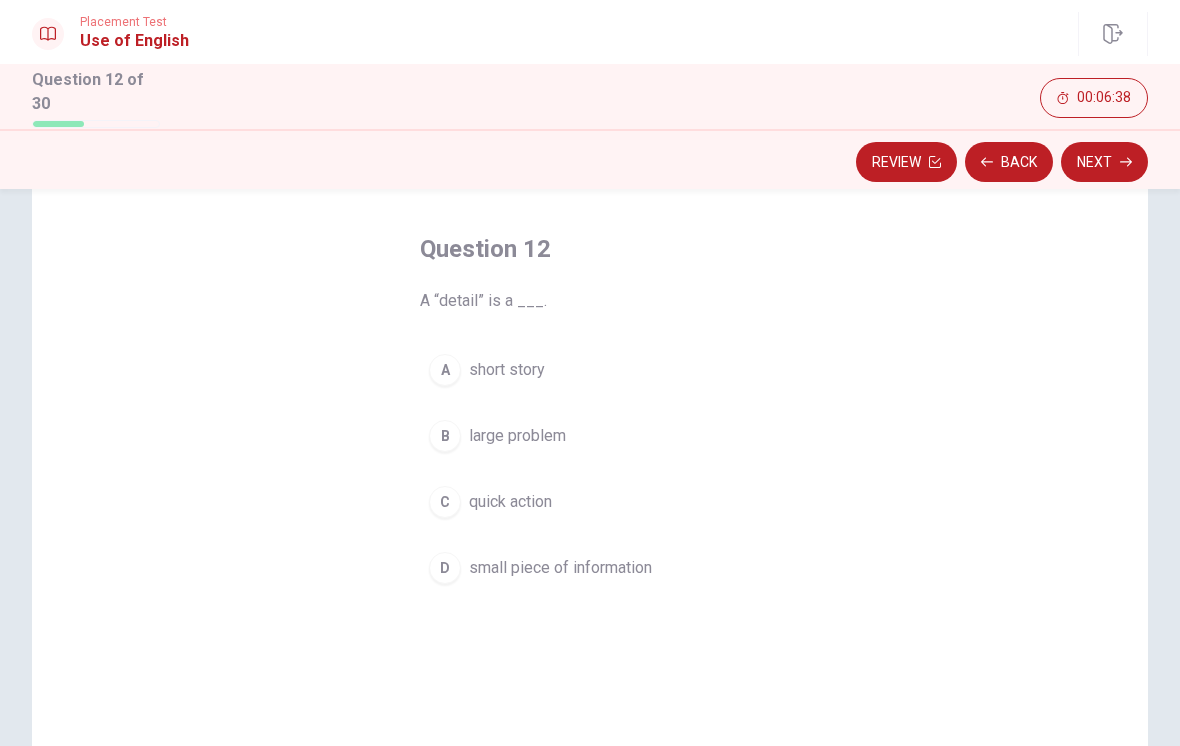 click on "small piece of information" at bounding box center (560, 568) 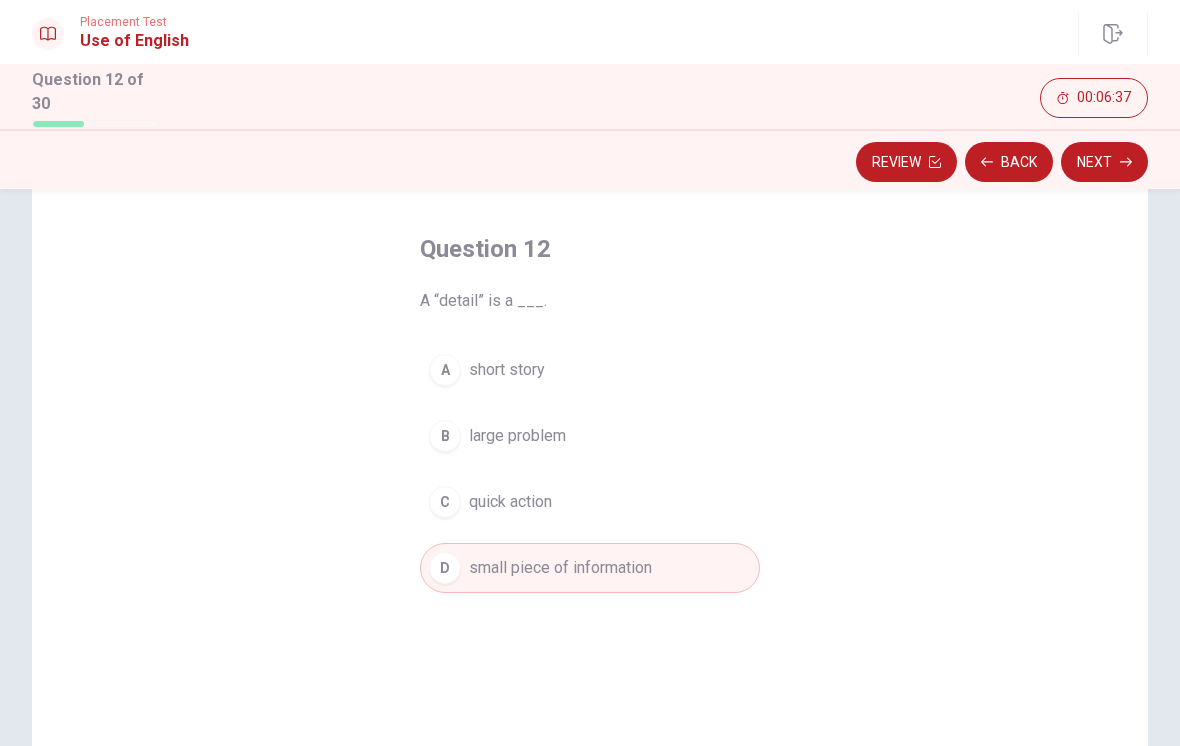 click on "Next" at bounding box center (1104, 162) 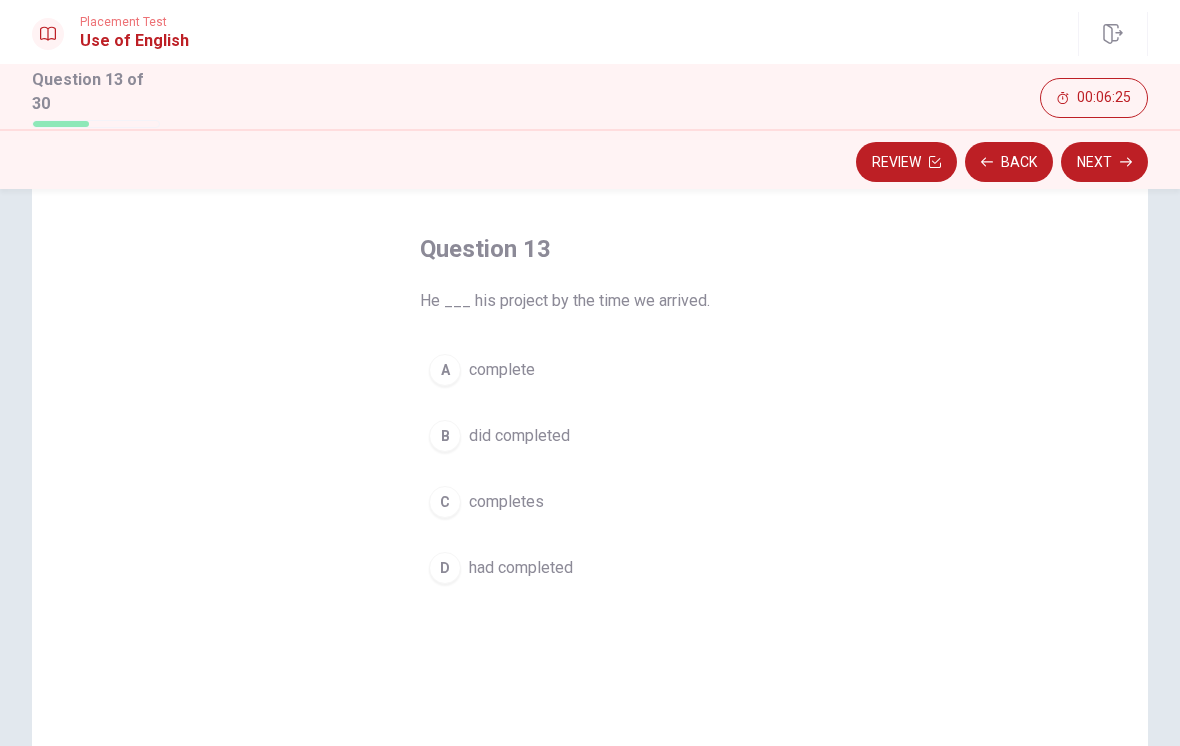 click on "had completed" at bounding box center (521, 568) 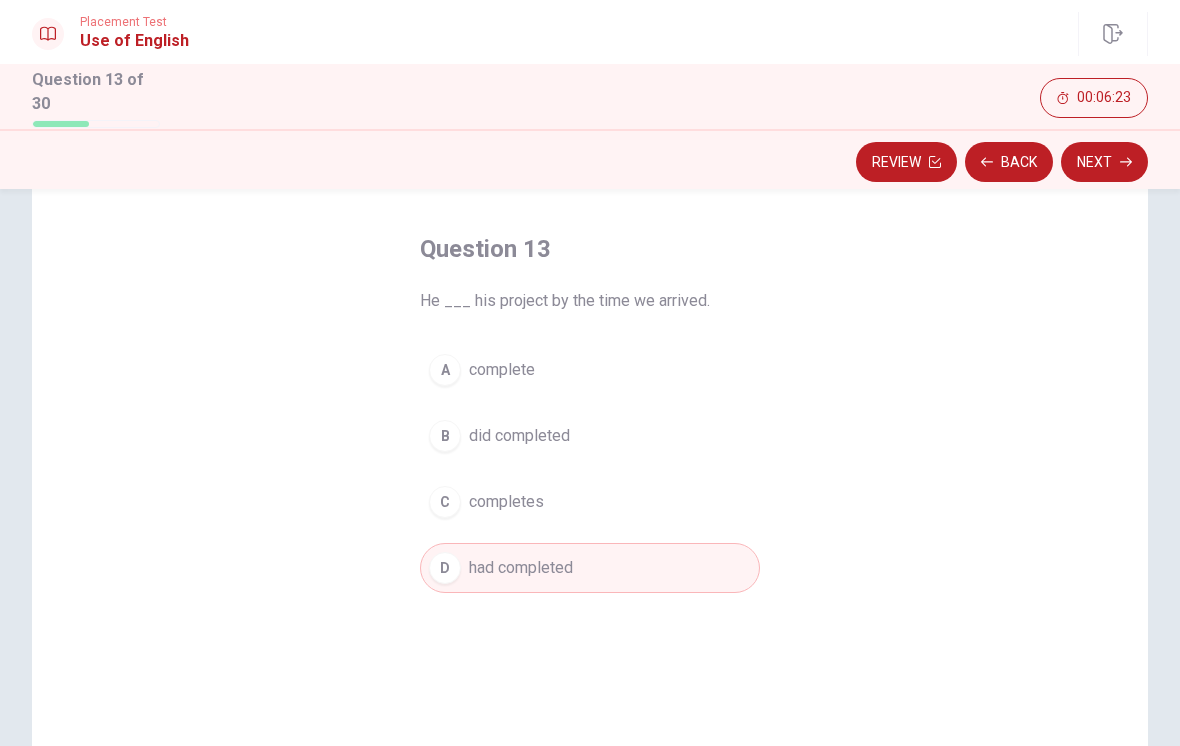 click on "Next" at bounding box center (1104, 162) 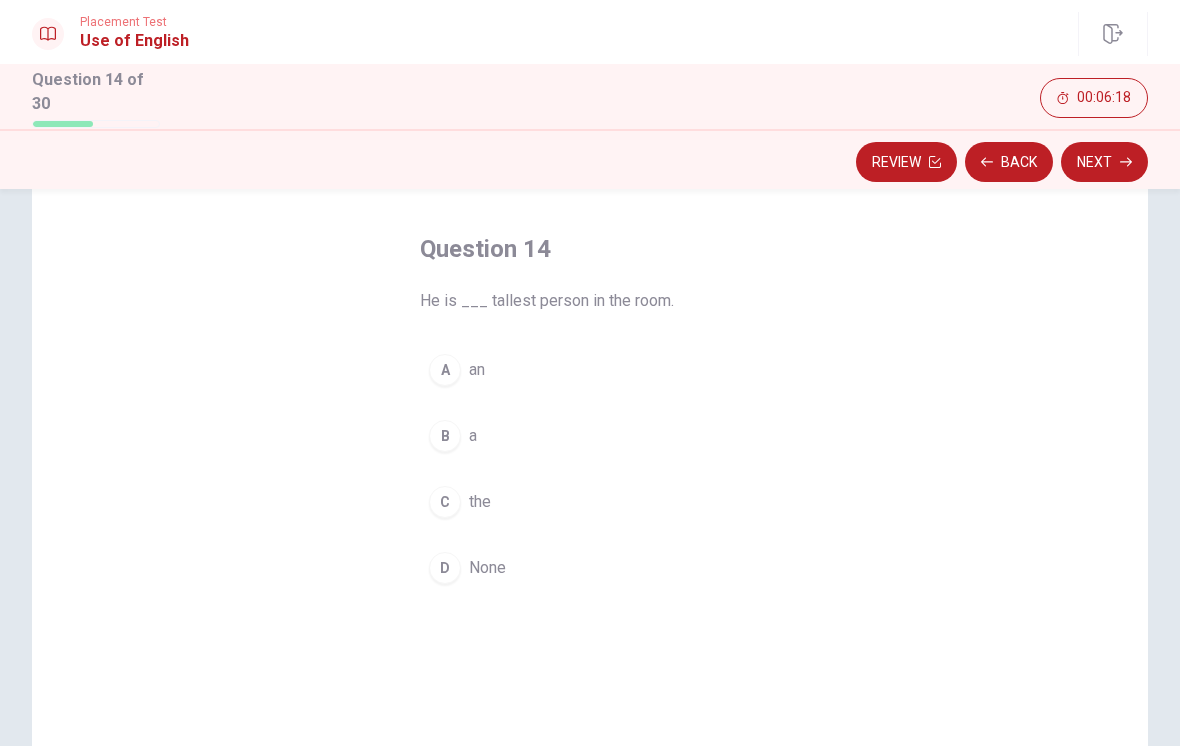 click on "the" at bounding box center (480, 502) 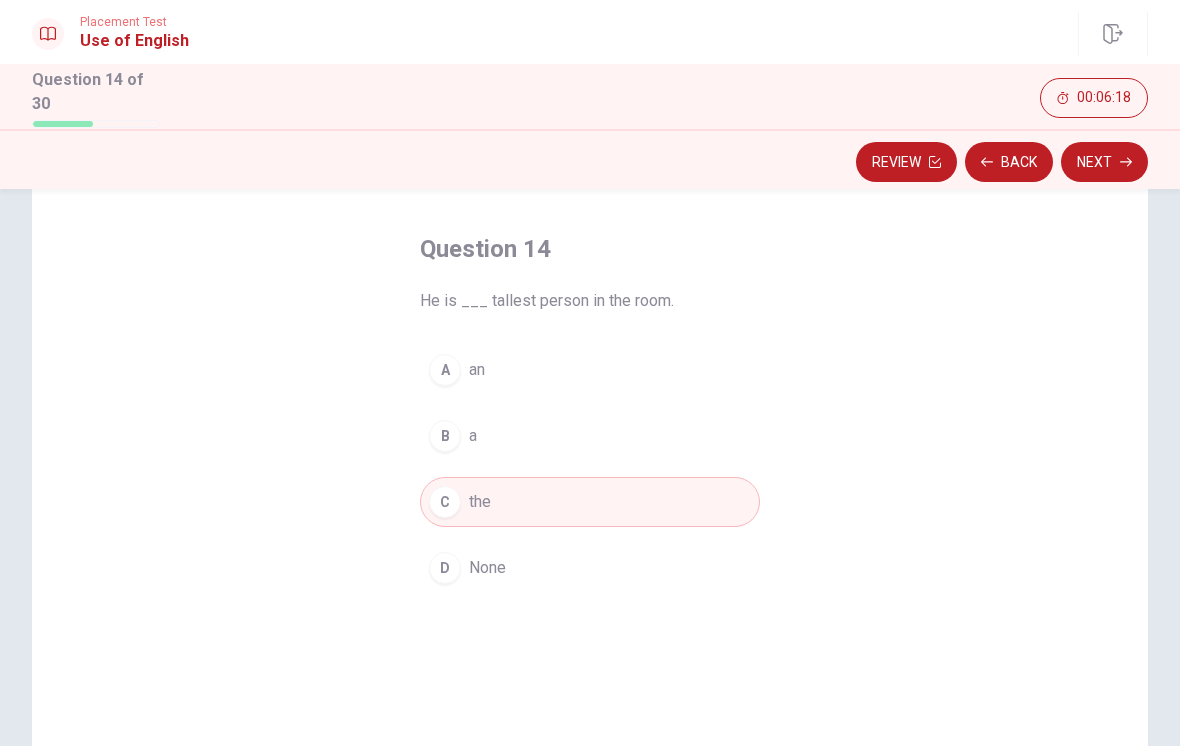 click on "Next" at bounding box center [1104, 162] 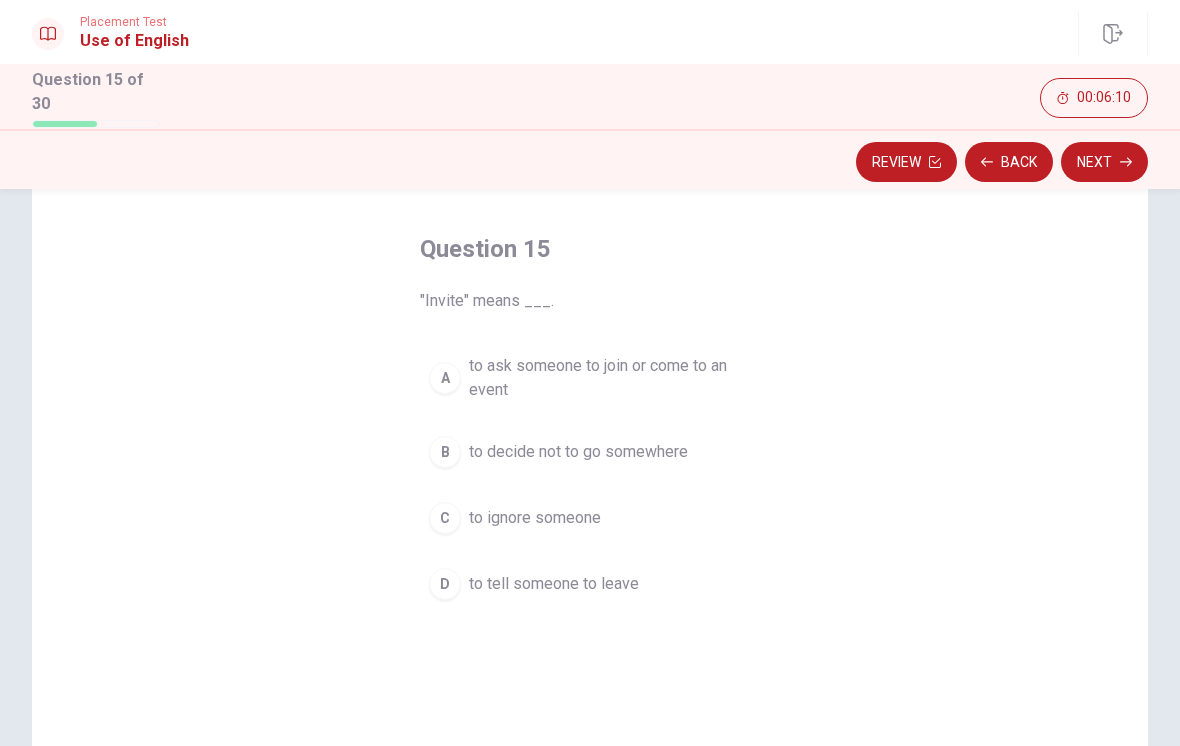 click on "to ask someone to join or come to an event" at bounding box center [610, 378] 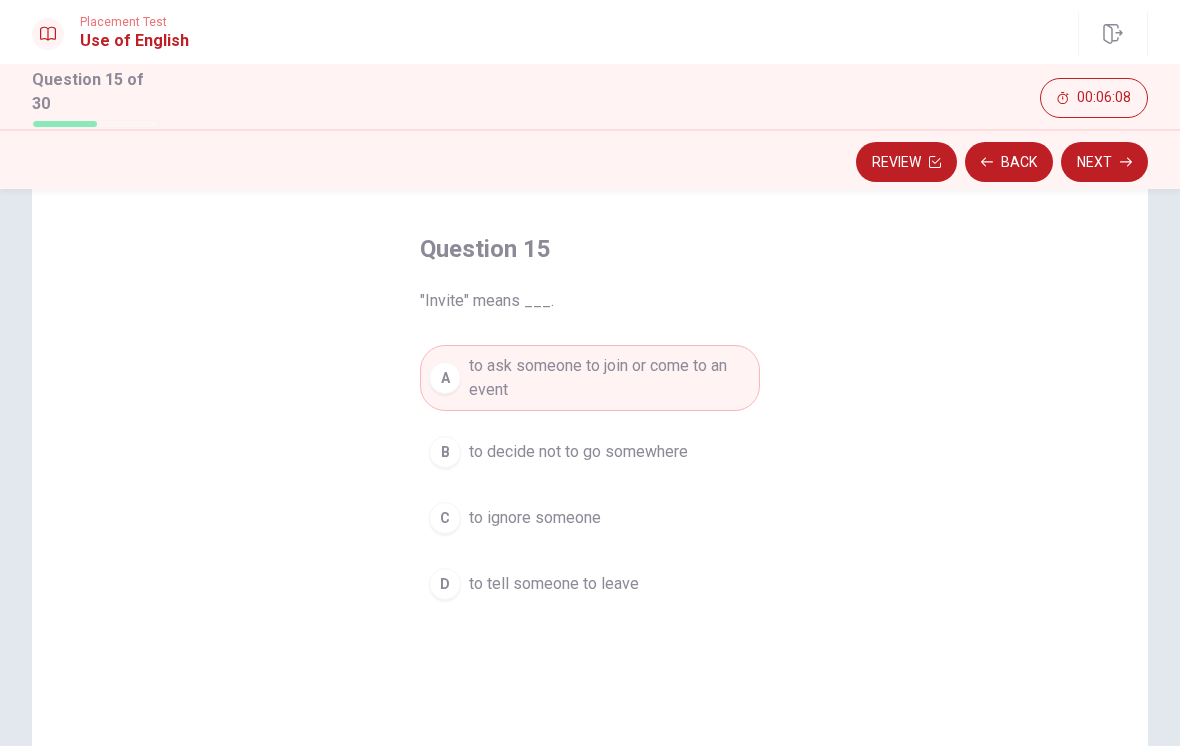 click on "Next" at bounding box center (1104, 162) 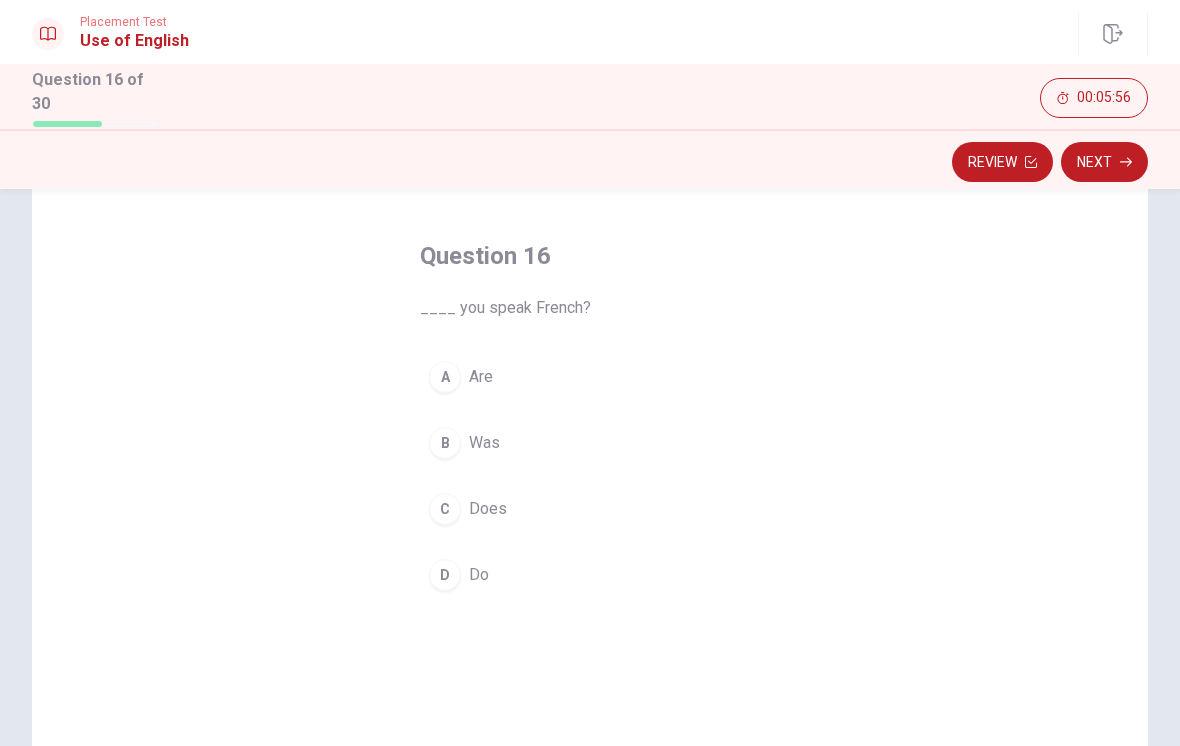 scroll, scrollTop: 73, scrollLeft: 0, axis: vertical 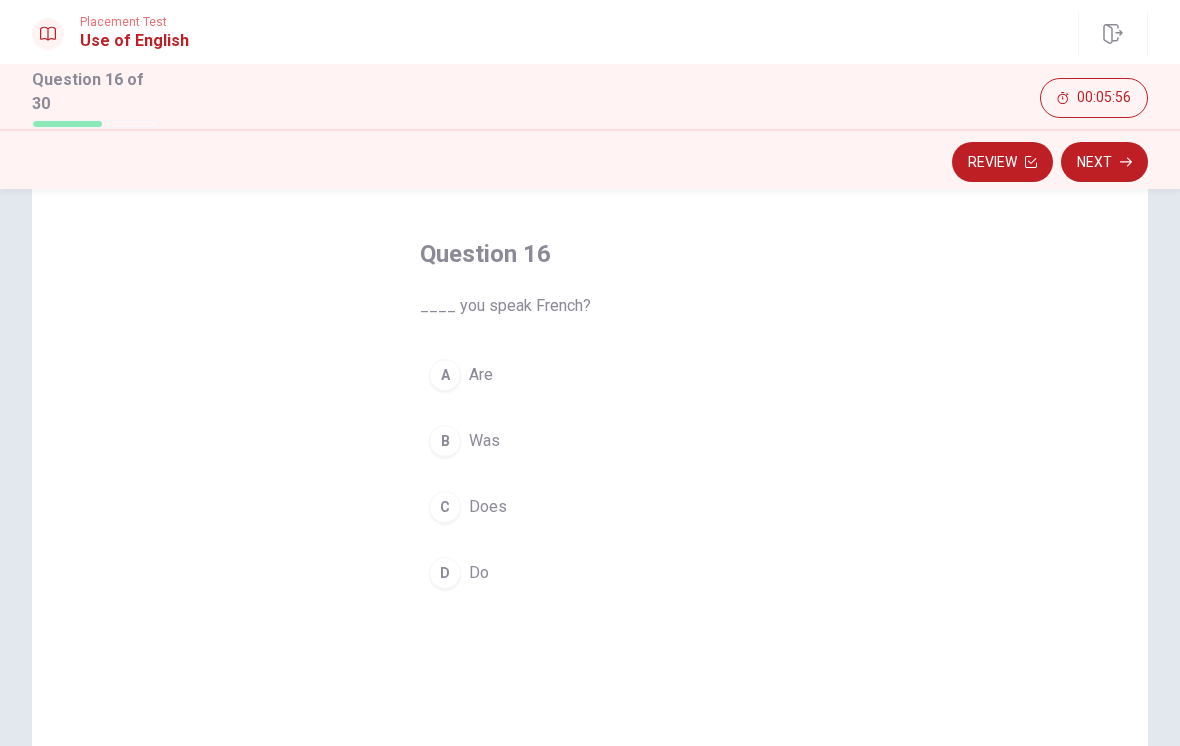 click on "Are" at bounding box center (481, 375) 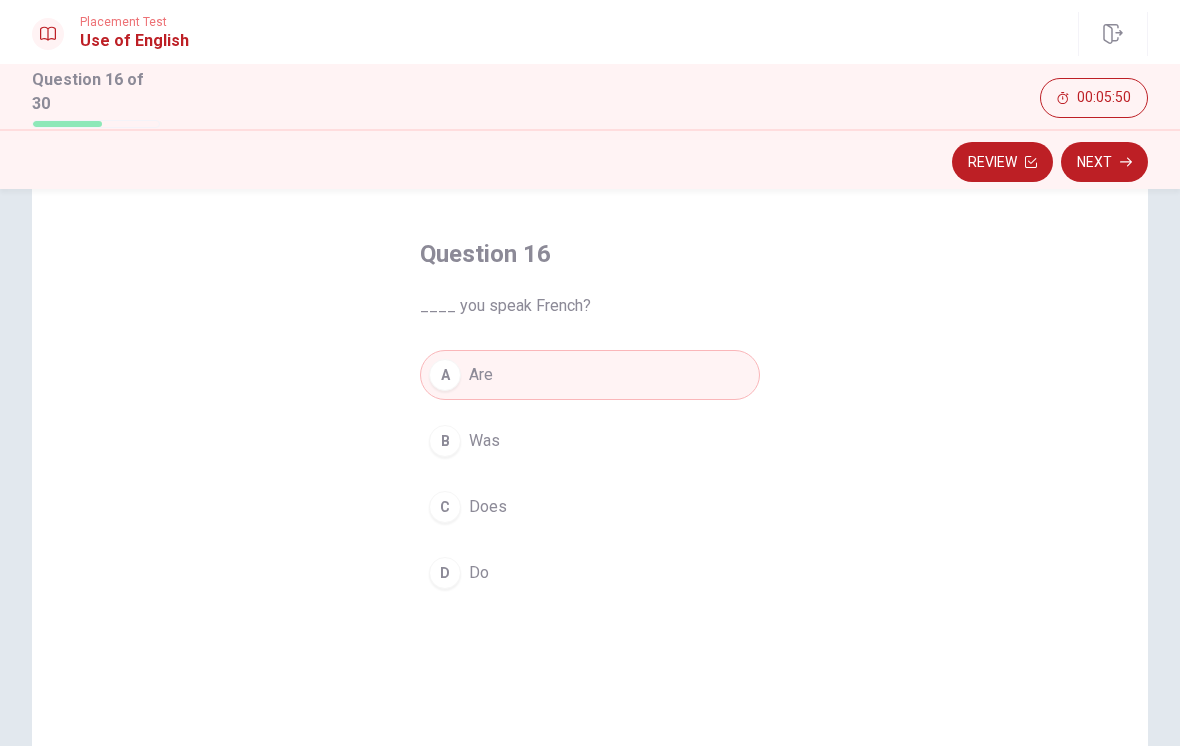 click 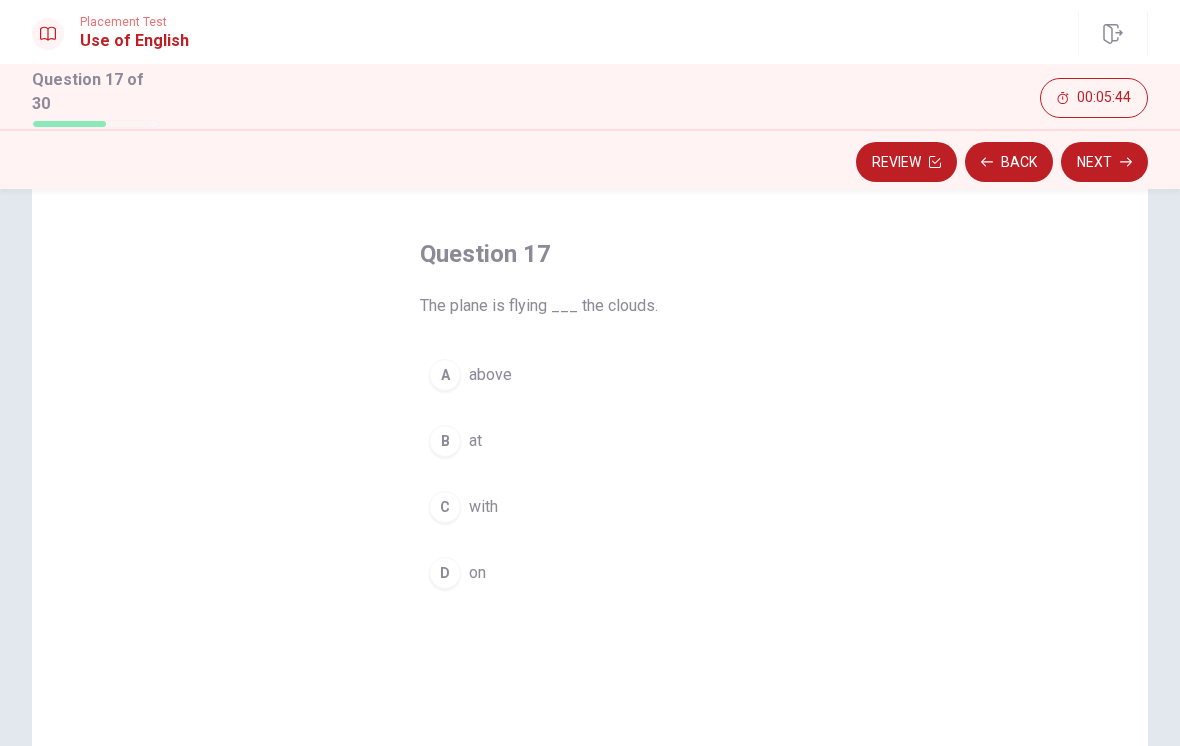 click on "above" at bounding box center [490, 375] 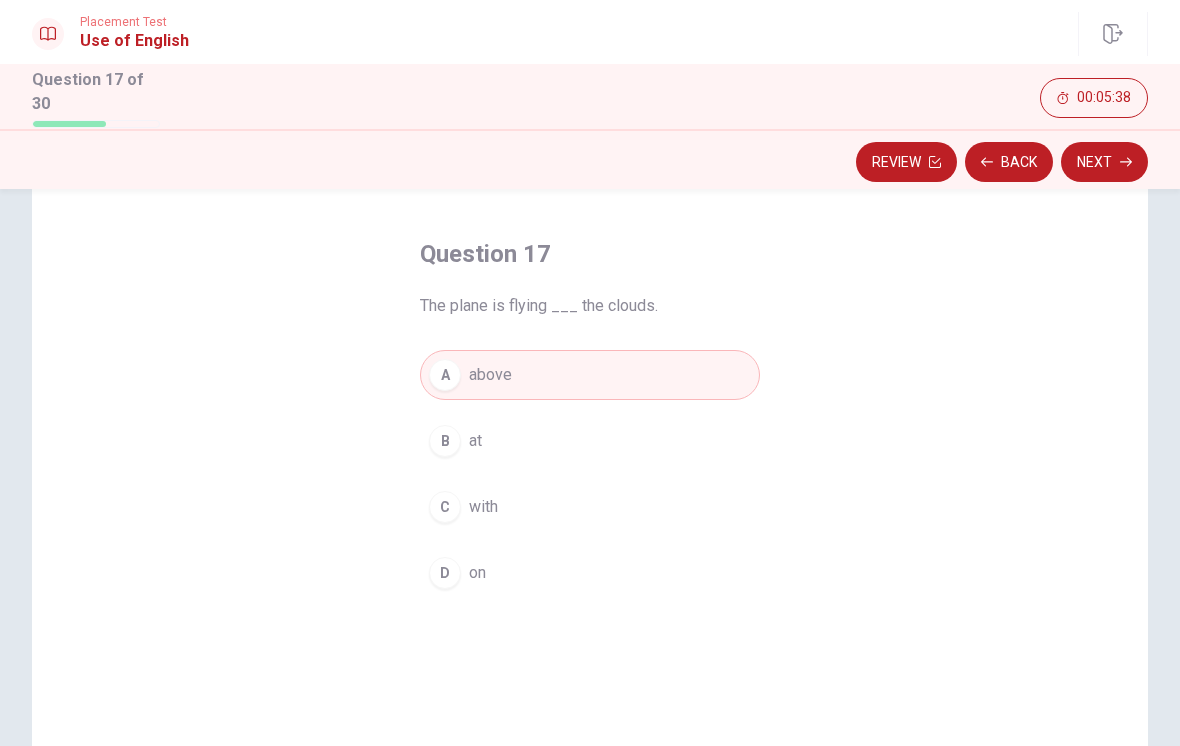 click on "Next" at bounding box center [1104, 162] 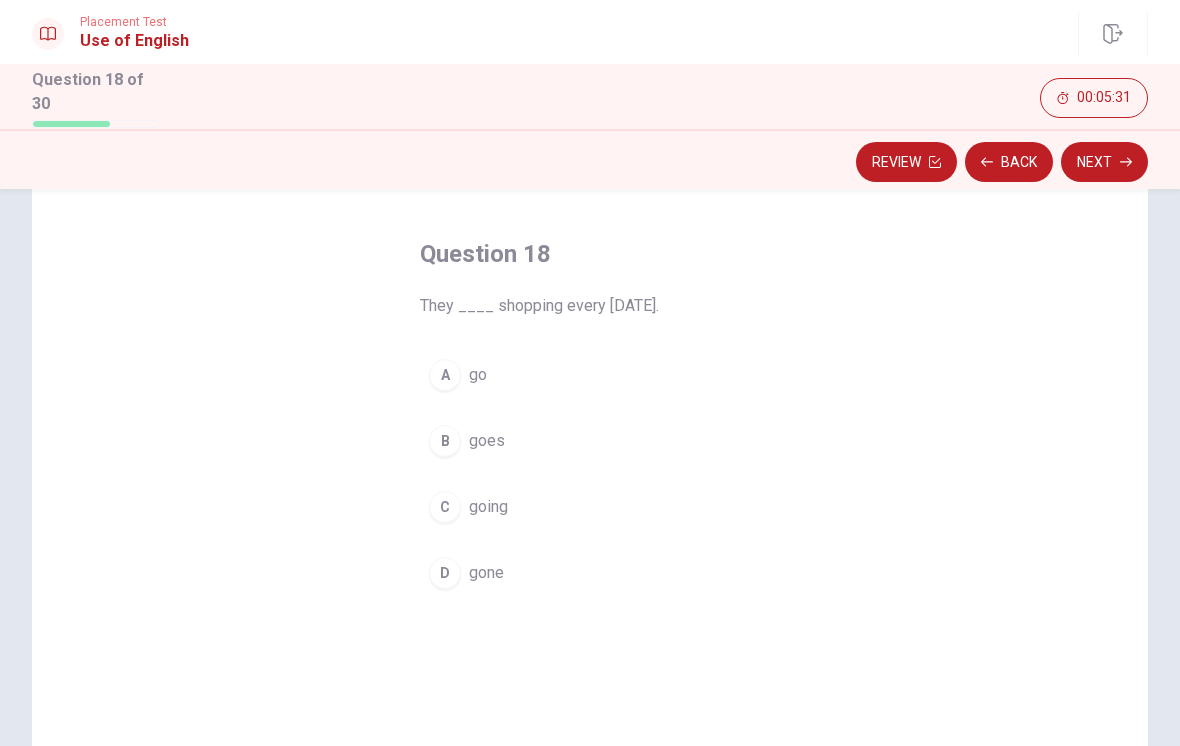 click on "go" at bounding box center [478, 375] 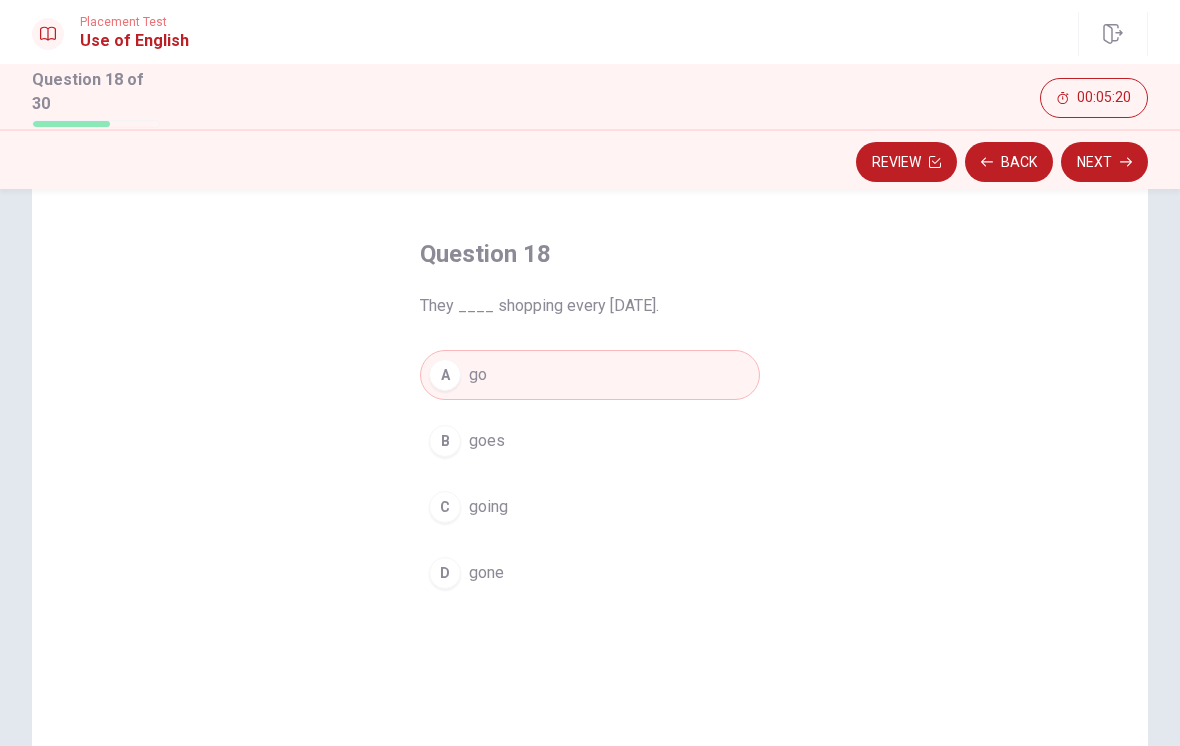 click on "C going" at bounding box center [590, 507] 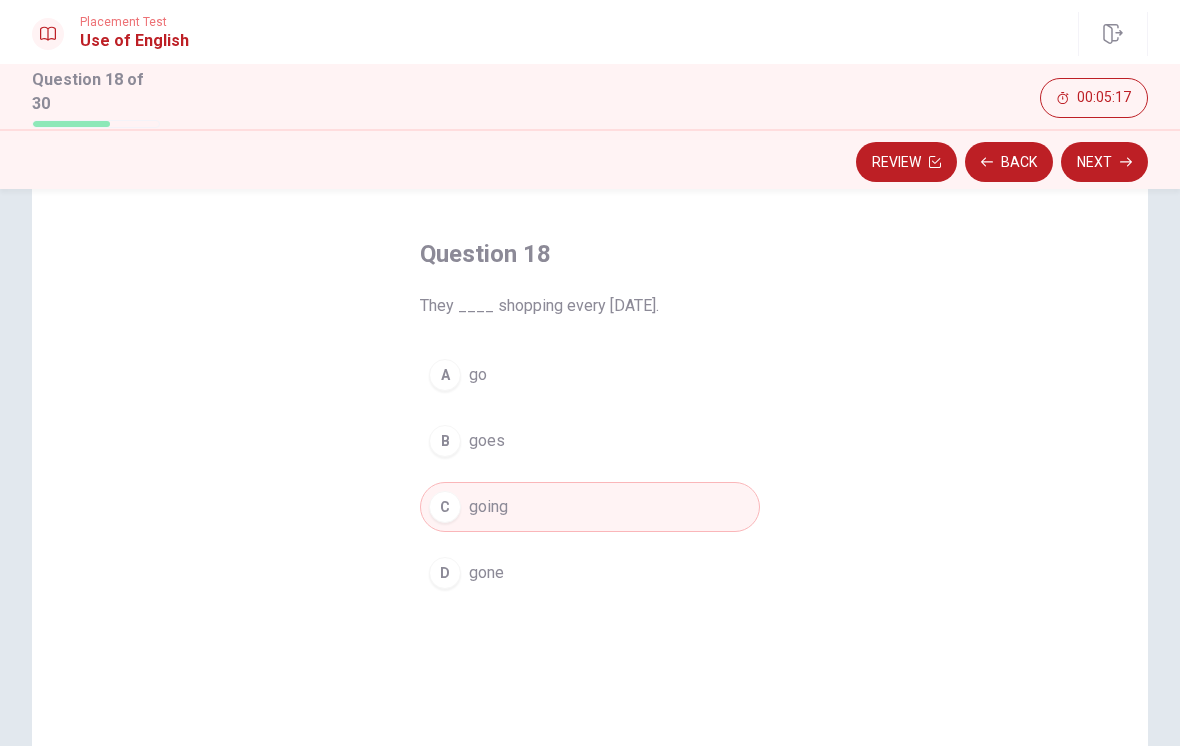 click on "A go" at bounding box center (590, 375) 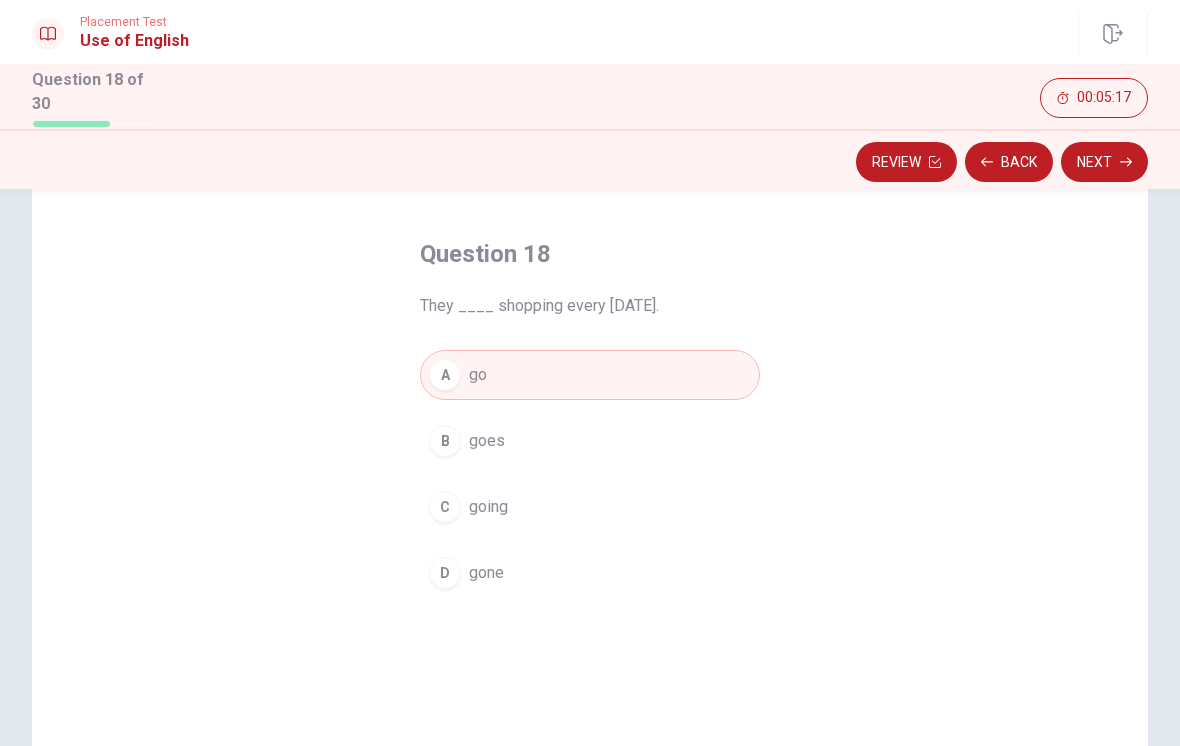 click on "C going" at bounding box center (590, 507) 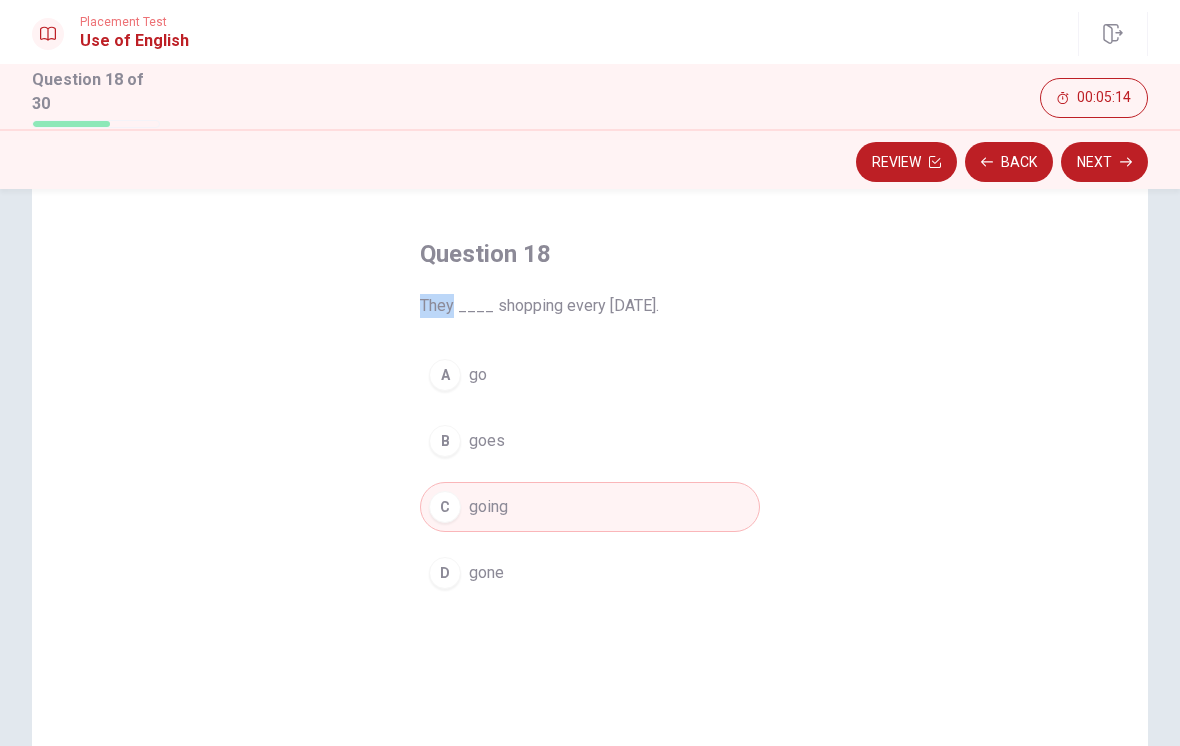 click on "They ____ shopping every [DATE]." at bounding box center [590, 306] 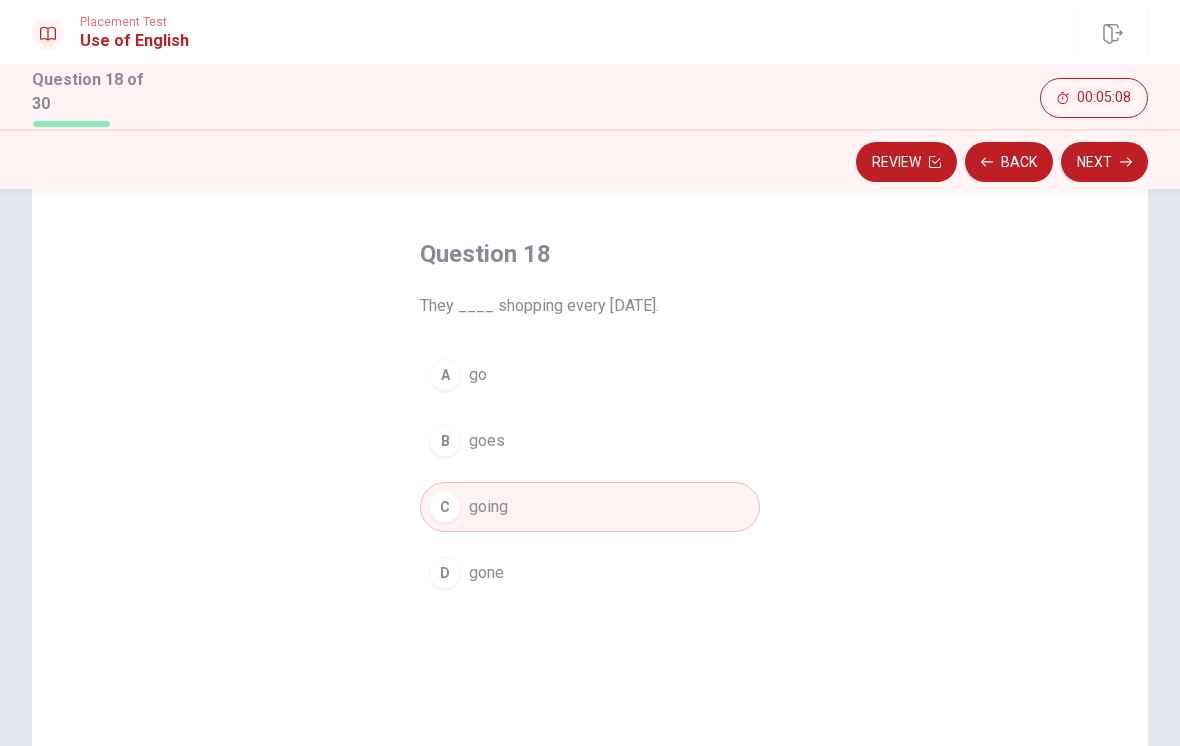 click on "A go" at bounding box center (590, 375) 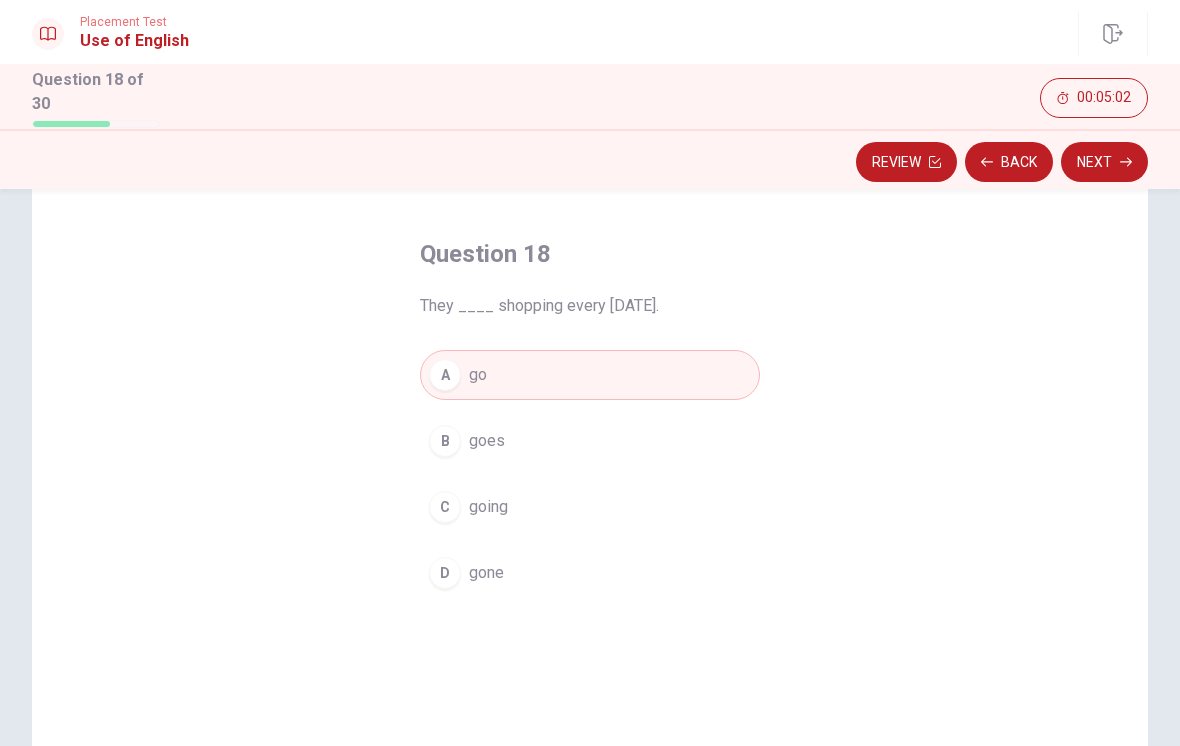 click on "C going" at bounding box center [590, 507] 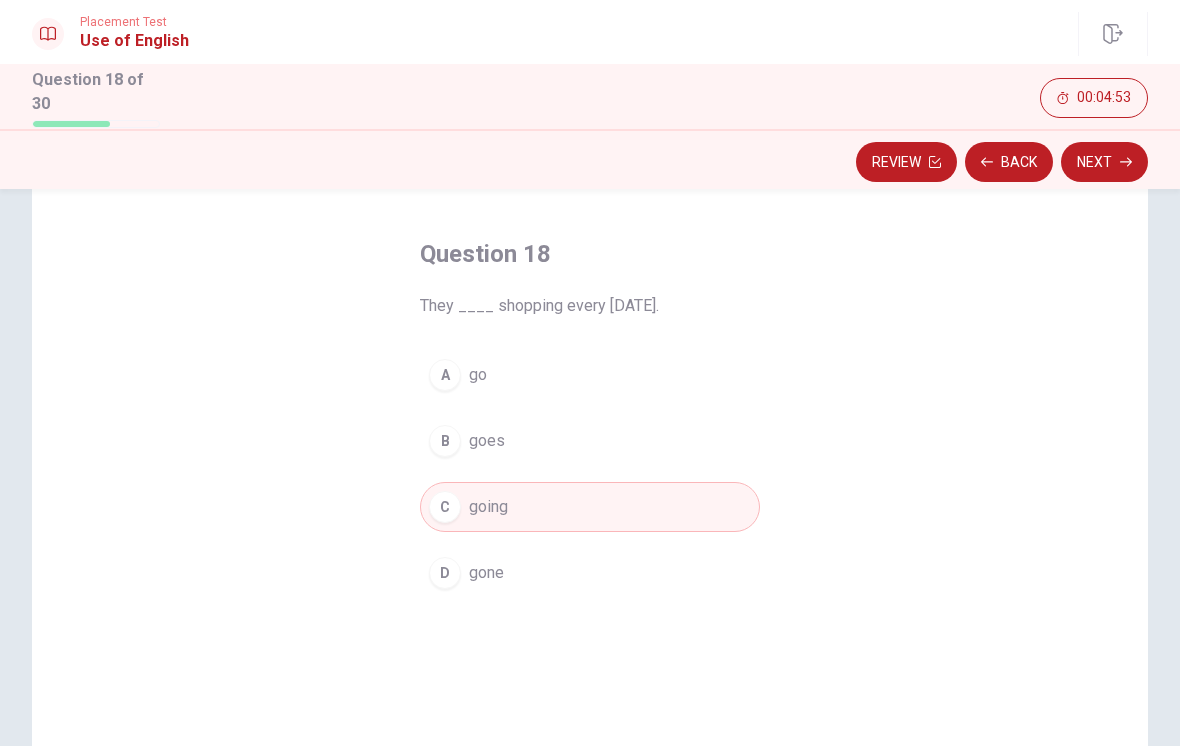 click on "A go" at bounding box center (590, 375) 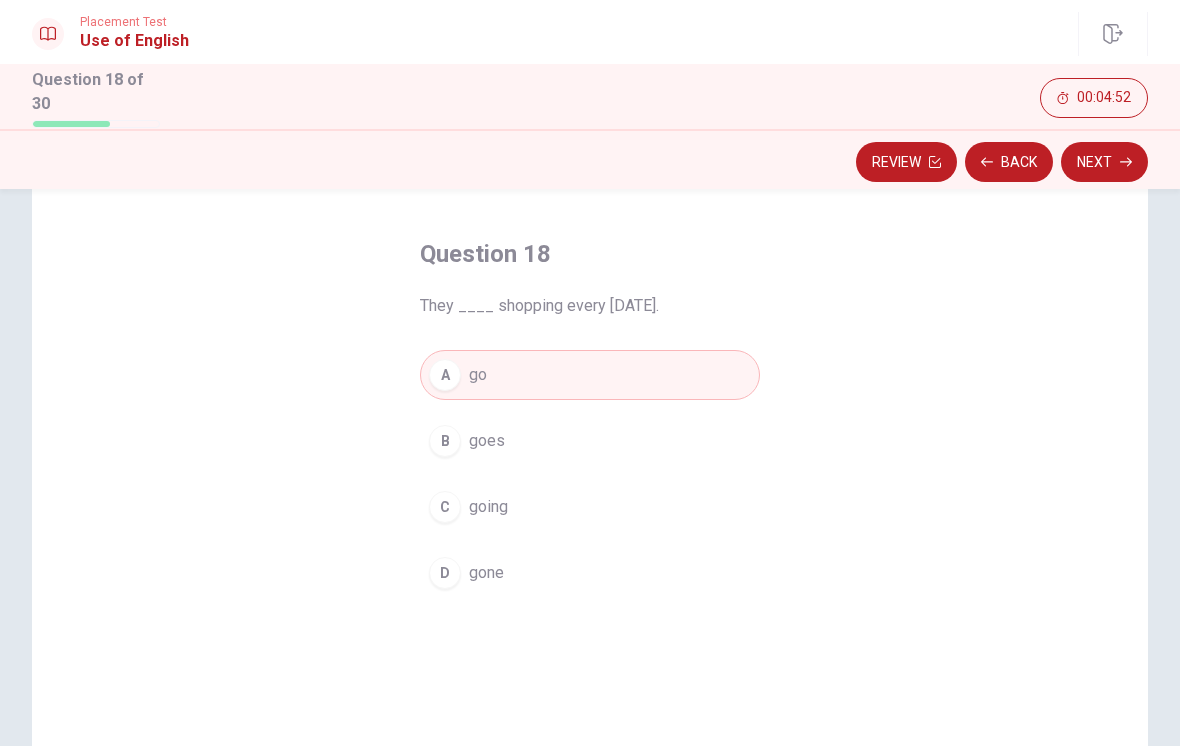 click on "Next" at bounding box center (1104, 162) 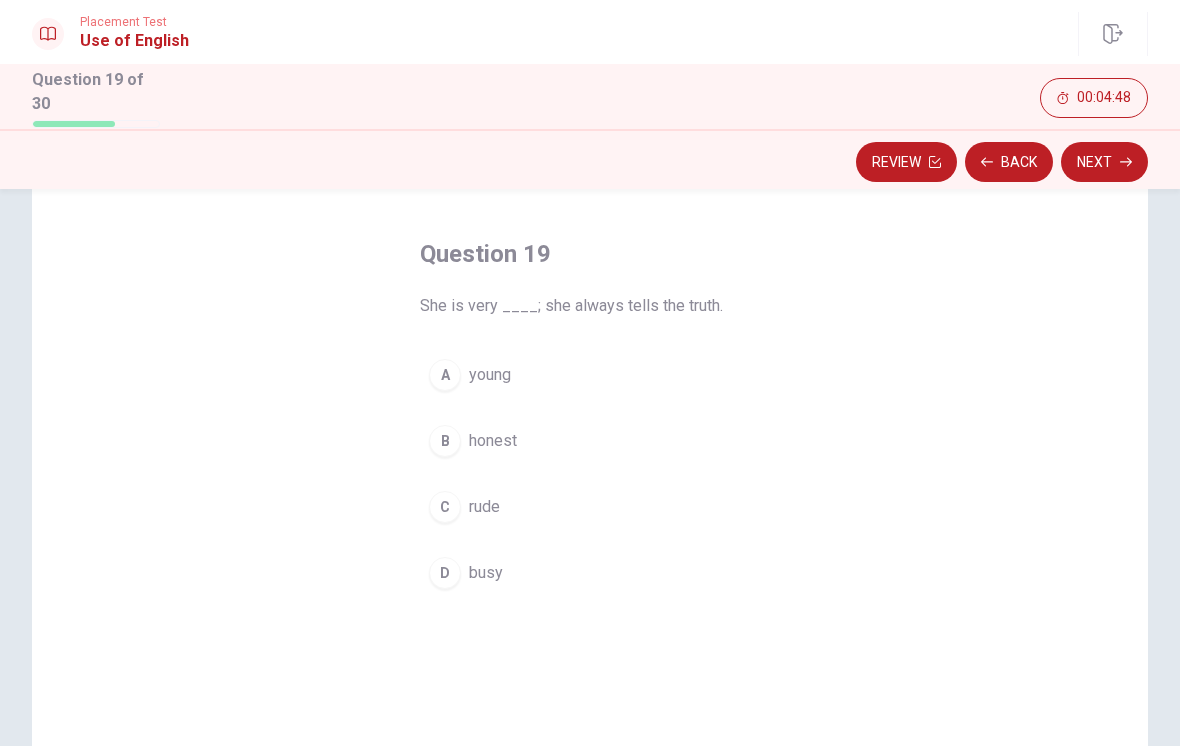 click on "B honest" at bounding box center [590, 441] 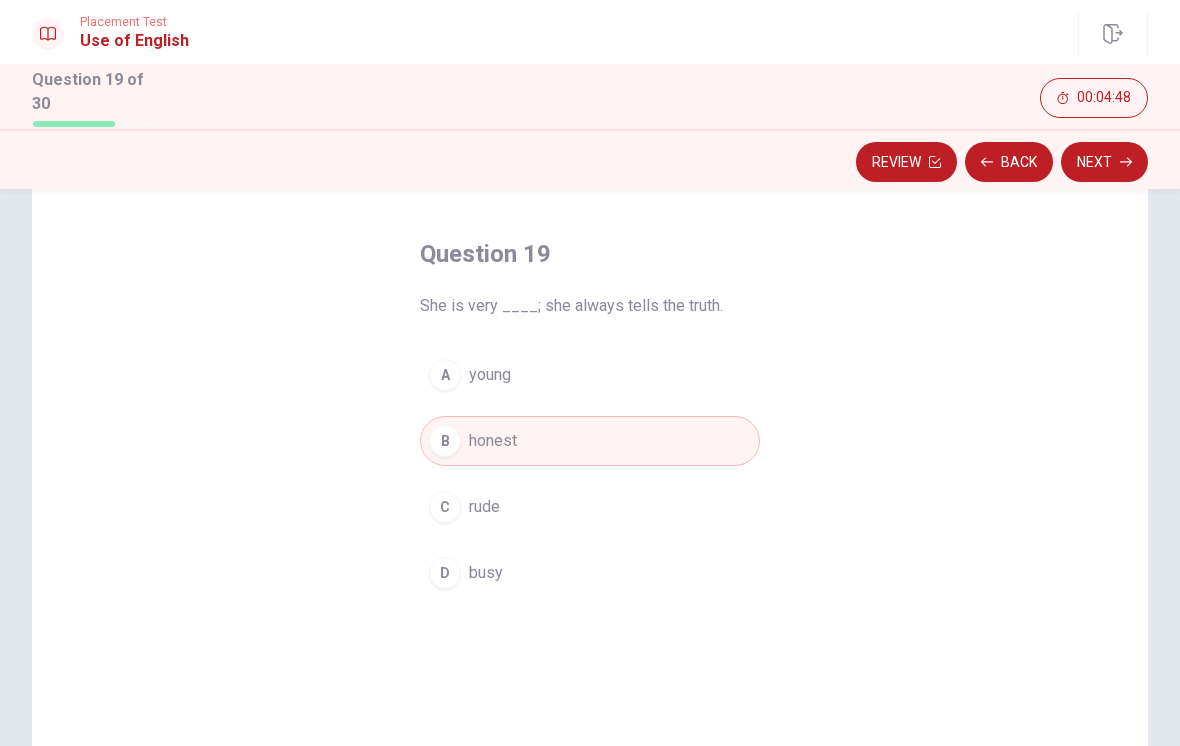 click on "Next" at bounding box center (1104, 162) 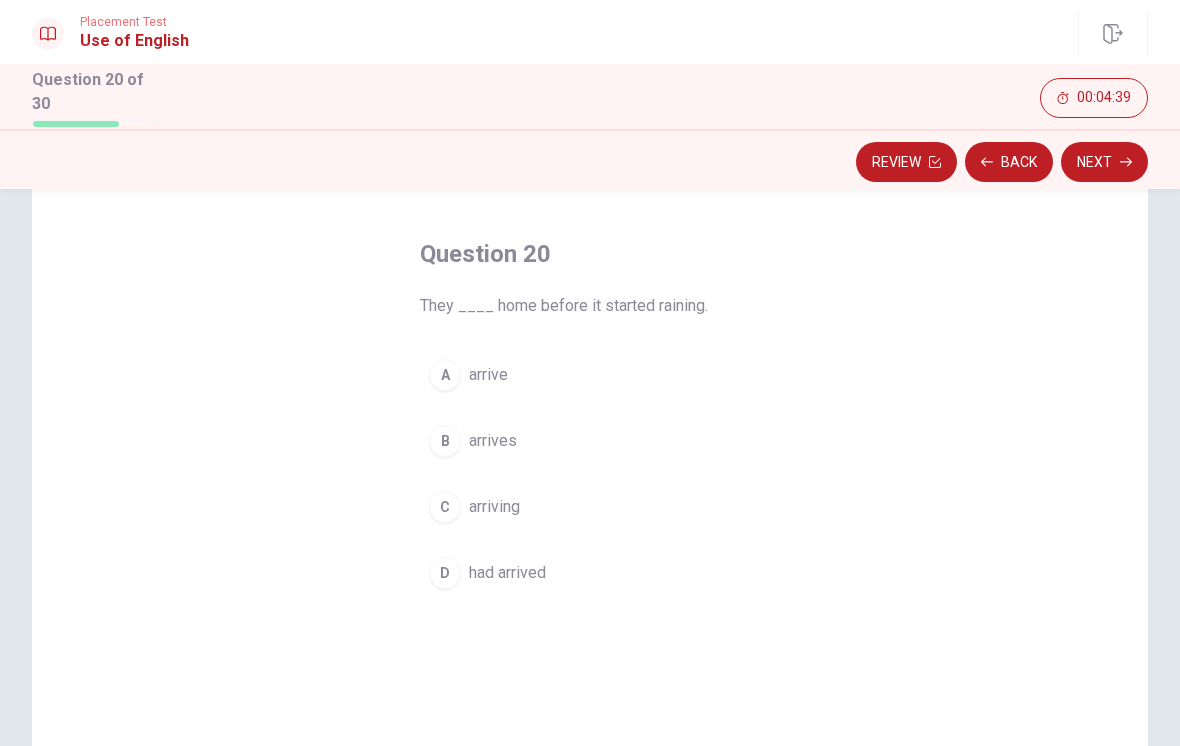 click on "had arrived" at bounding box center [507, 573] 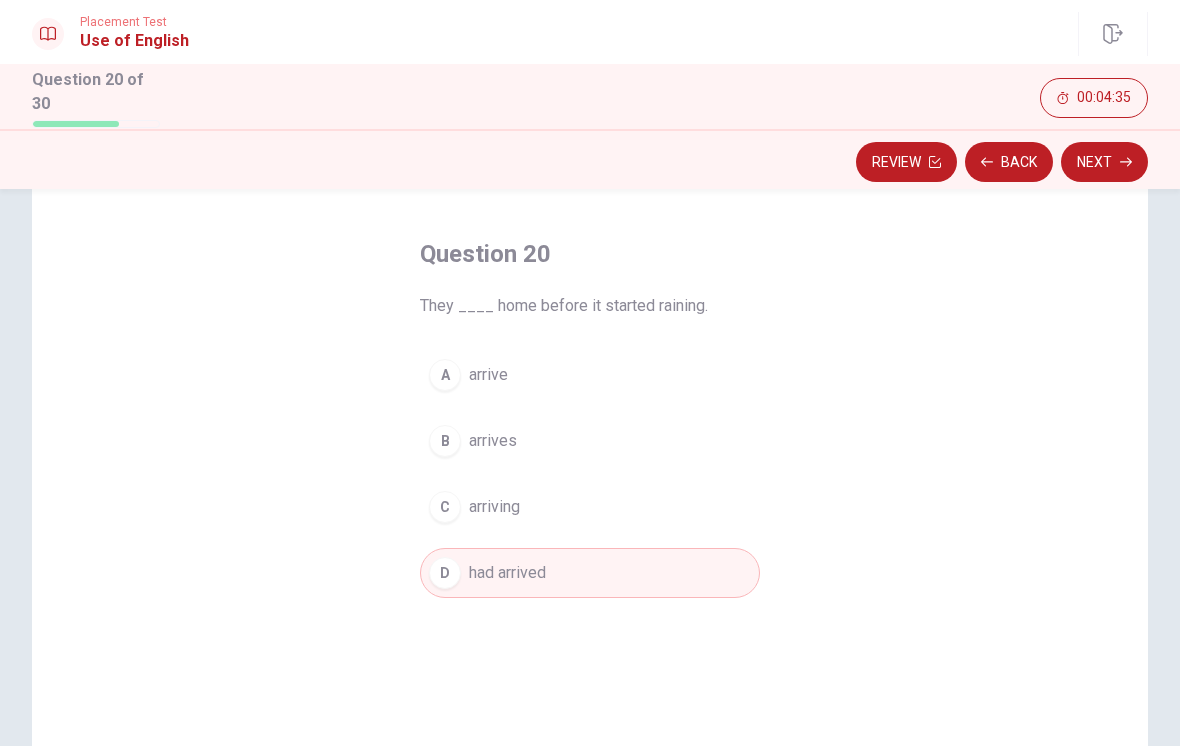 click on "Next" at bounding box center [1104, 162] 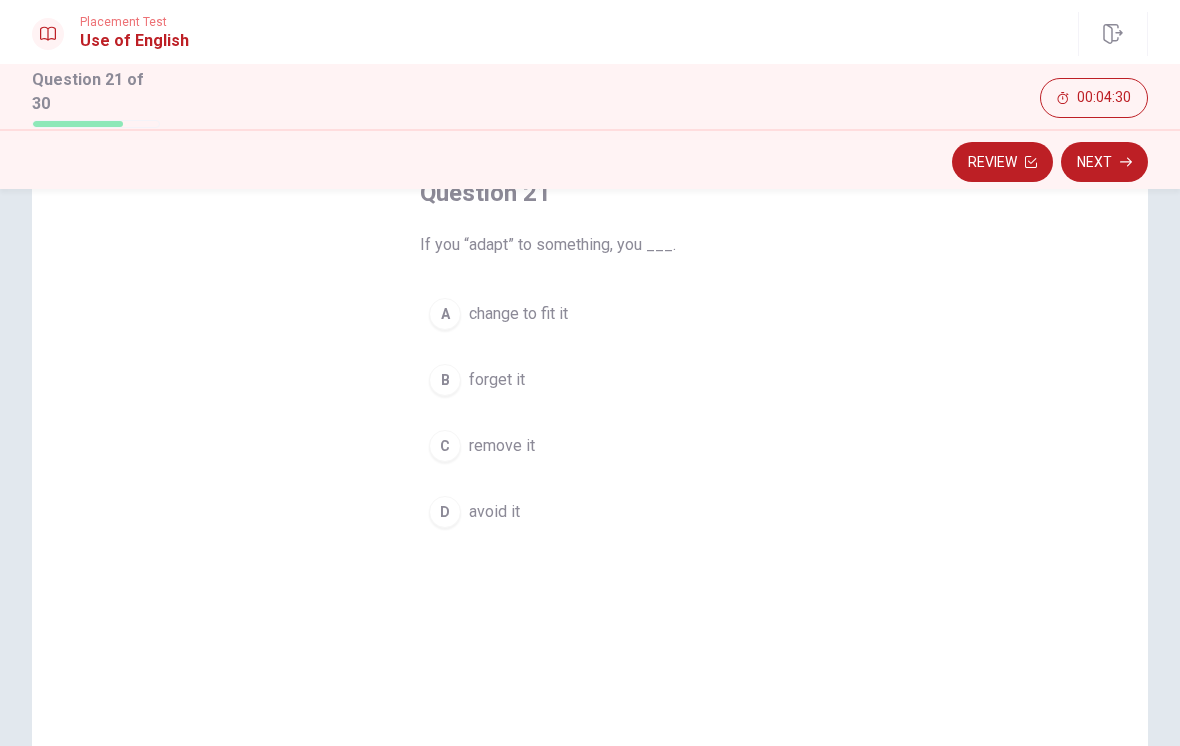 scroll, scrollTop: 137, scrollLeft: 0, axis: vertical 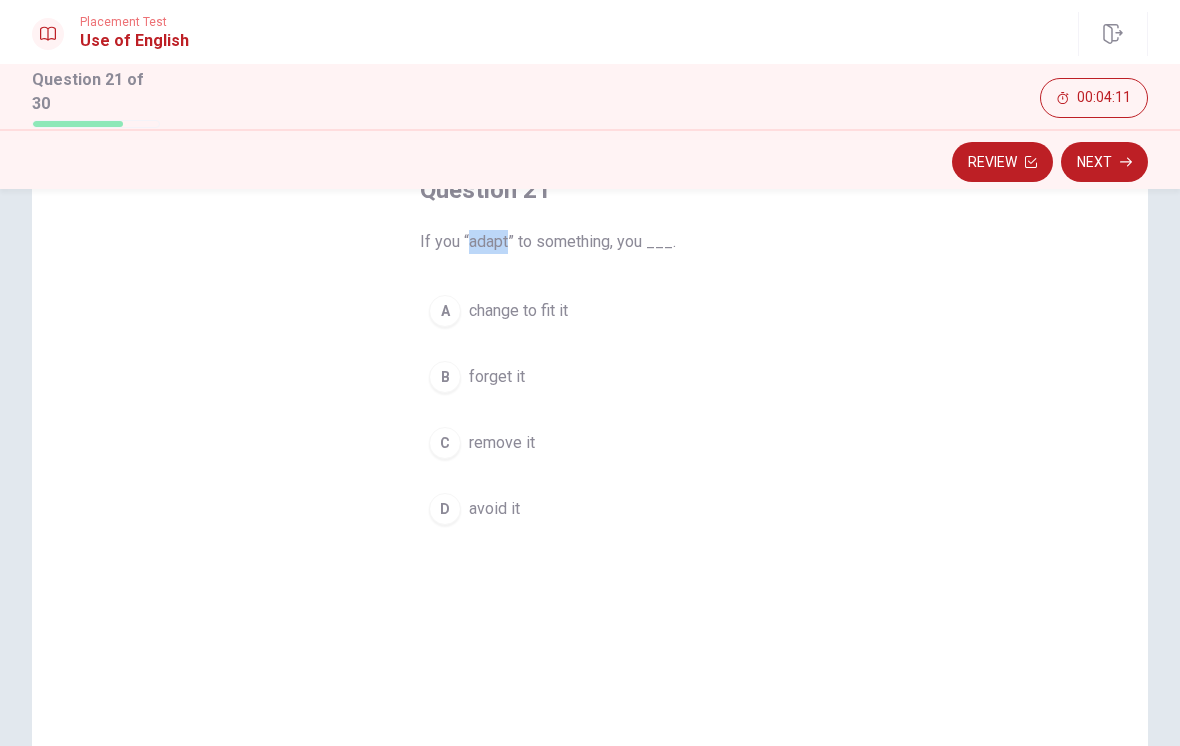 click on "If you “adapt” to something, you ___." at bounding box center (590, 242) 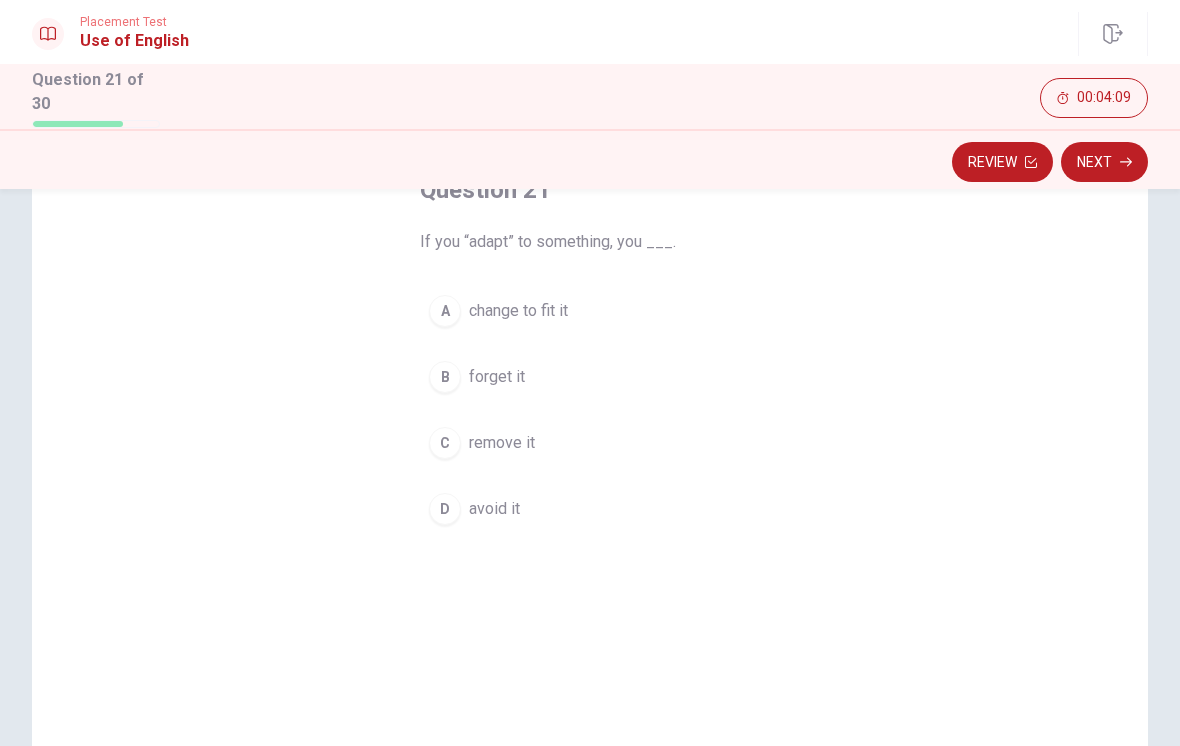 click on "A change to fit it" at bounding box center [590, 311] 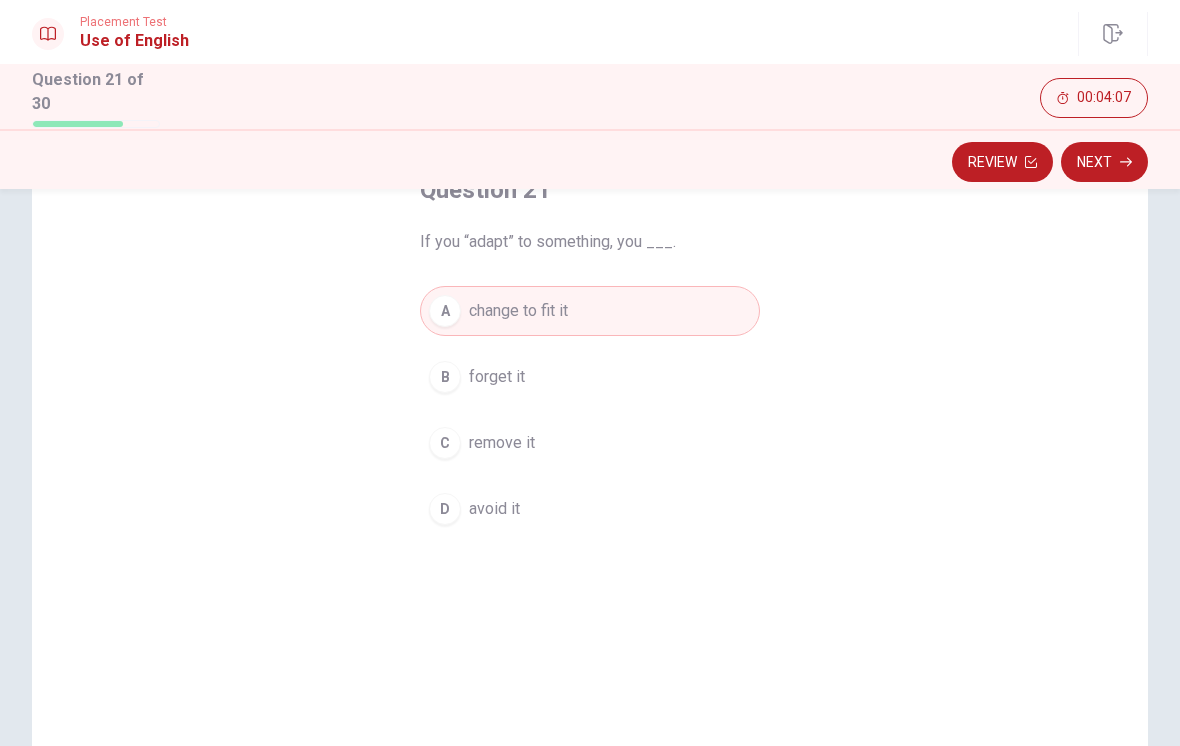 click on "Next" at bounding box center (1104, 162) 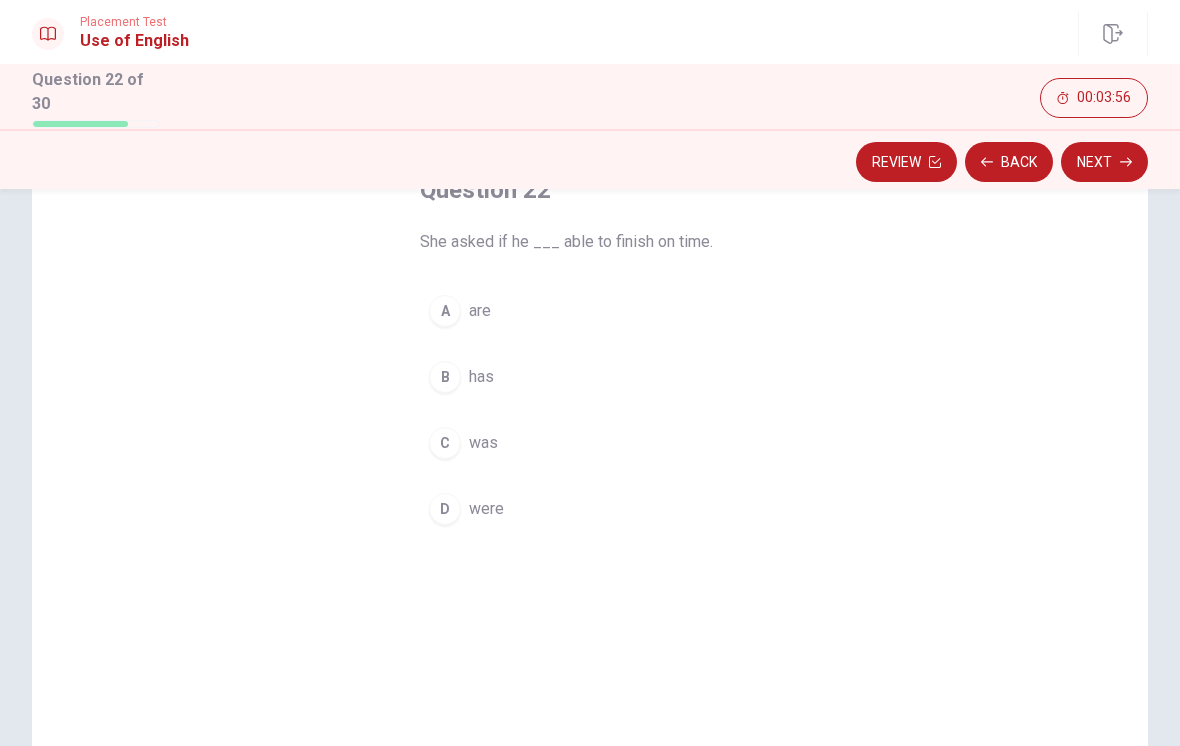 click on "are" at bounding box center (480, 311) 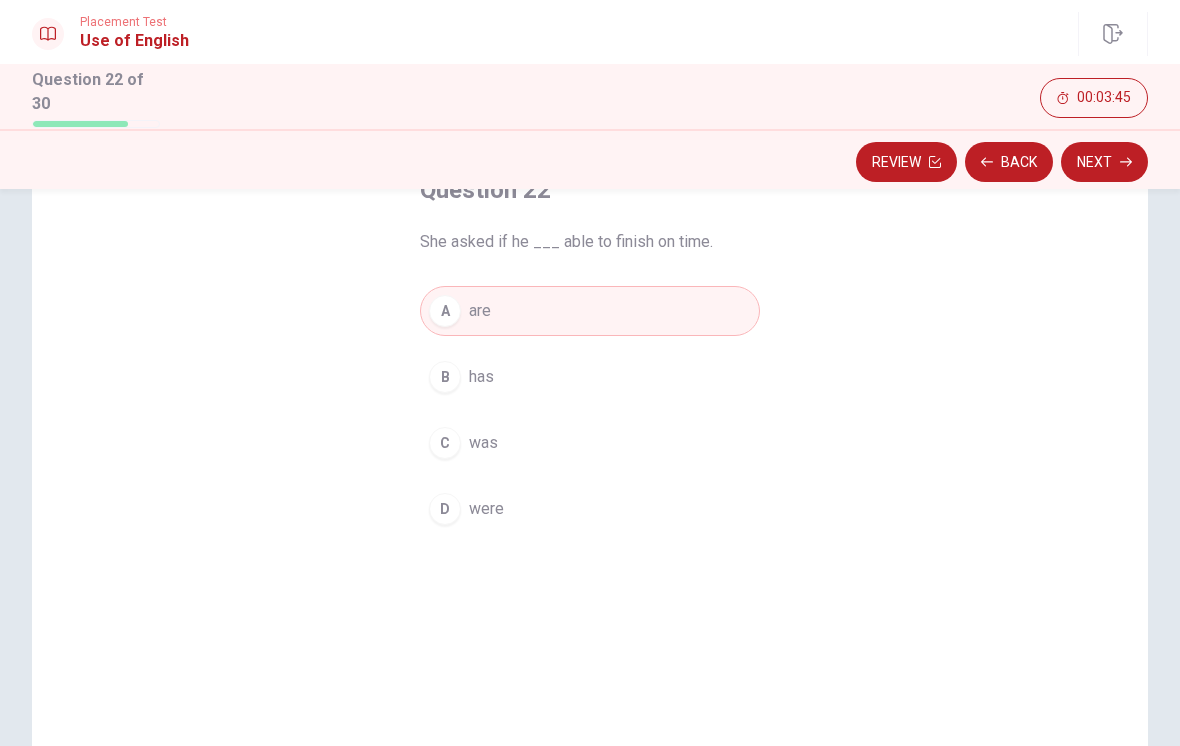 click on "D were" at bounding box center (590, 509) 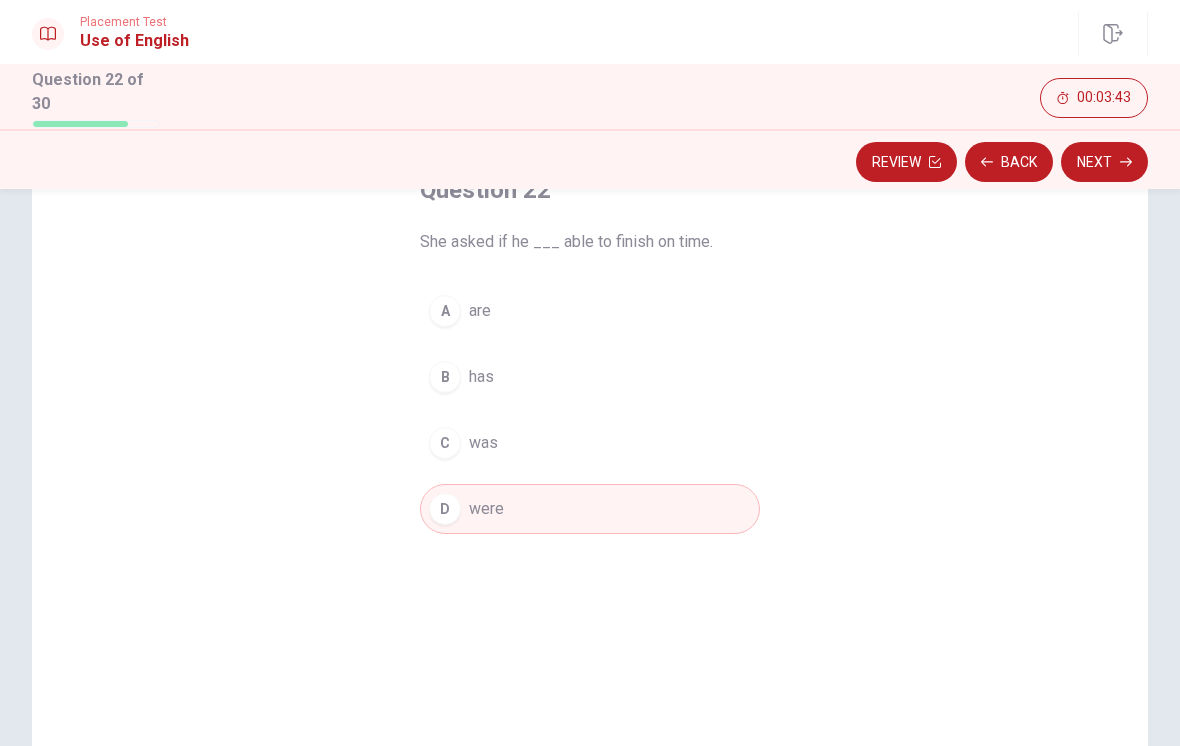 click on "C was" at bounding box center (590, 443) 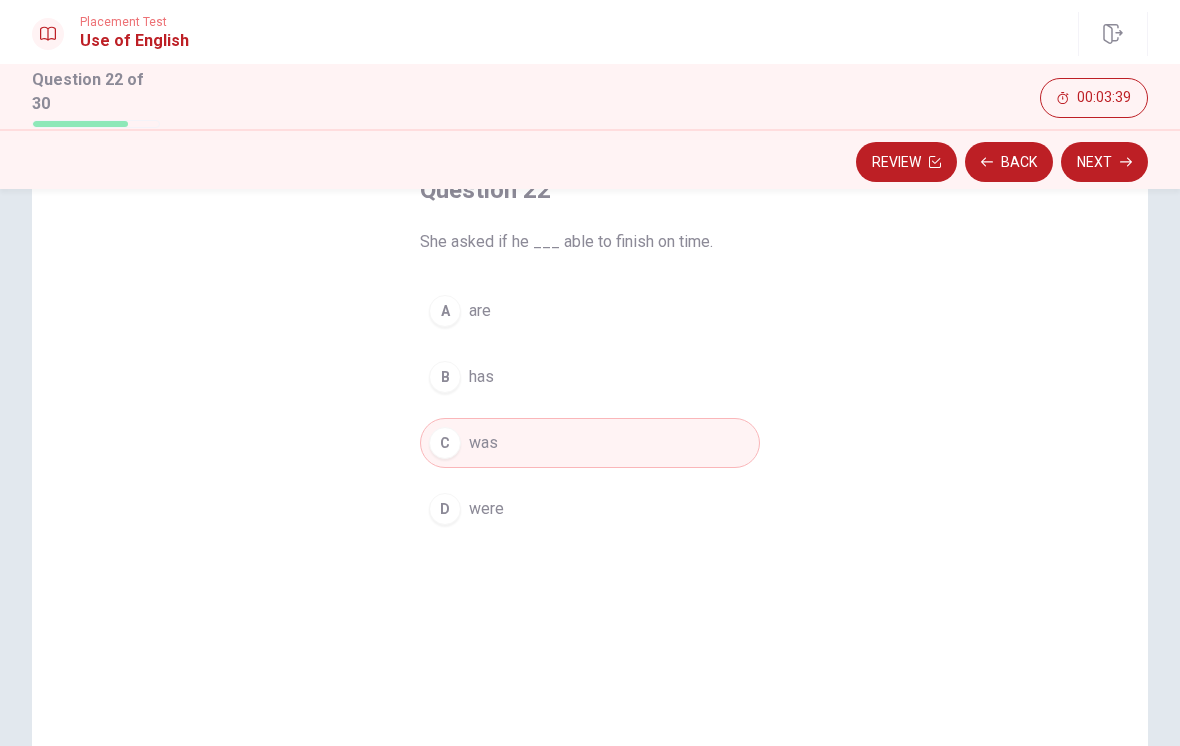 click on "A are" at bounding box center [590, 311] 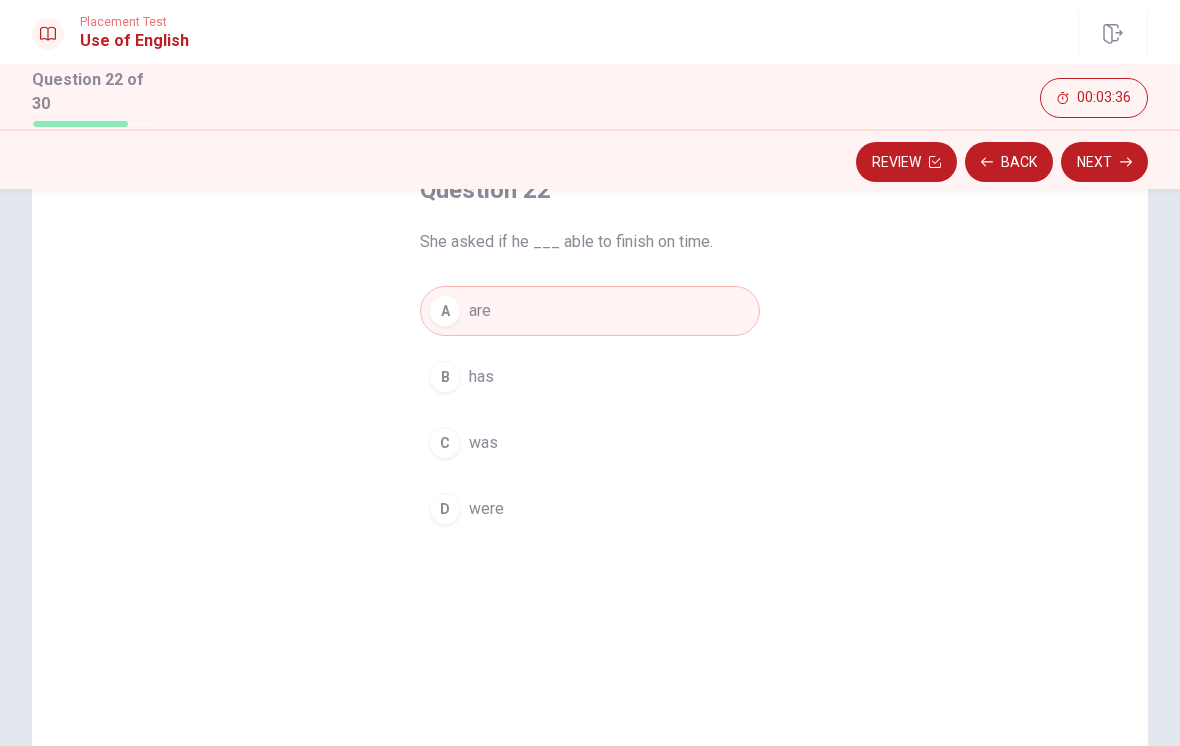 click on "Next" at bounding box center [1104, 162] 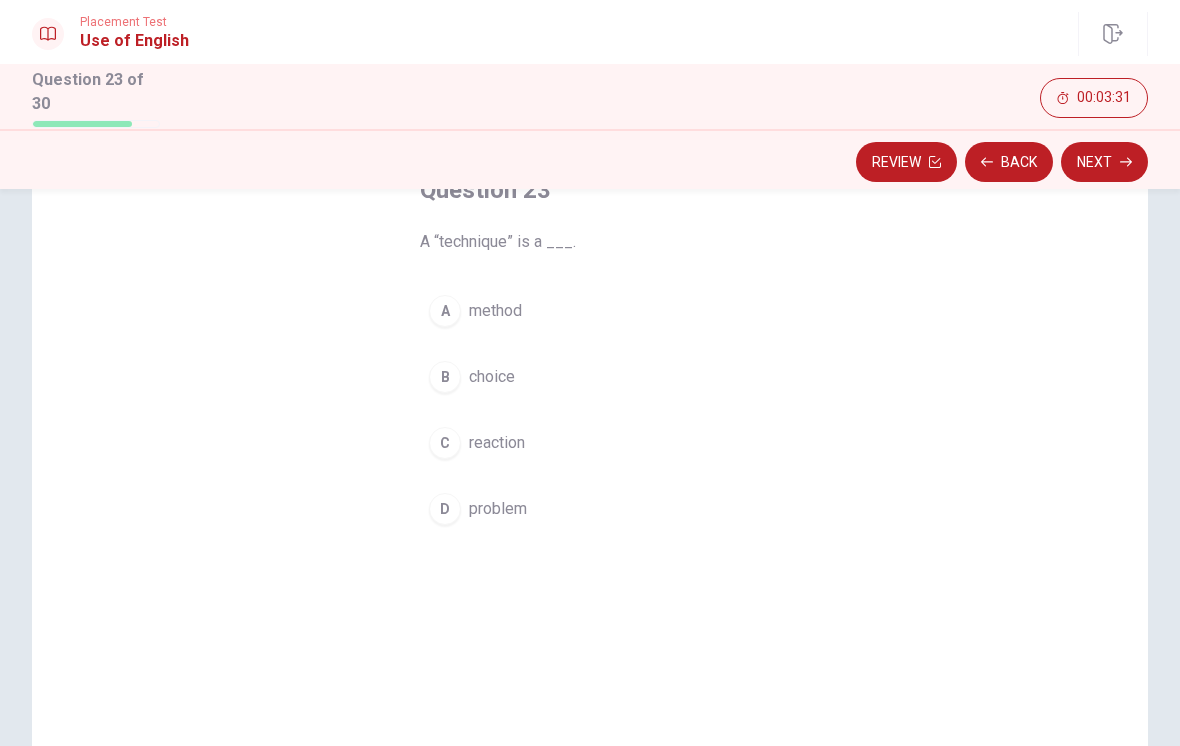 click on "A method" at bounding box center (590, 311) 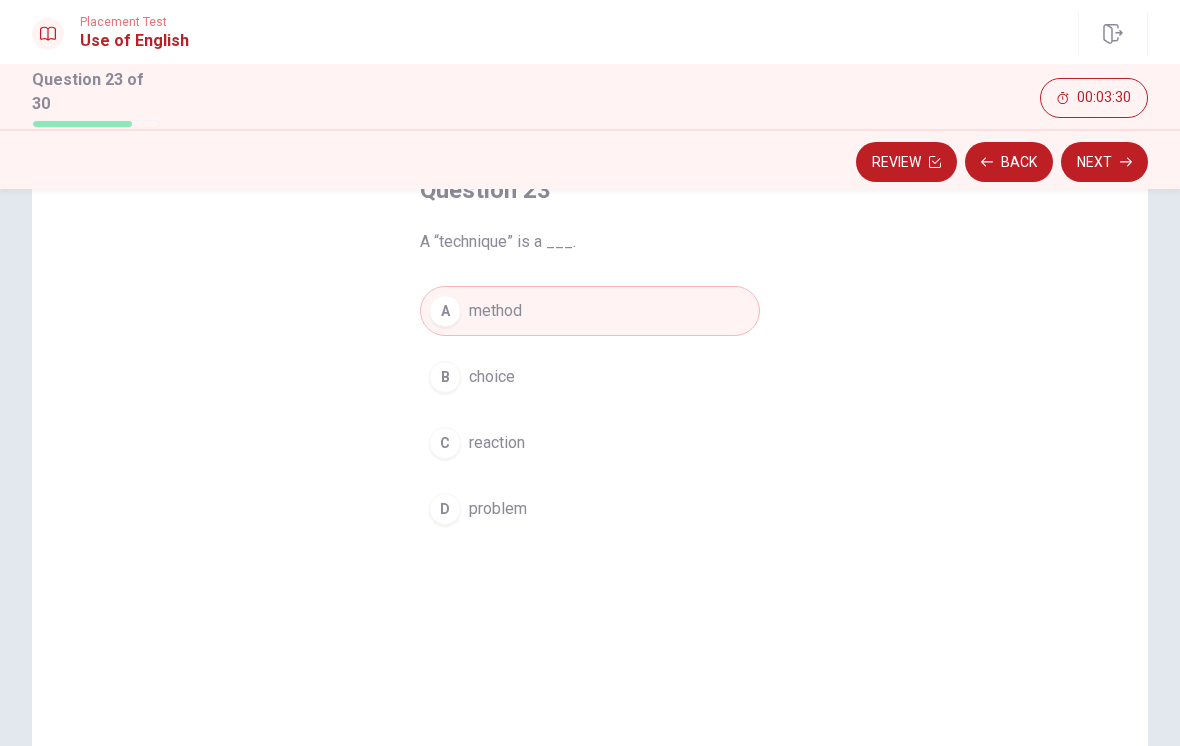 click on "Next" at bounding box center [1104, 162] 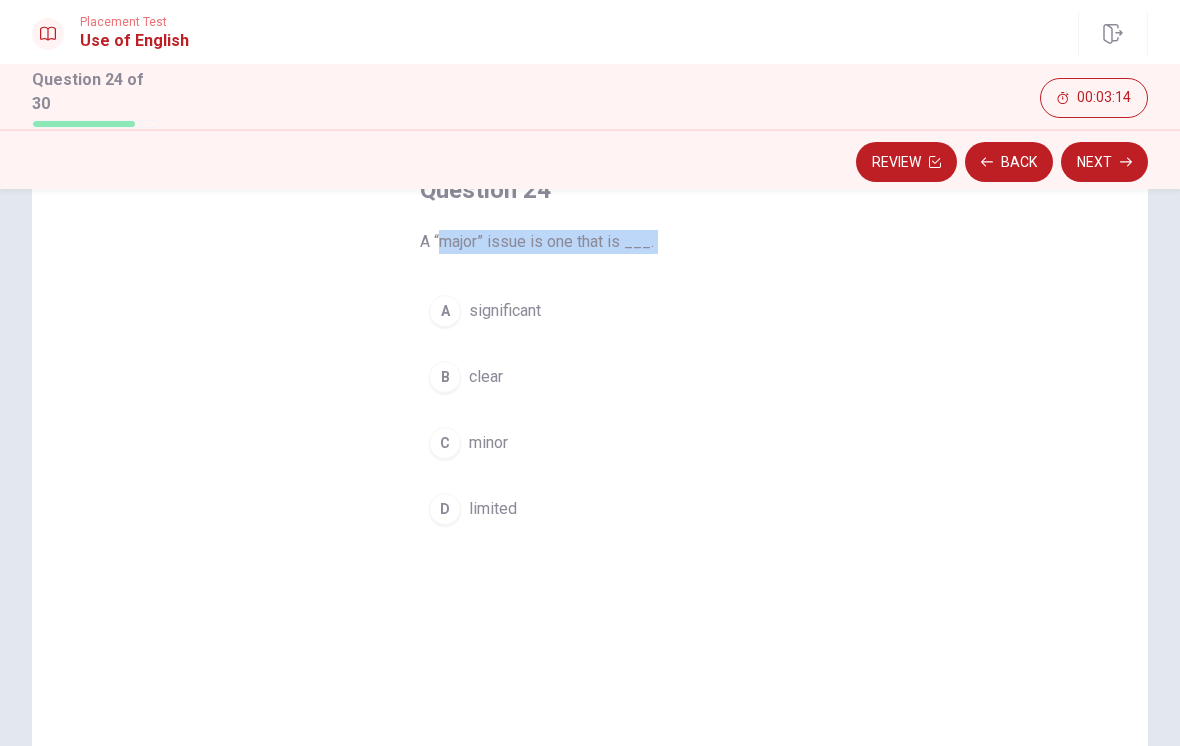 click on "A “major” issue is one that is ___." at bounding box center [590, 242] 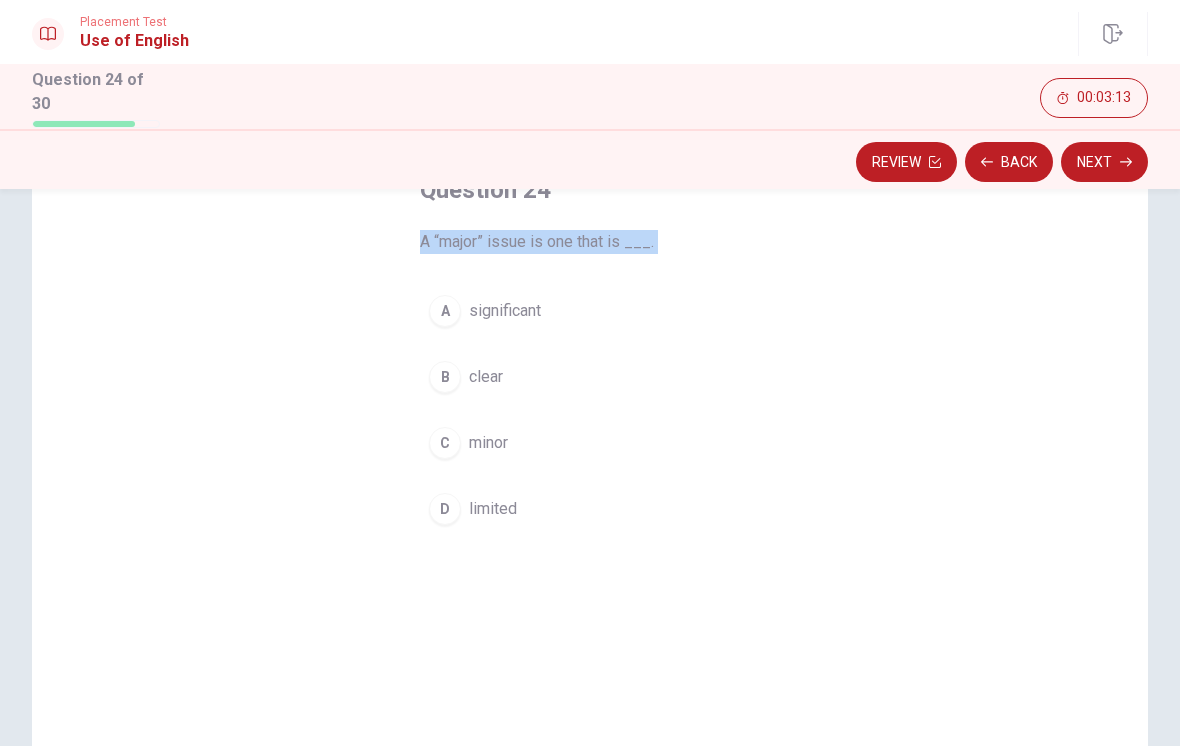 click on "Question 24 A “major” issue is one that is ___. A significant B clear C minor D limited" at bounding box center (590, 354) 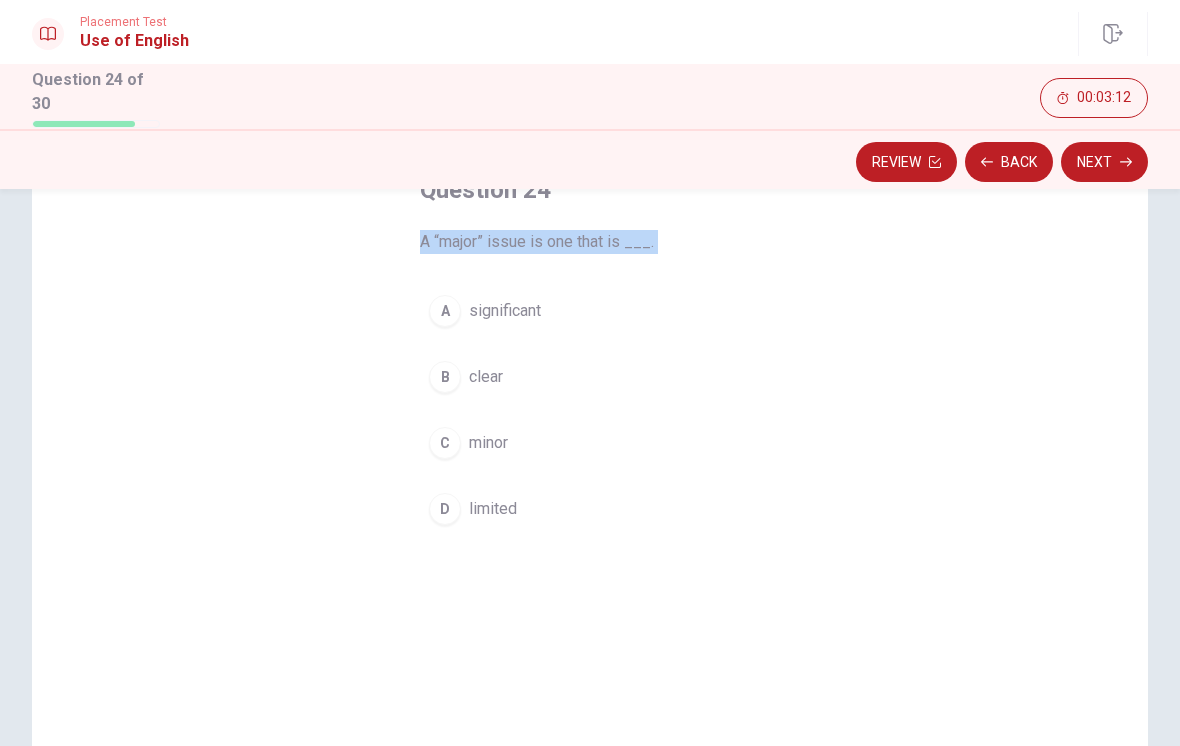 click on "Question 24 A “major” issue is one that is ___. A significant B clear C minor D limited" at bounding box center (590, 354) 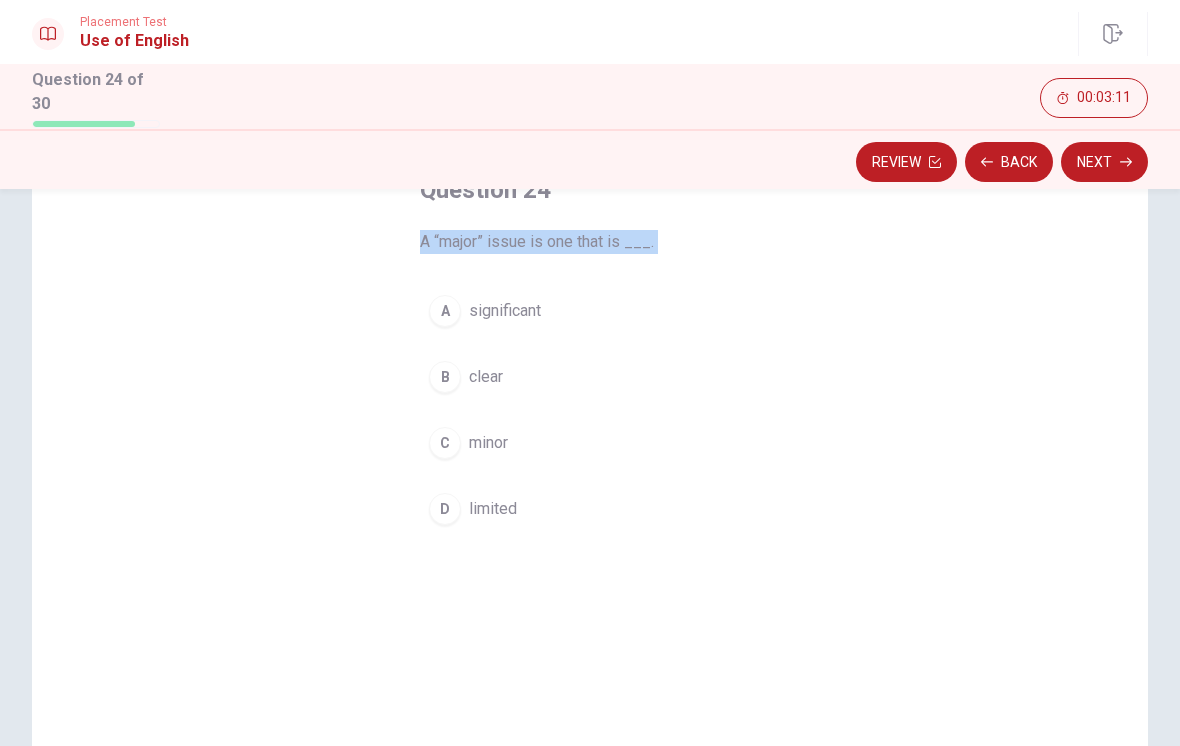 click on "D limited" at bounding box center (590, 509) 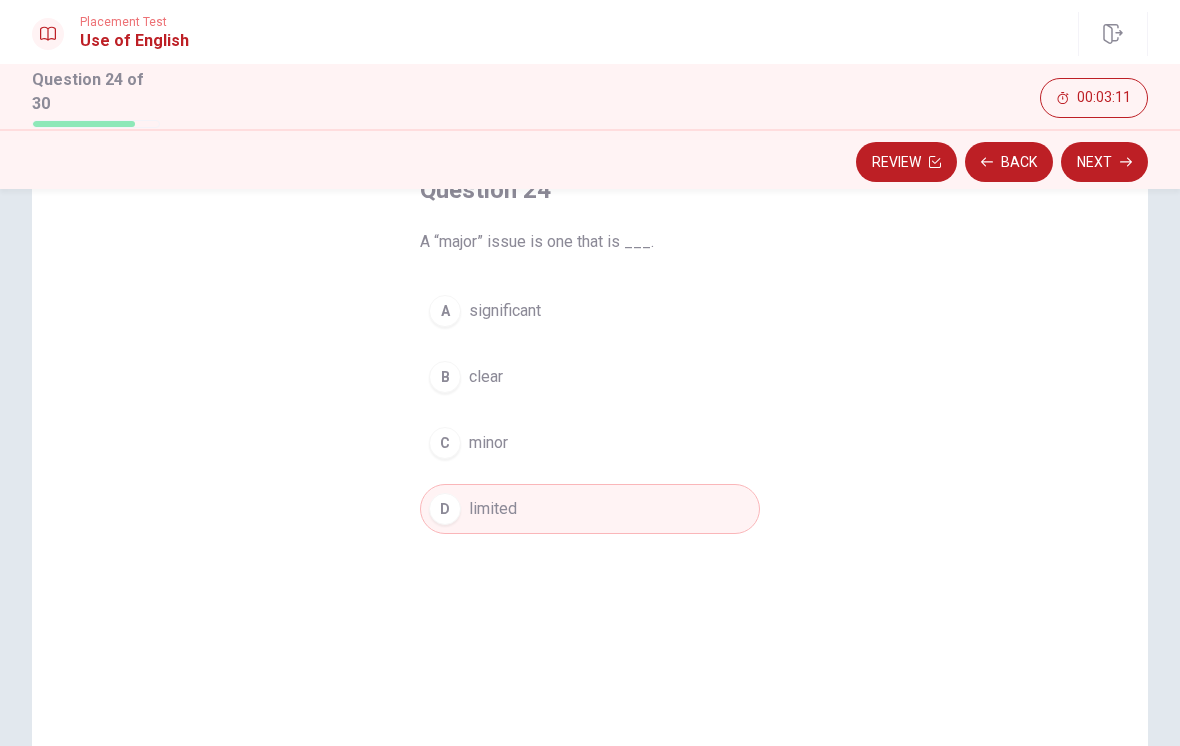 click on "D limited" at bounding box center [590, 509] 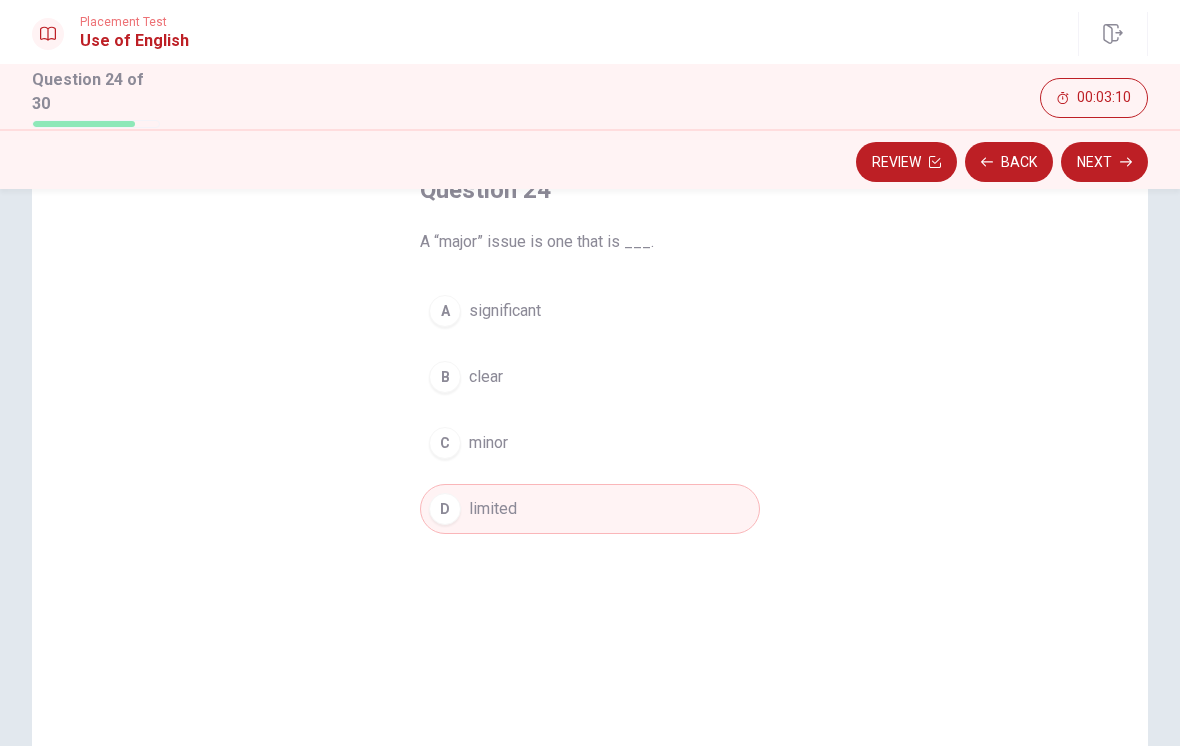 click on "A significant" at bounding box center (590, 311) 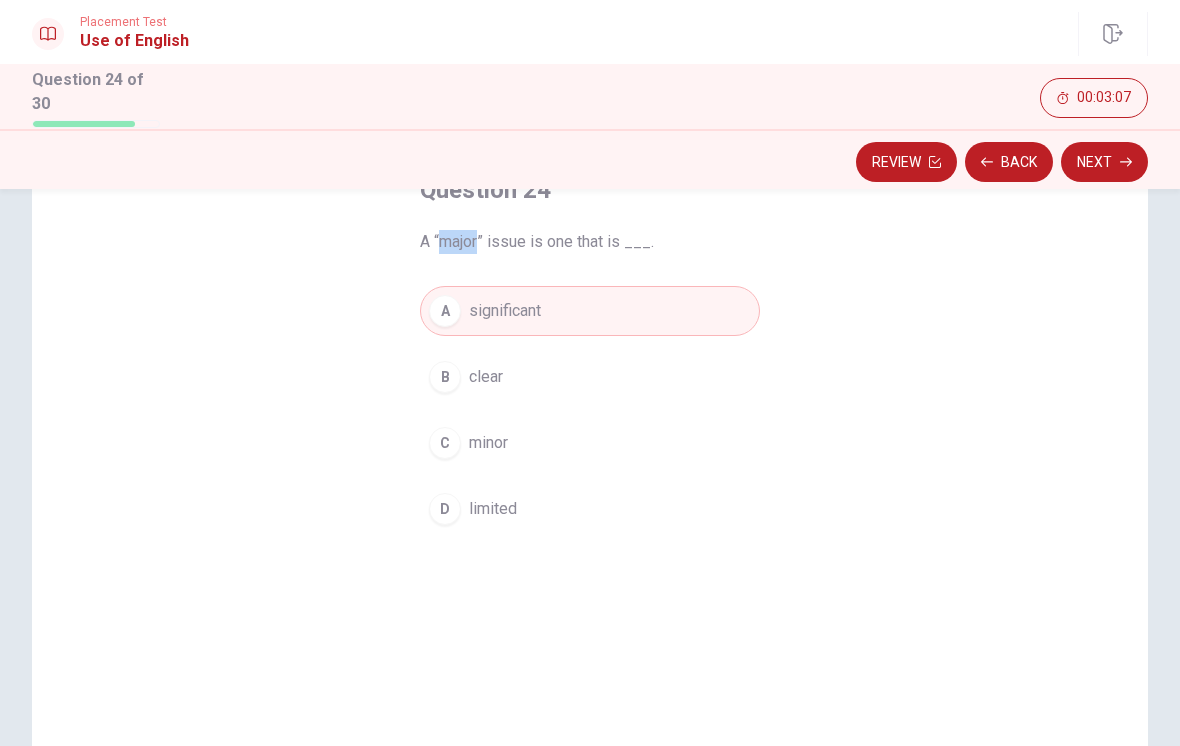 click on "A “major” issue is one that is ___." at bounding box center [590, 242] 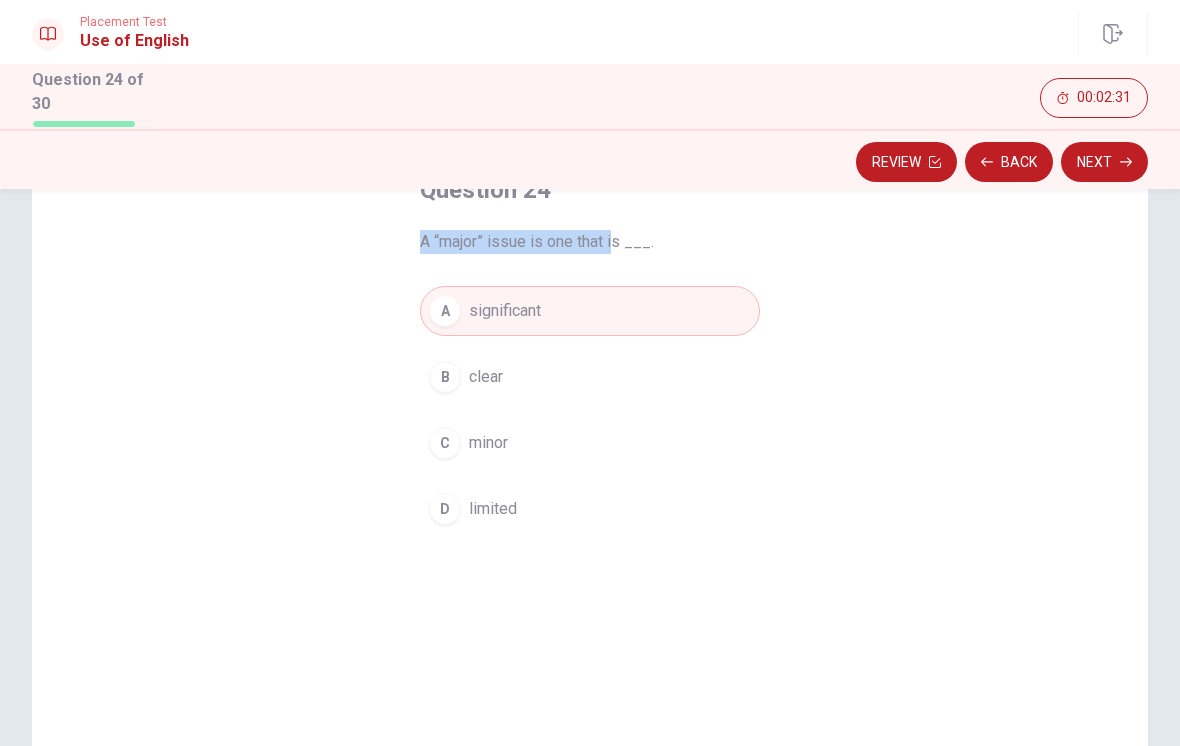 click on "A “major” issue is one that is ___." at bounding box center [590, 242] 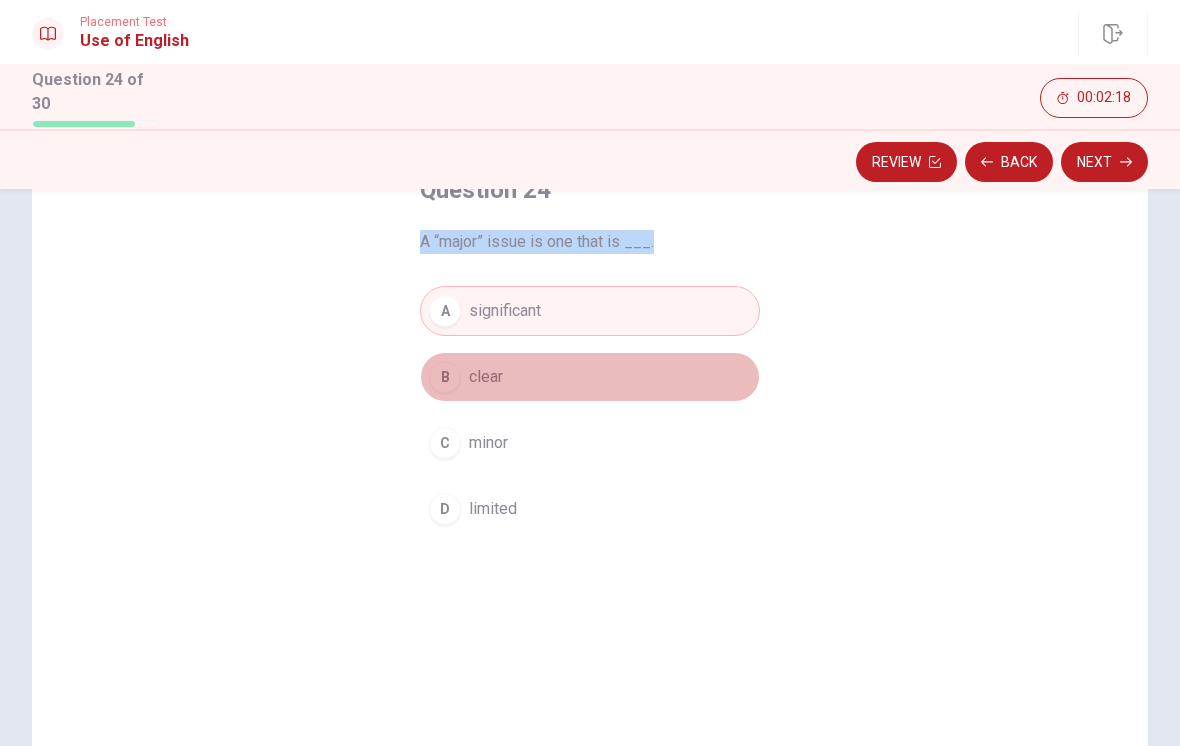 click on "clear" at bounding box center [486, 377] 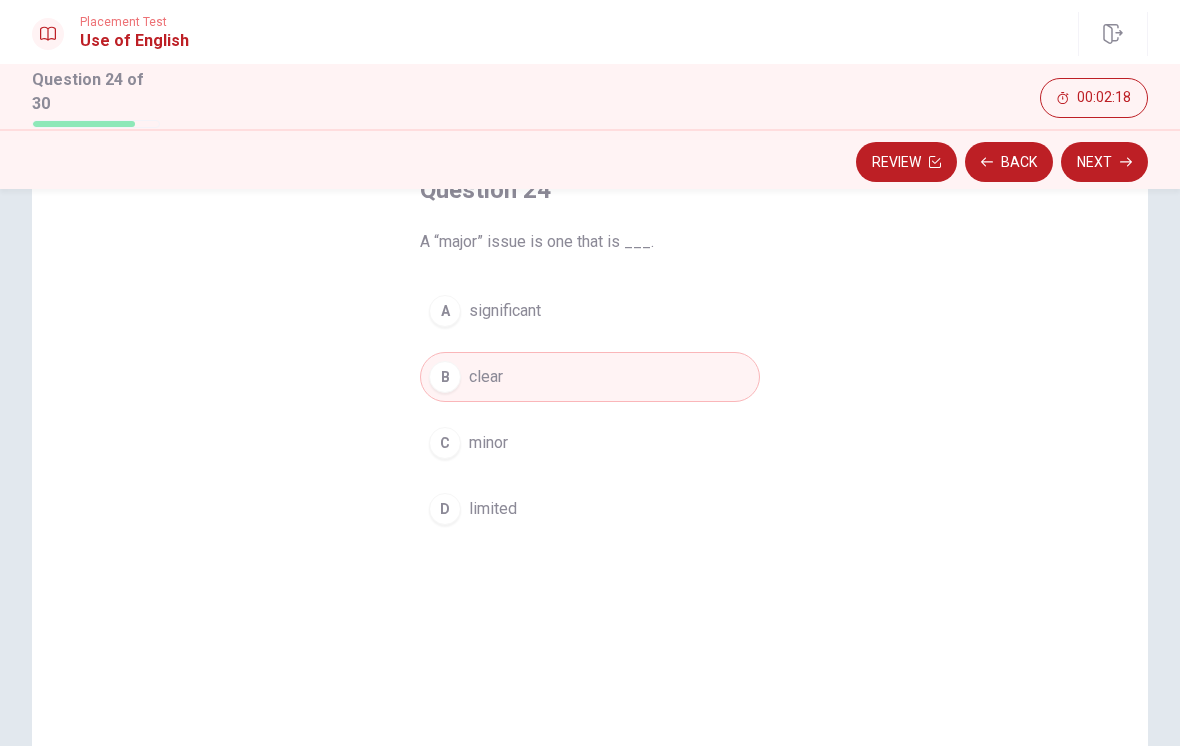 click on "A significant" at bounding box center (590, 311) 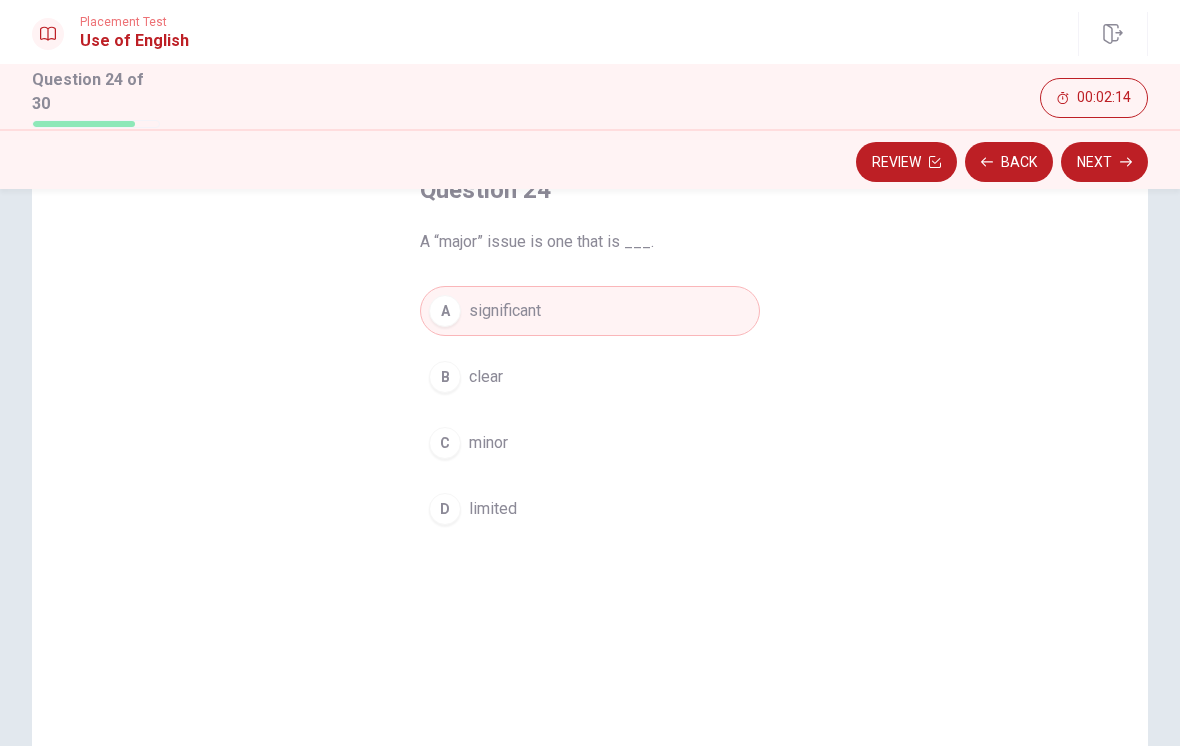 click on "Next" at bounding box center [1104, 162] 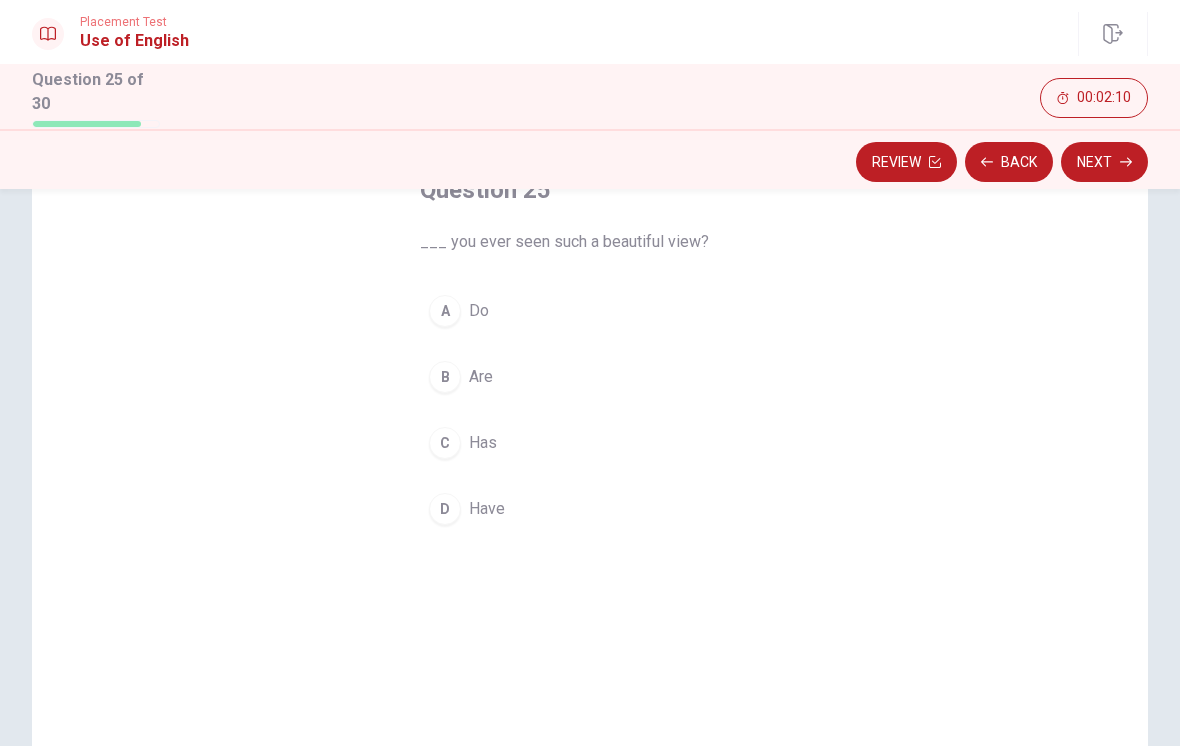 click on "D Have" at bounding box center (590, 509) 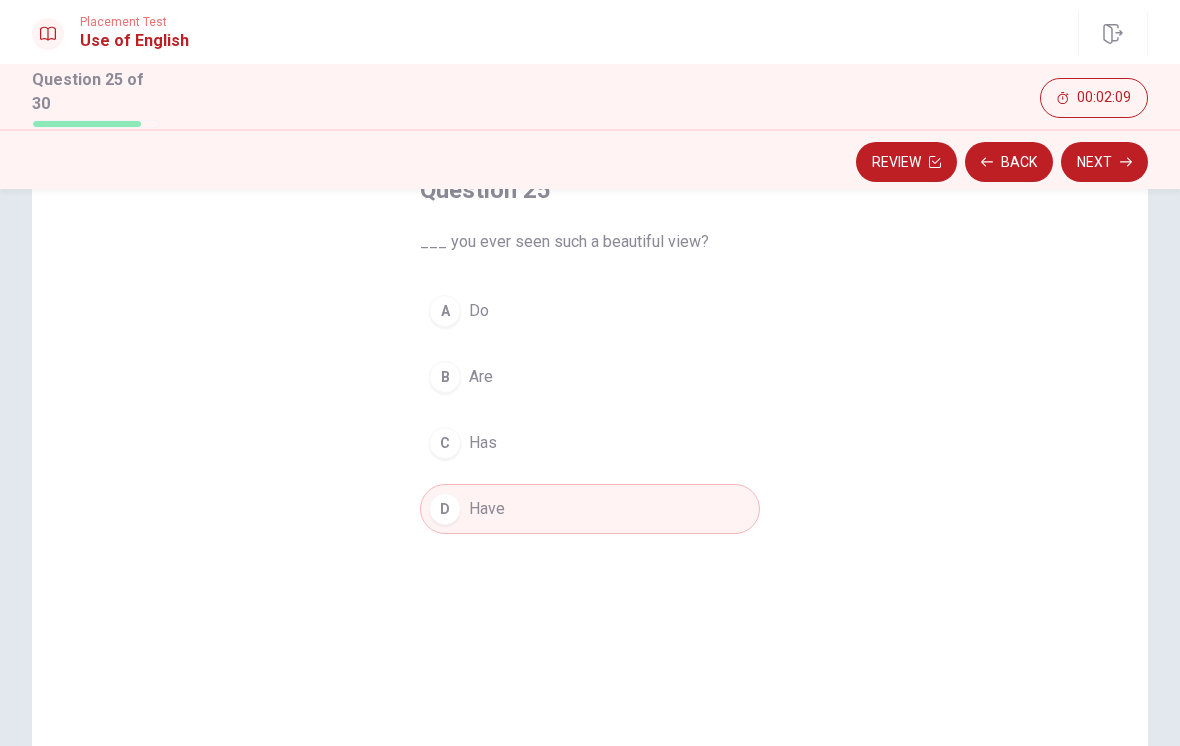 click on "Next" at bounding box center [1104, 162] 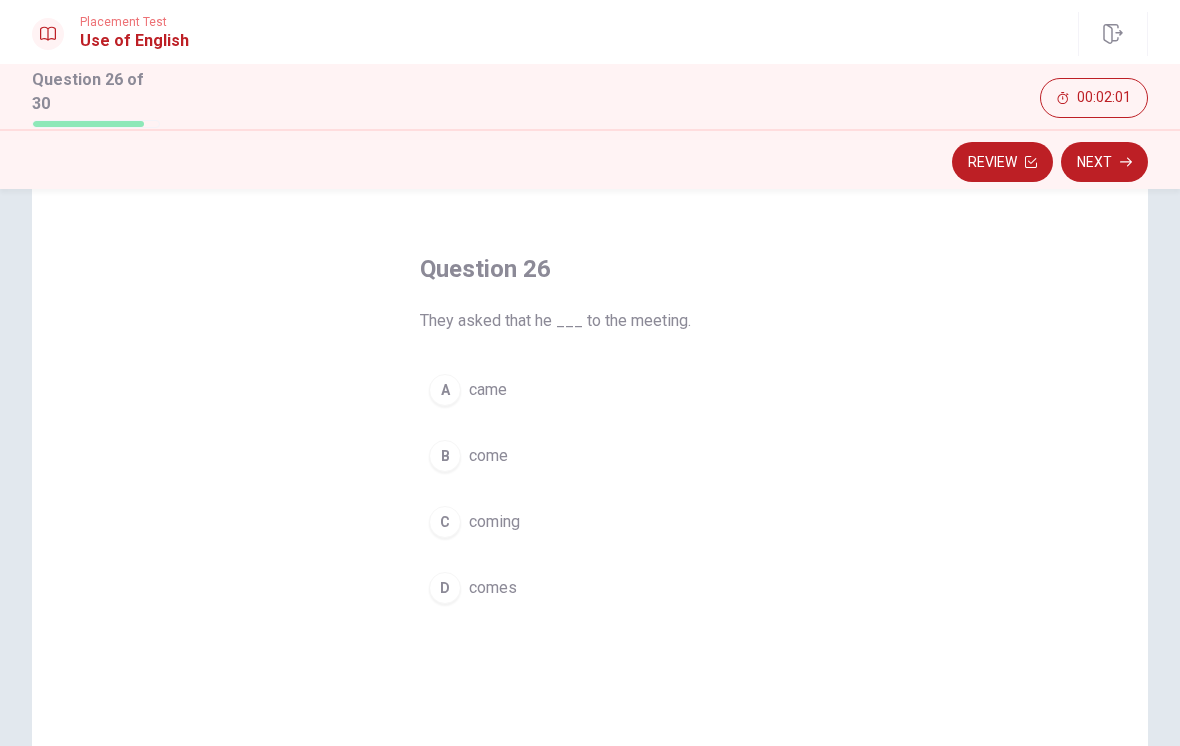 scroll, scrollTop: 84, scrollLeft: 0, axis: vertical 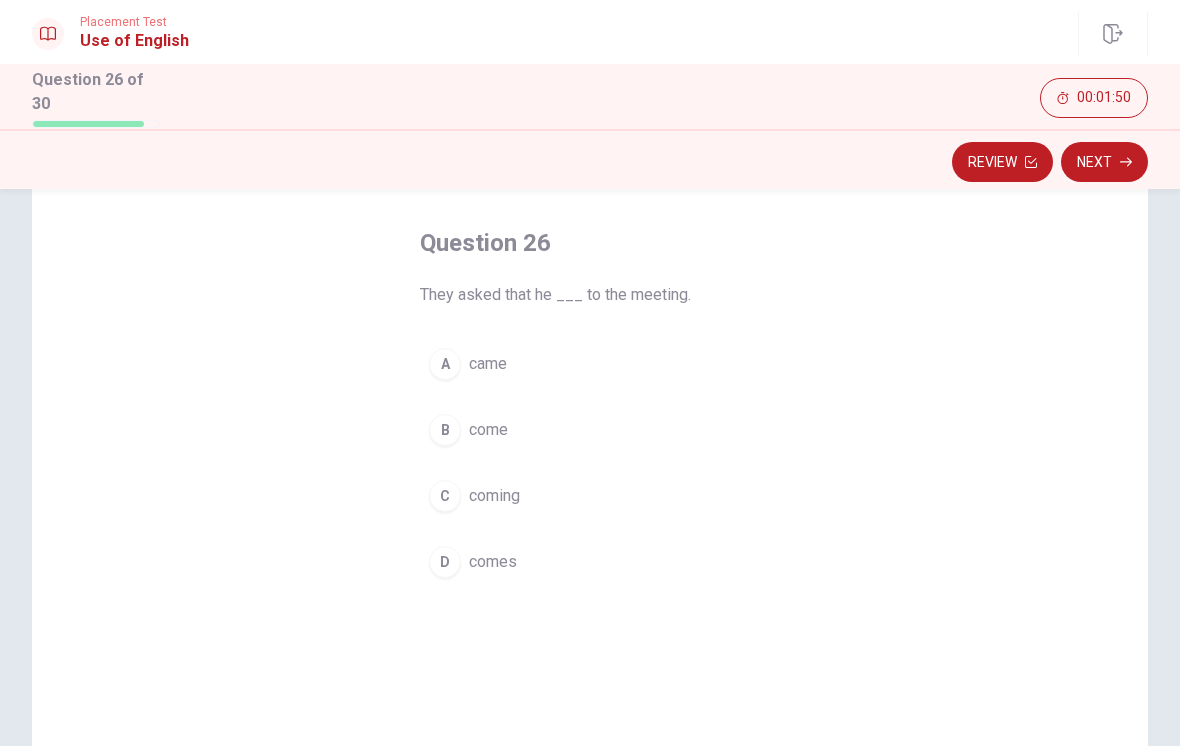 click on "A came" at bounding box center [590, 364] 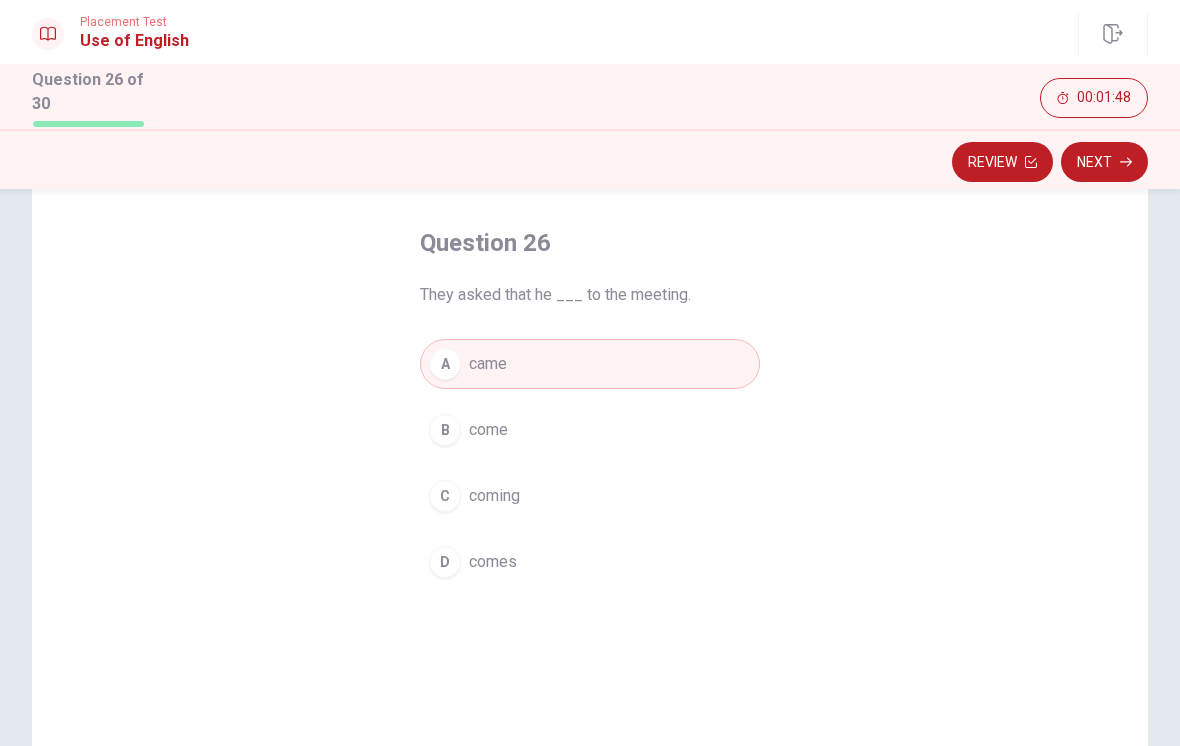 click on "Next" at bounding box center (1104, 162) 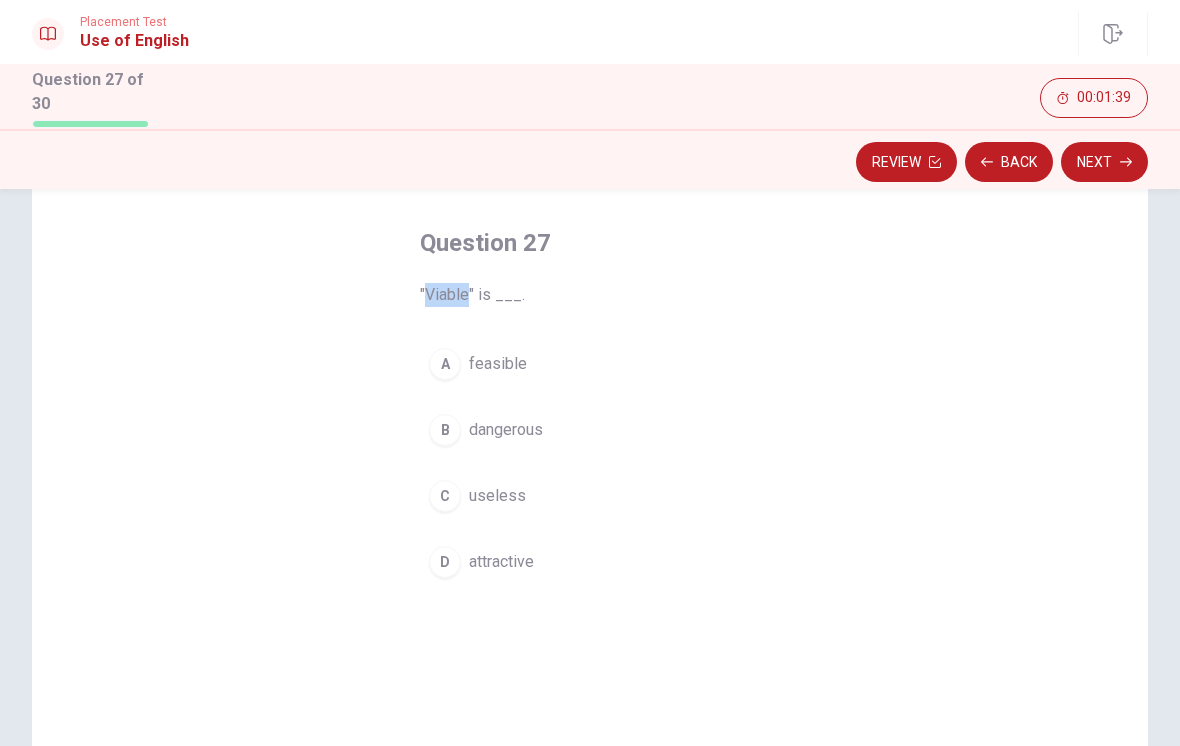 click on "Question 27 "Viable" is ___." at bounding box center (590, 267) 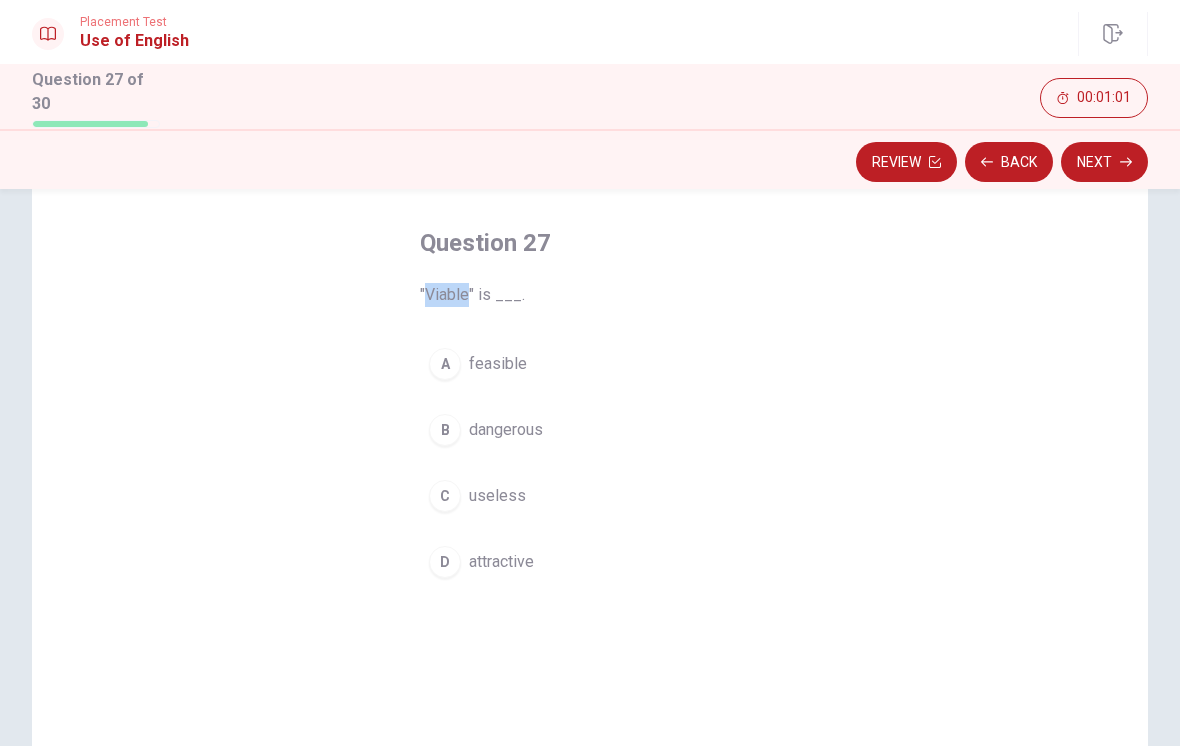 click on "feasible" at bounding box center [498, 364] 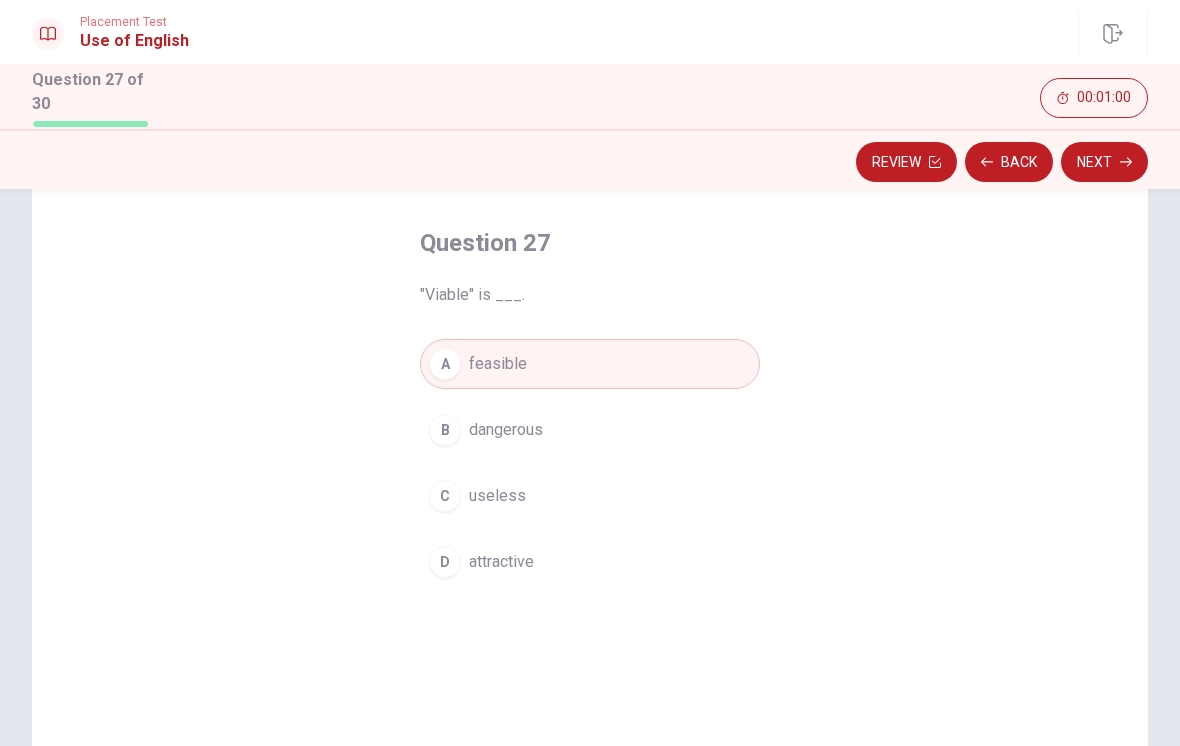 click on "Next" at bounding box center [1104, 162] 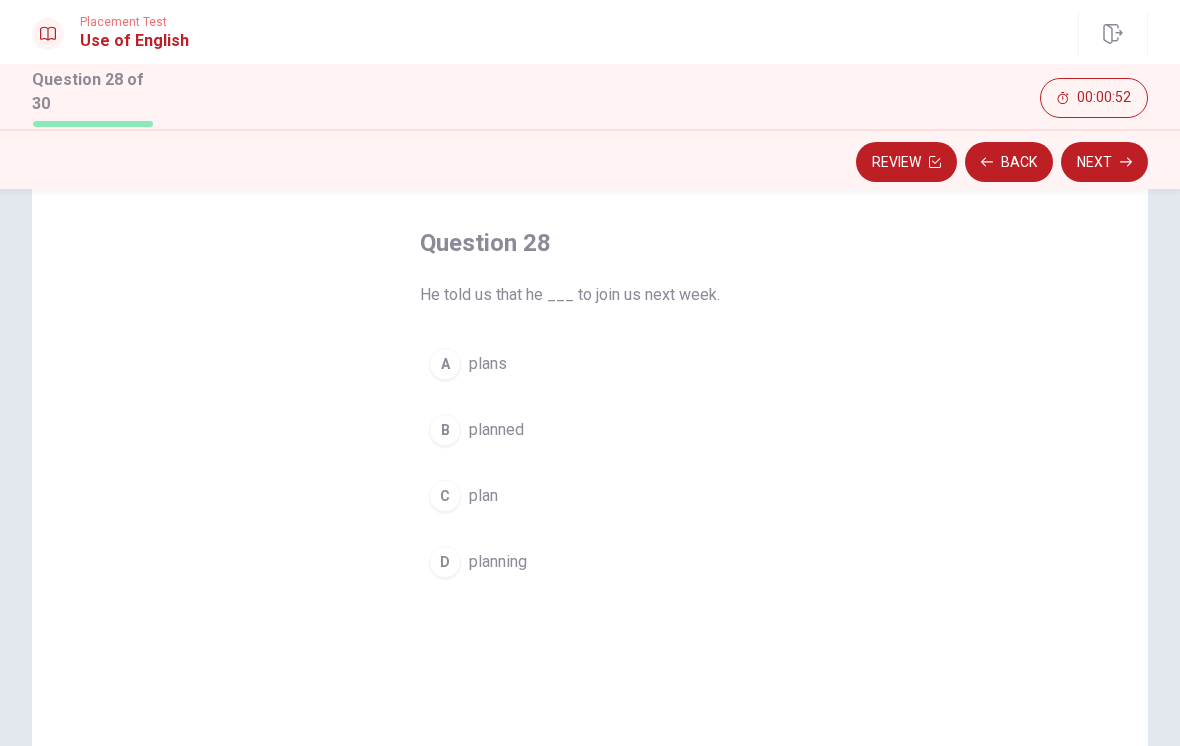 click on "A plans" at bounding box center (590, 364) 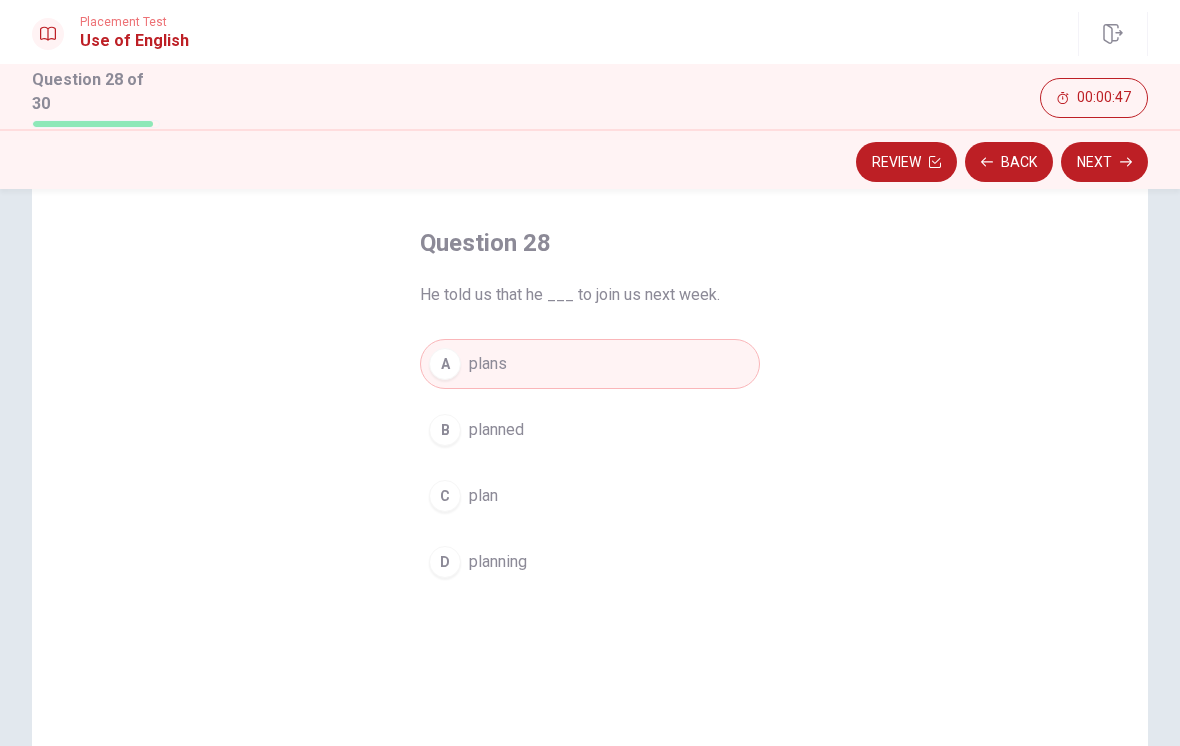 click on "Next" at bounding box center (1104, 162) 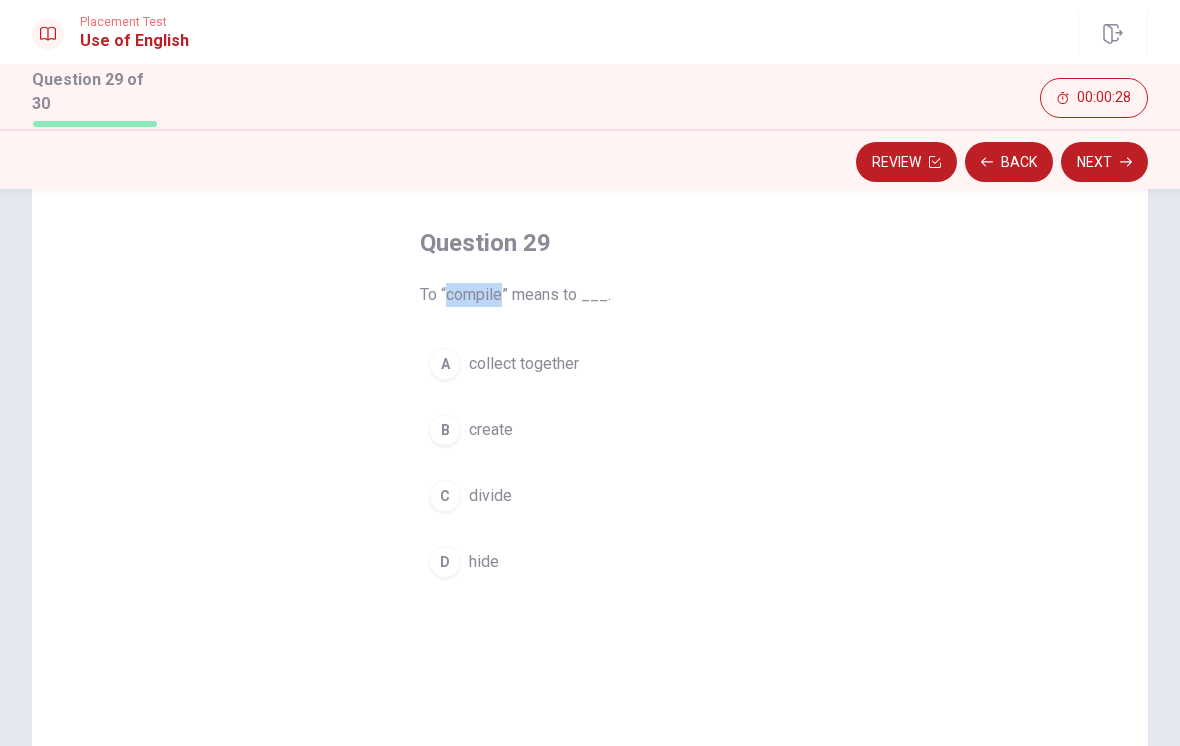 click on "B create" at bounding box center [590, 430] 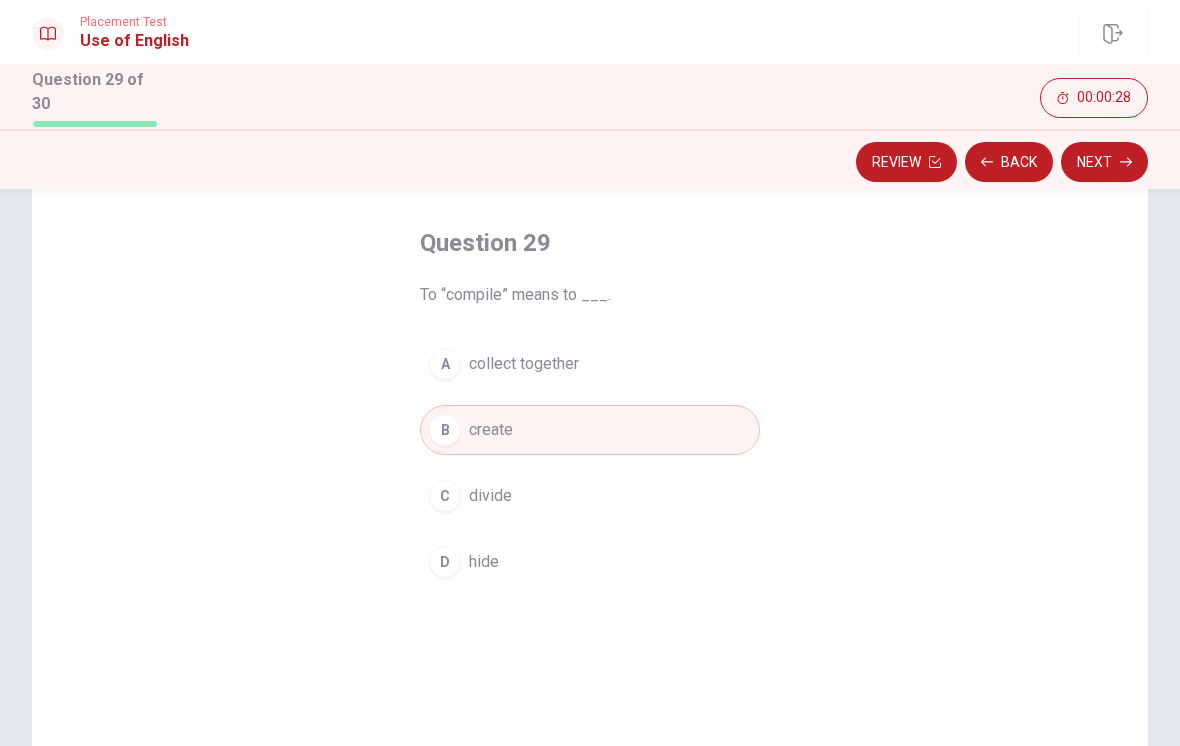 click 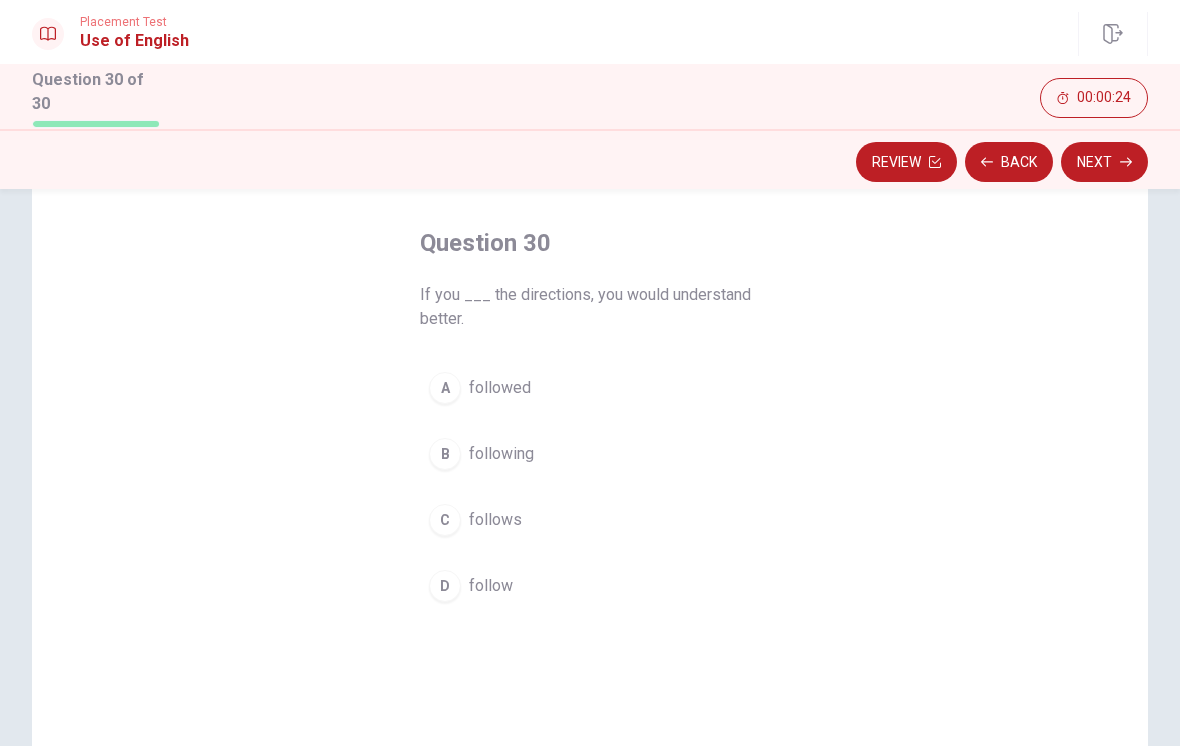 click on "followed" at bounding box center (500, 388) 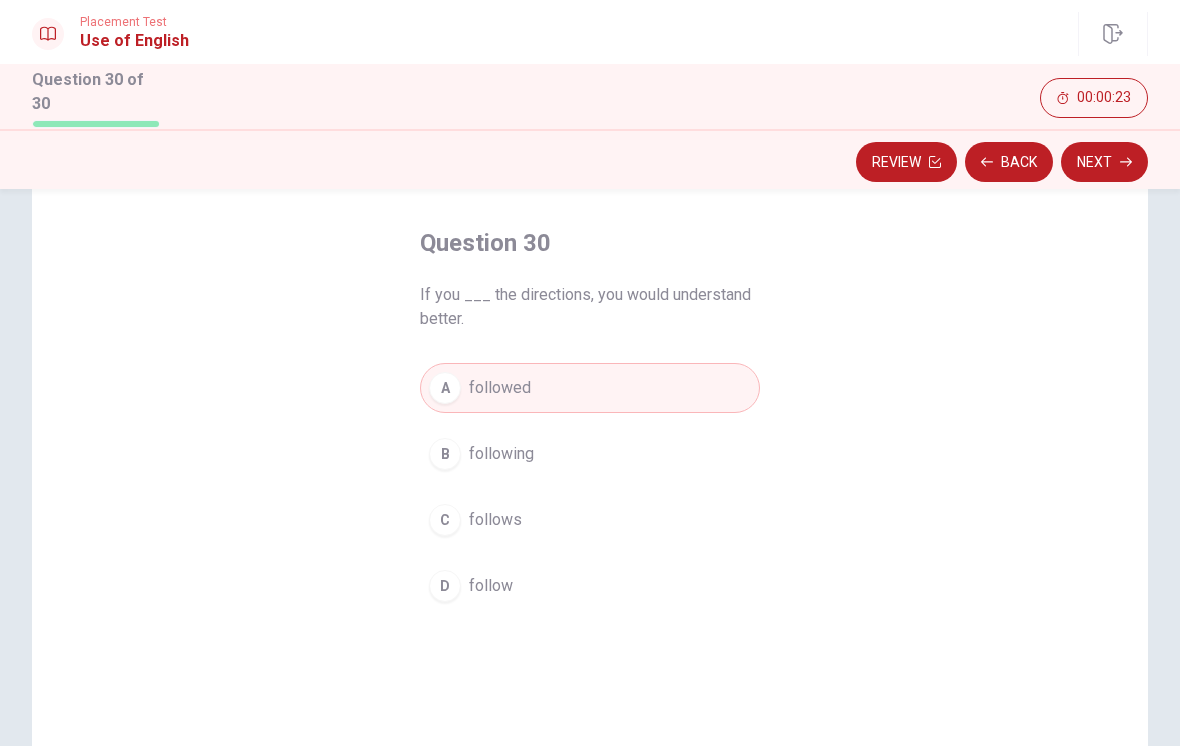 click on "following" at bounding box center [501, 454] 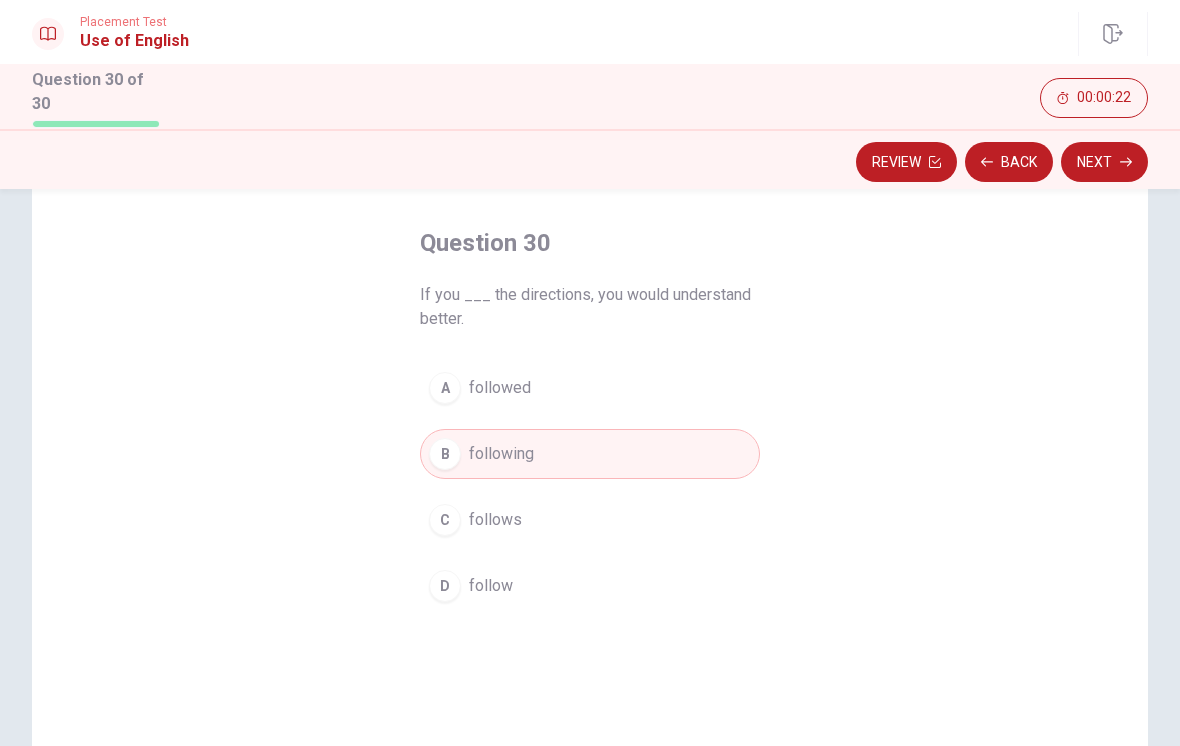 click 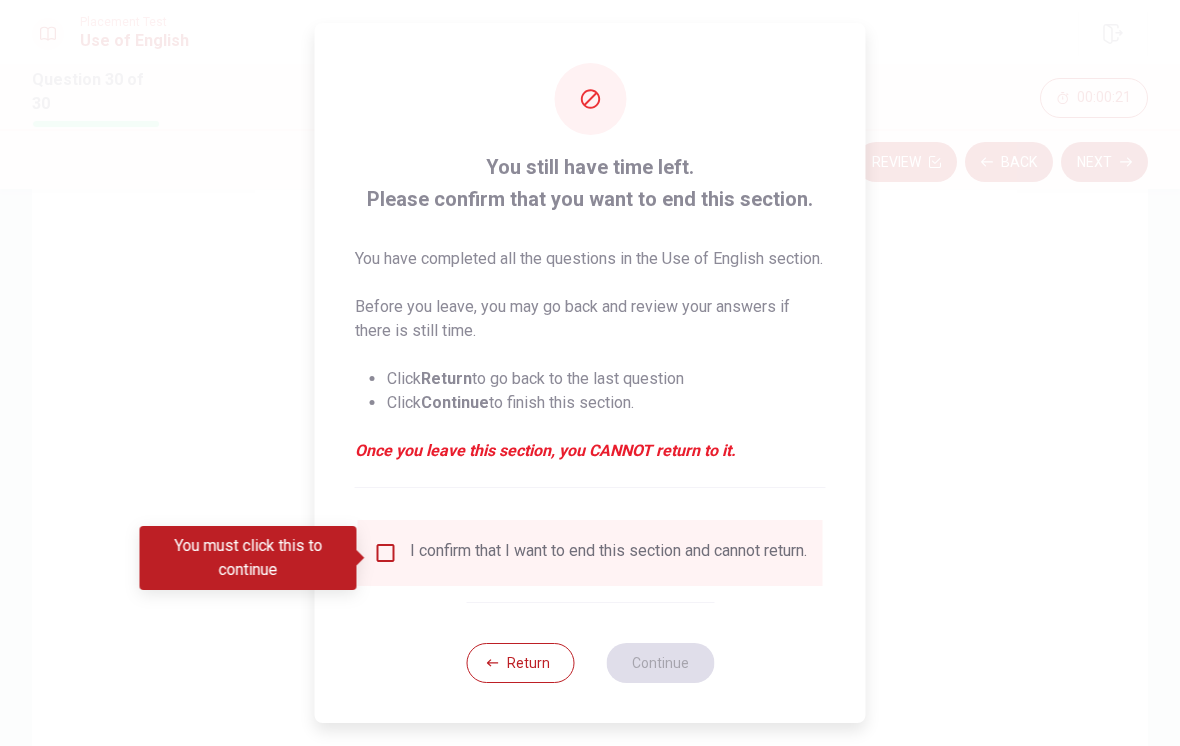 click on "I confirm that I want to end this section and cannot return." at bounding box center (608, 553) 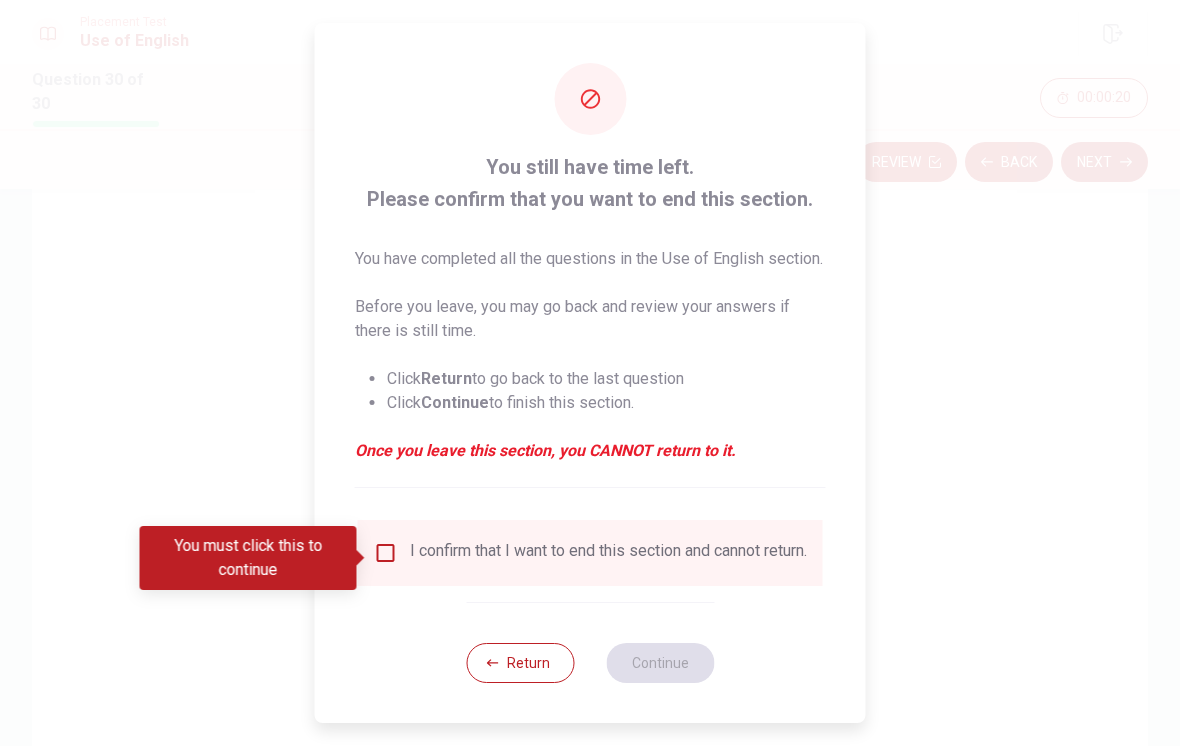 click on "I confirm that I want to end this section and cannot return." at bounding box center (608, 553) 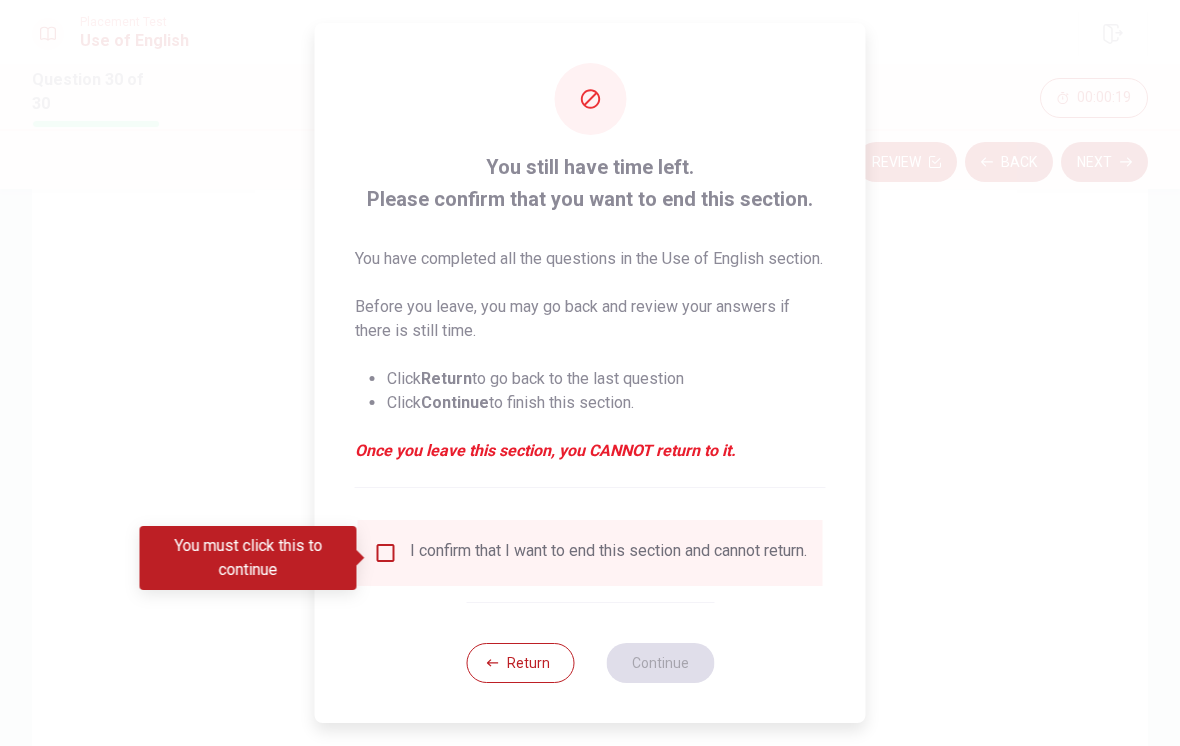 click on "I confirm that I want to end this section and cannot return." at bounding box center (590, 553) 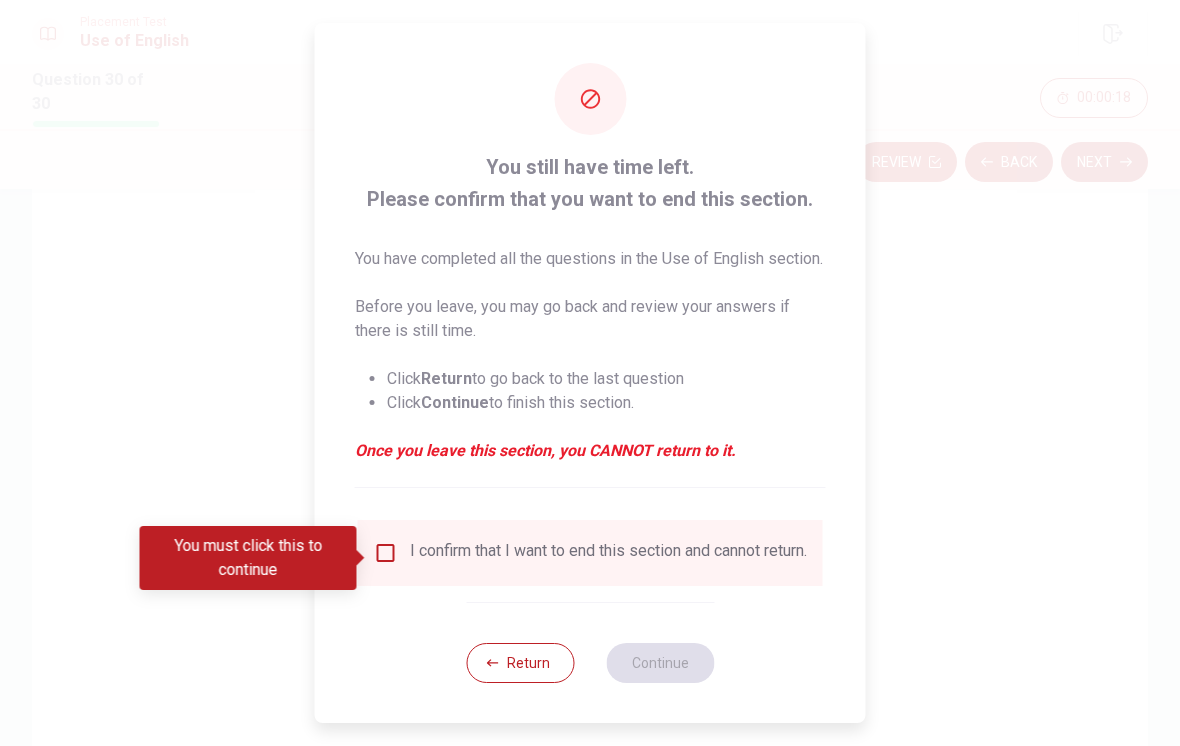 click at bounding box center (386, 553) 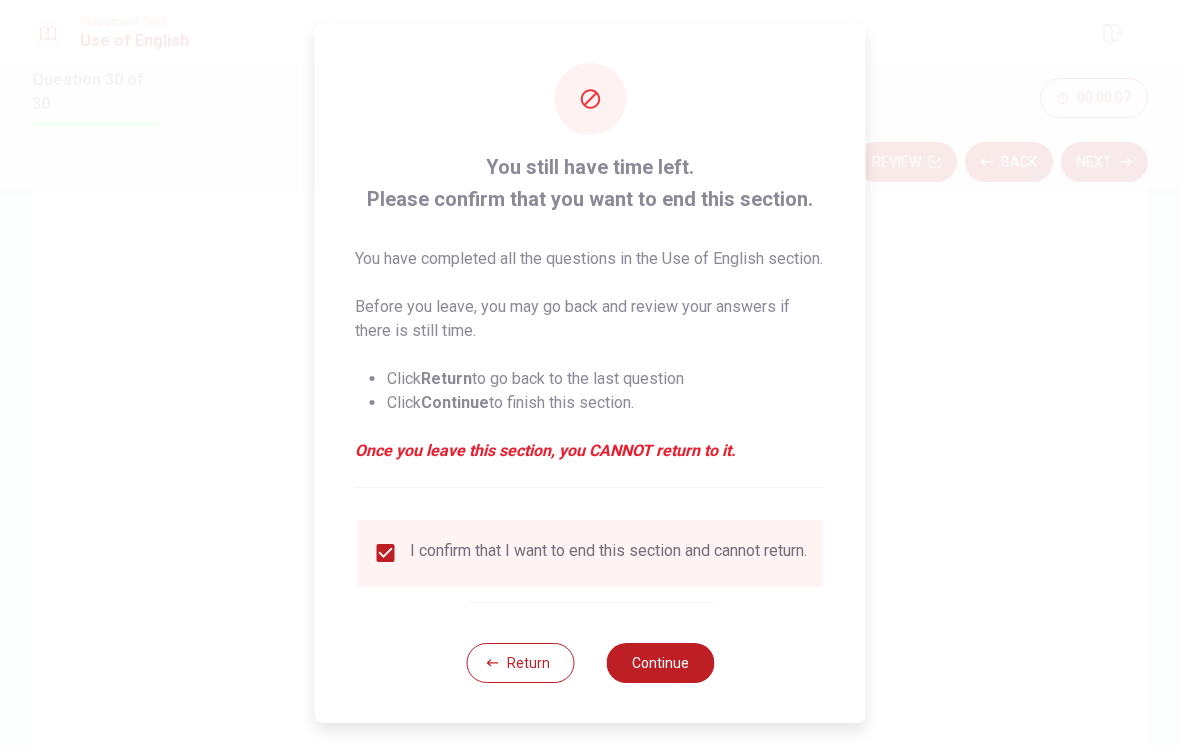 click on "Continue" at bounding box center (660, 663) 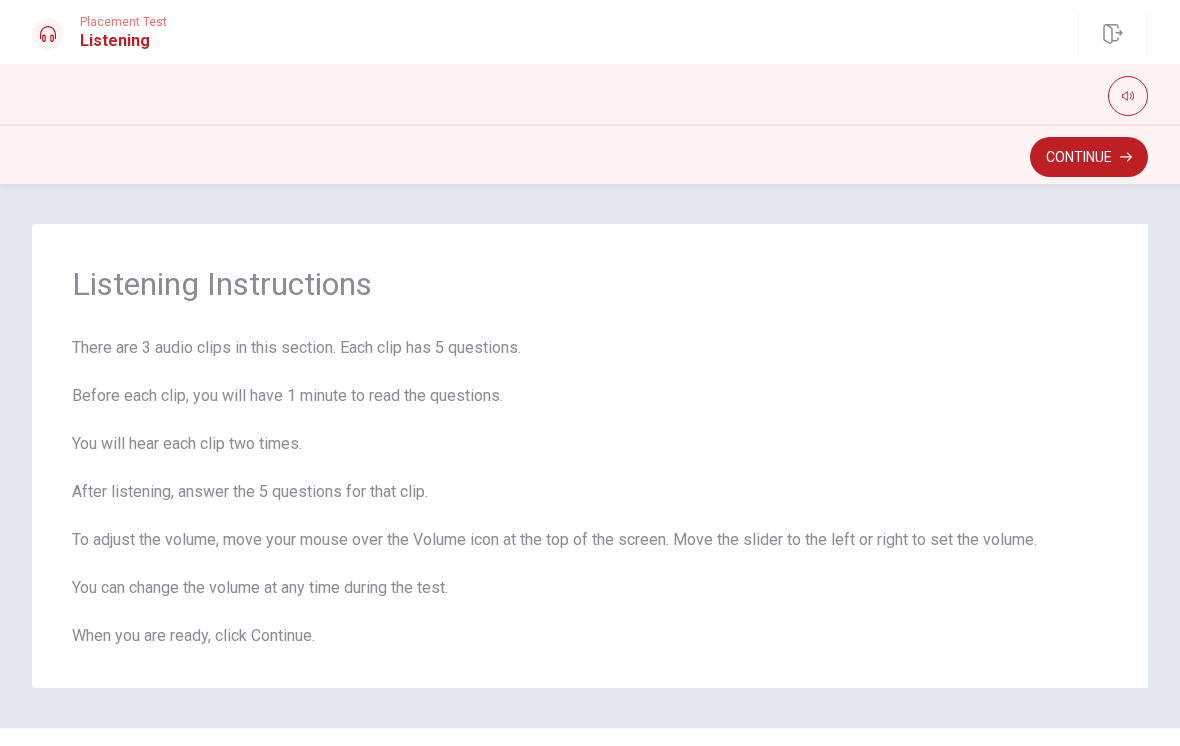 scroll, scrollTop: 0, scrollLeft: 0, axis: both 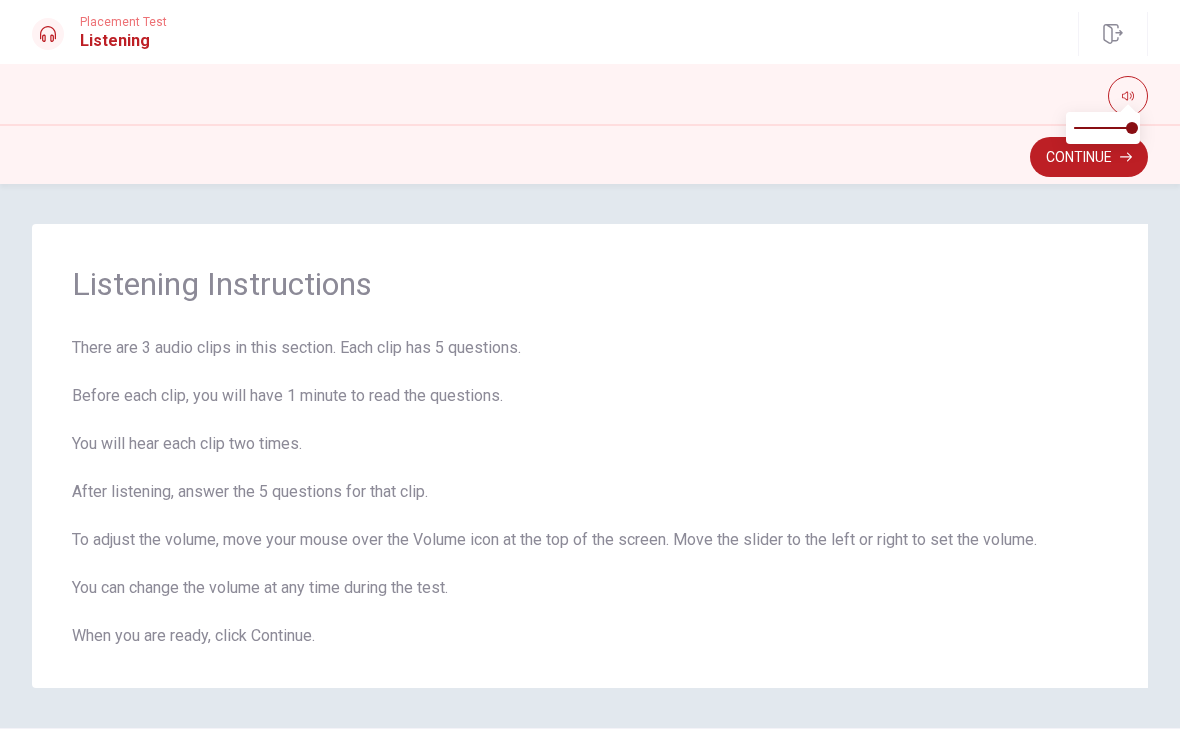 click at bounding box center [1128, 96] 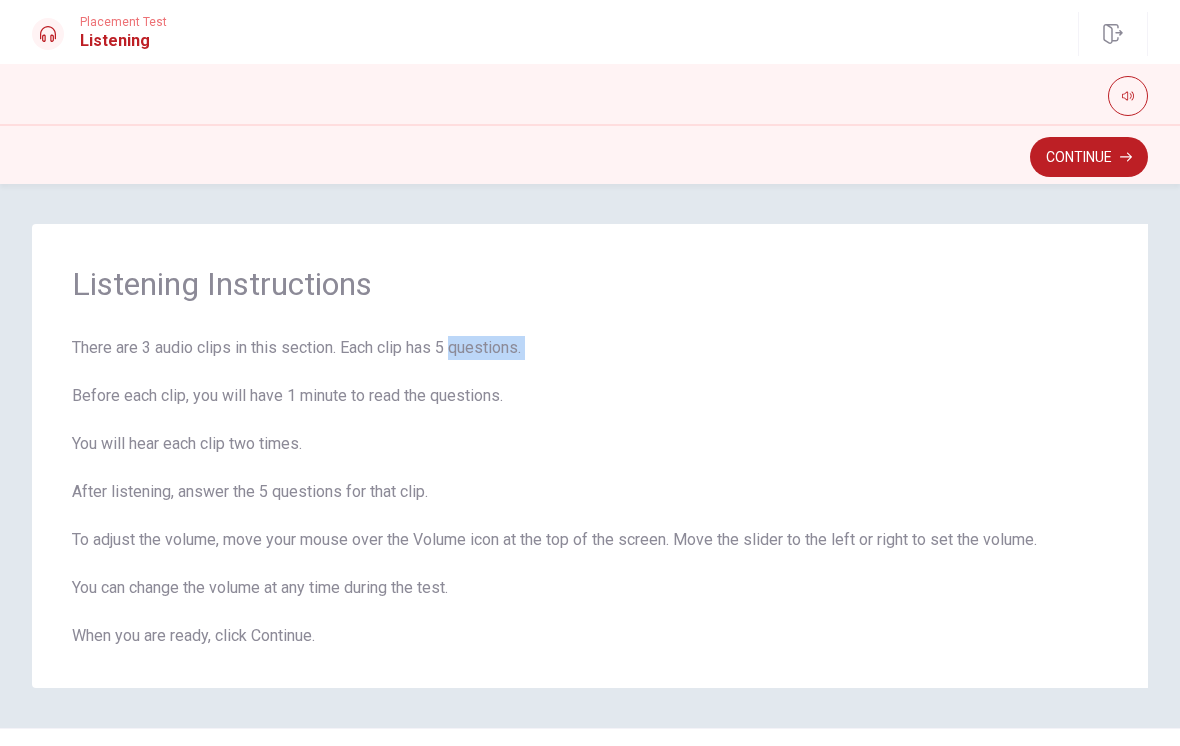 click on "There are 3 audio clips in this section. Each clip has 5 questions.
Before each clip, you will have 1 minute to read the questions.
You will hear each clip two times.
After listening, answer the 5 questions for that clip.
To adjust the volume, move your mouse over the Volume icon at the top of the screen. Move the slider to the left or right to set the volume.
You can change the volume at any time during the test.
When you are ready, click Continue." at bounding box center (590, 492) 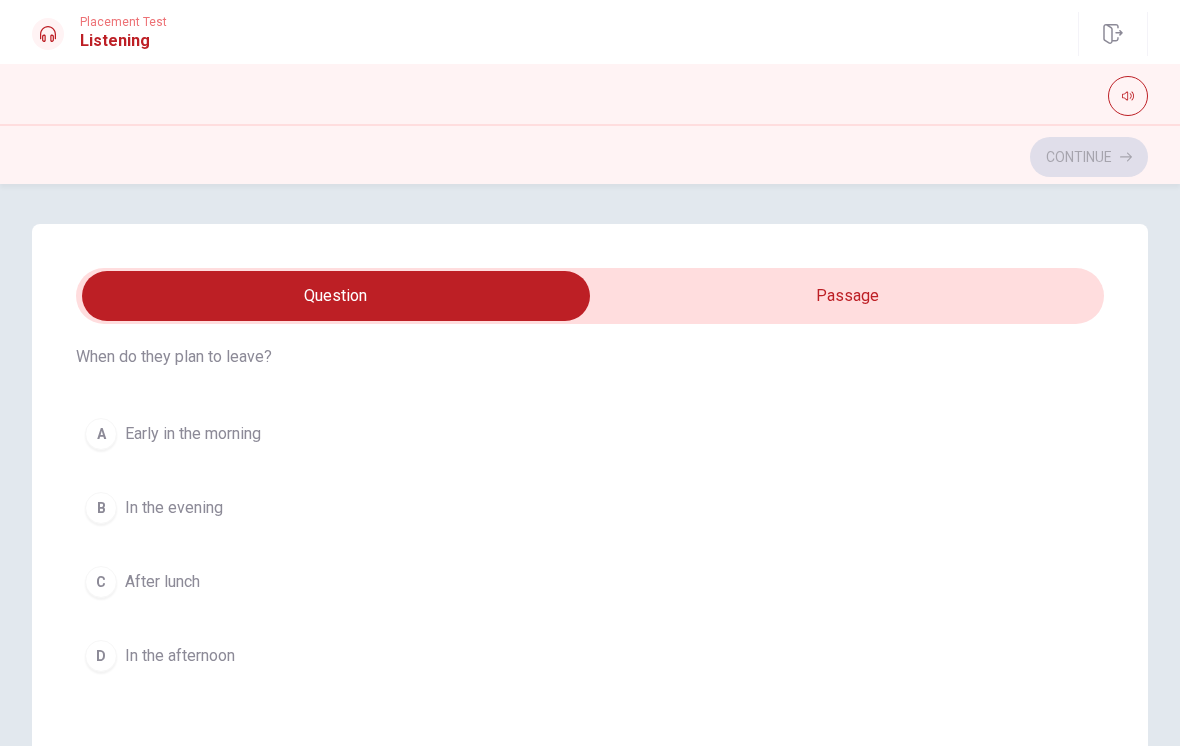 scroll, scrollTop: 7, scrollLeft: 0, axis: vertical 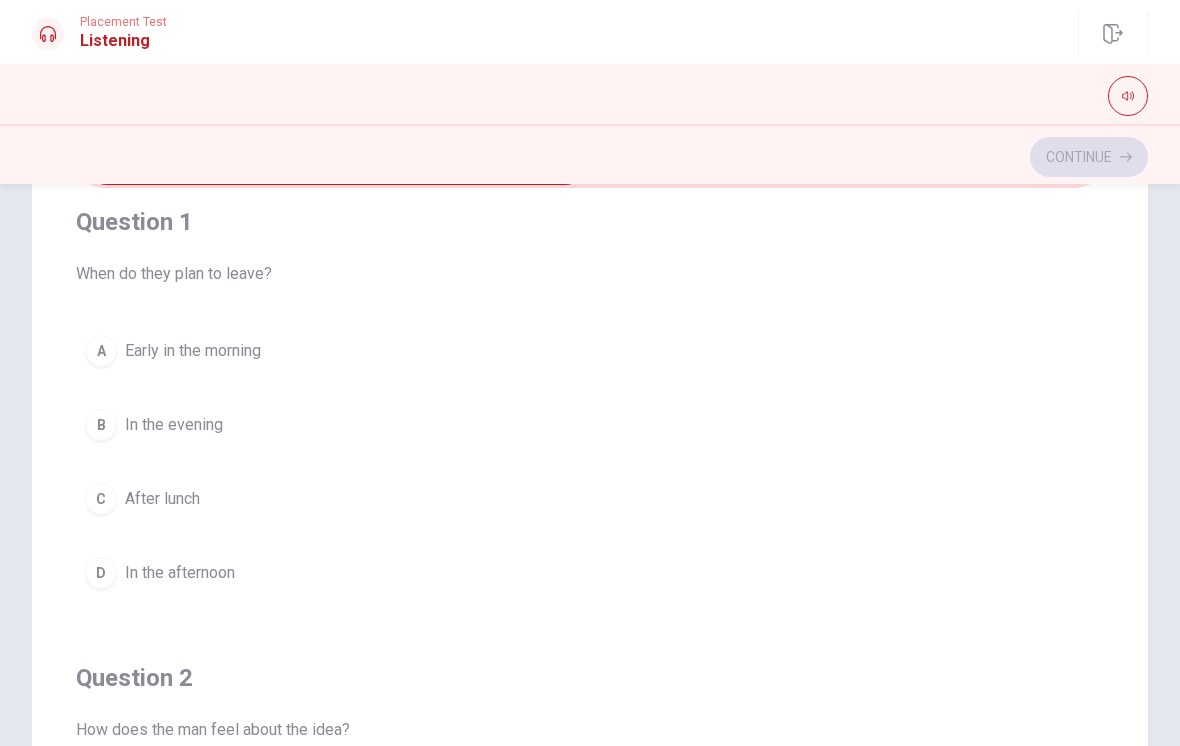 click at bounding box center (1128, 96) 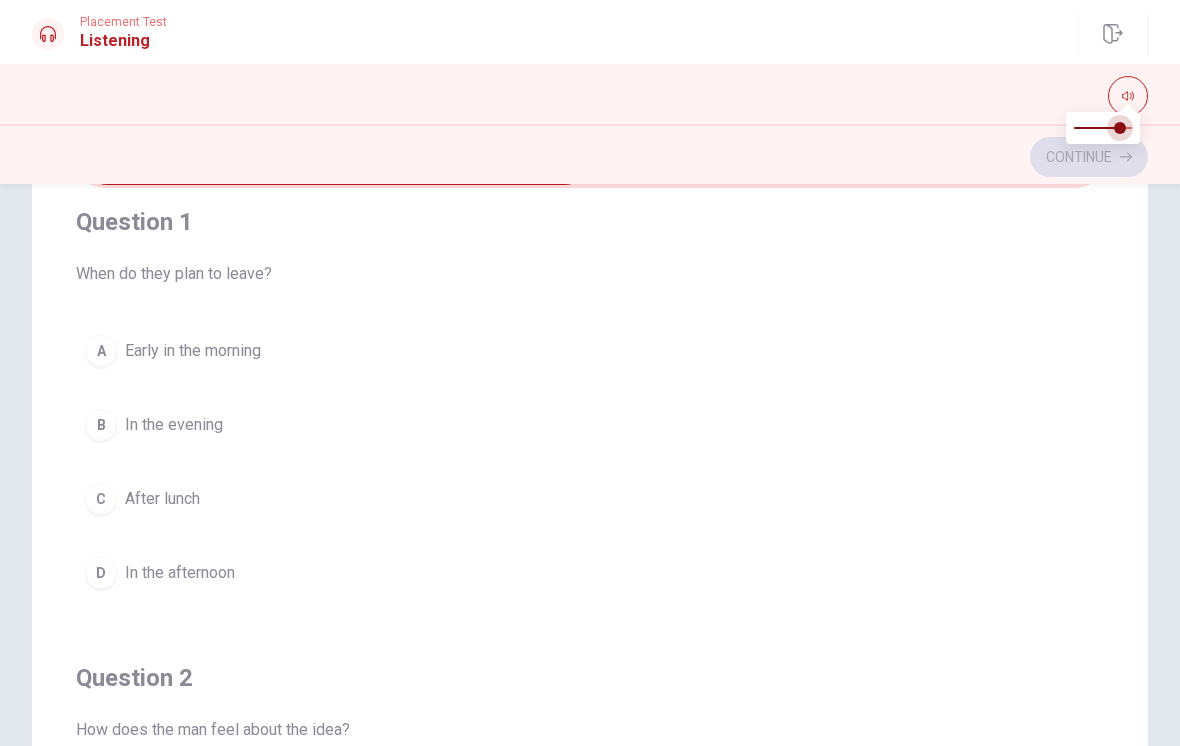 type on "1" 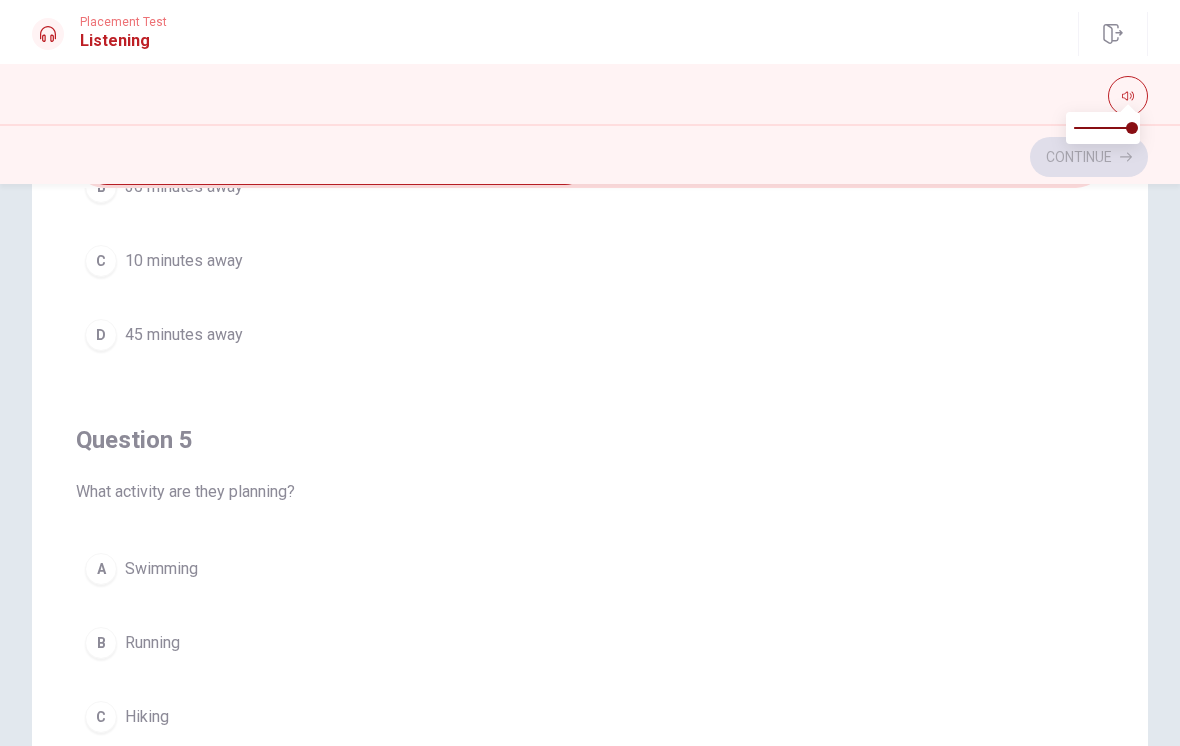 scroll, scrollTop: 1620, scrollLeft: 0, axis: vertical 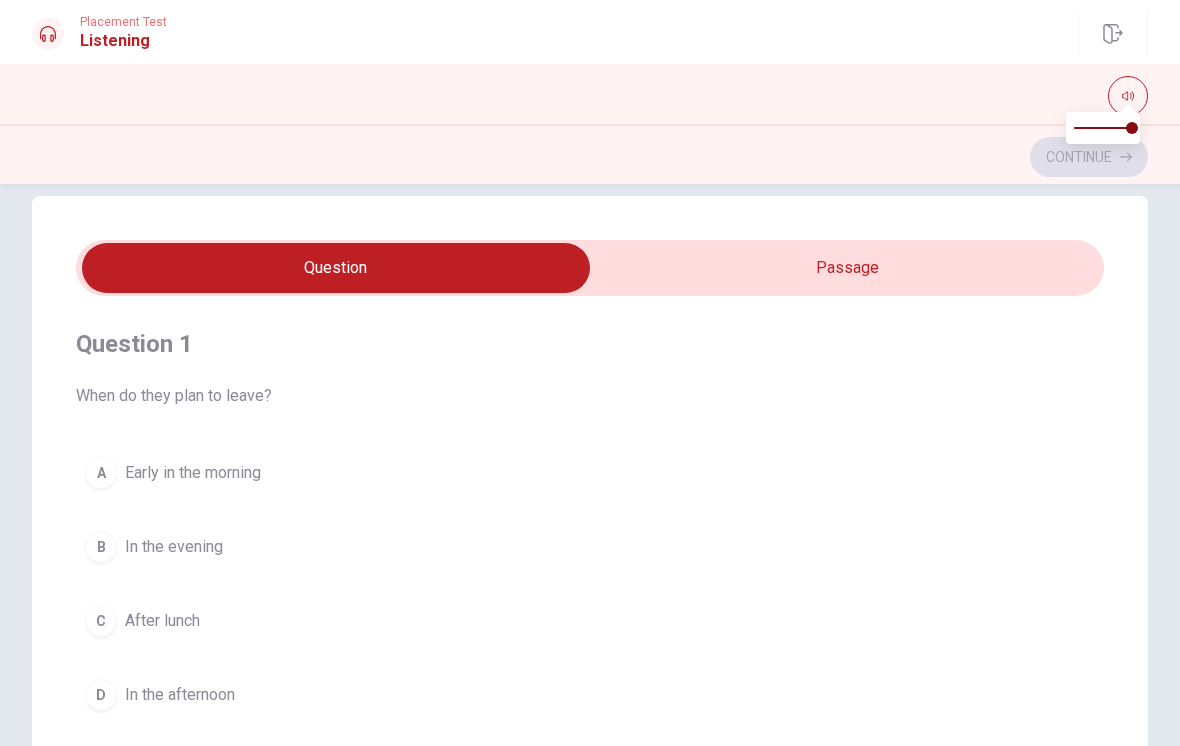 type on "14" 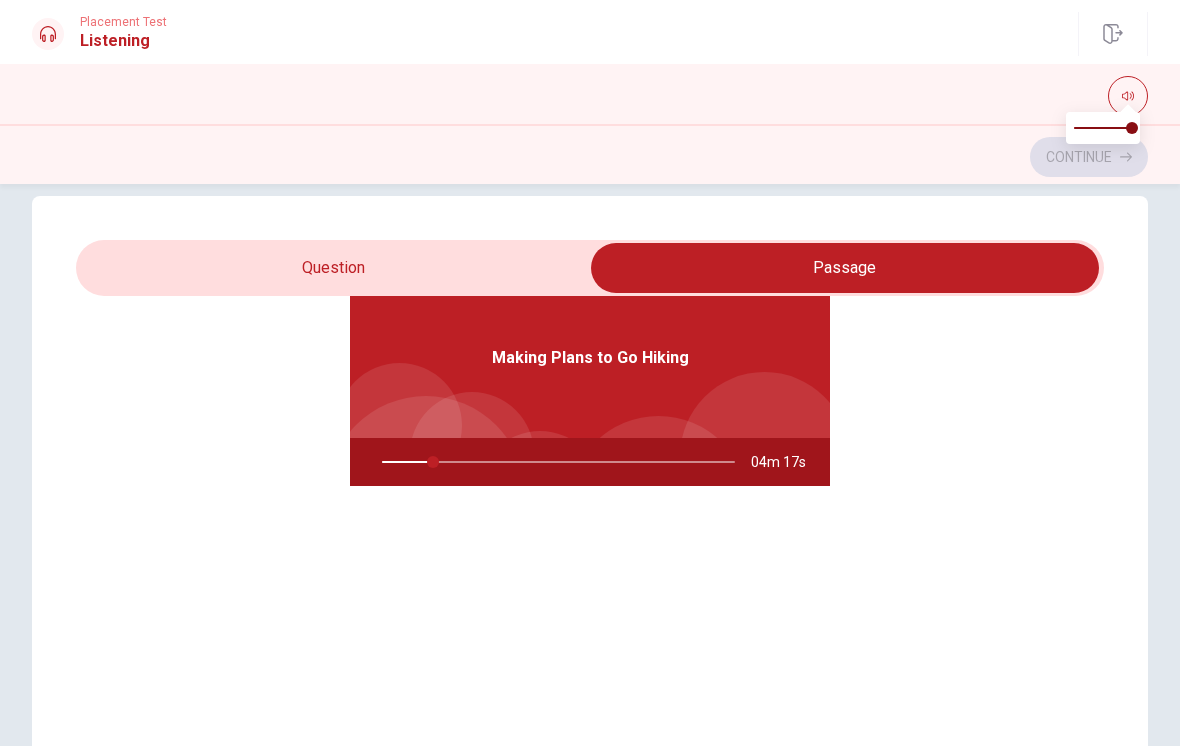 scroll, scrollTop: 112, scrollLeft: 0, axis: vertical 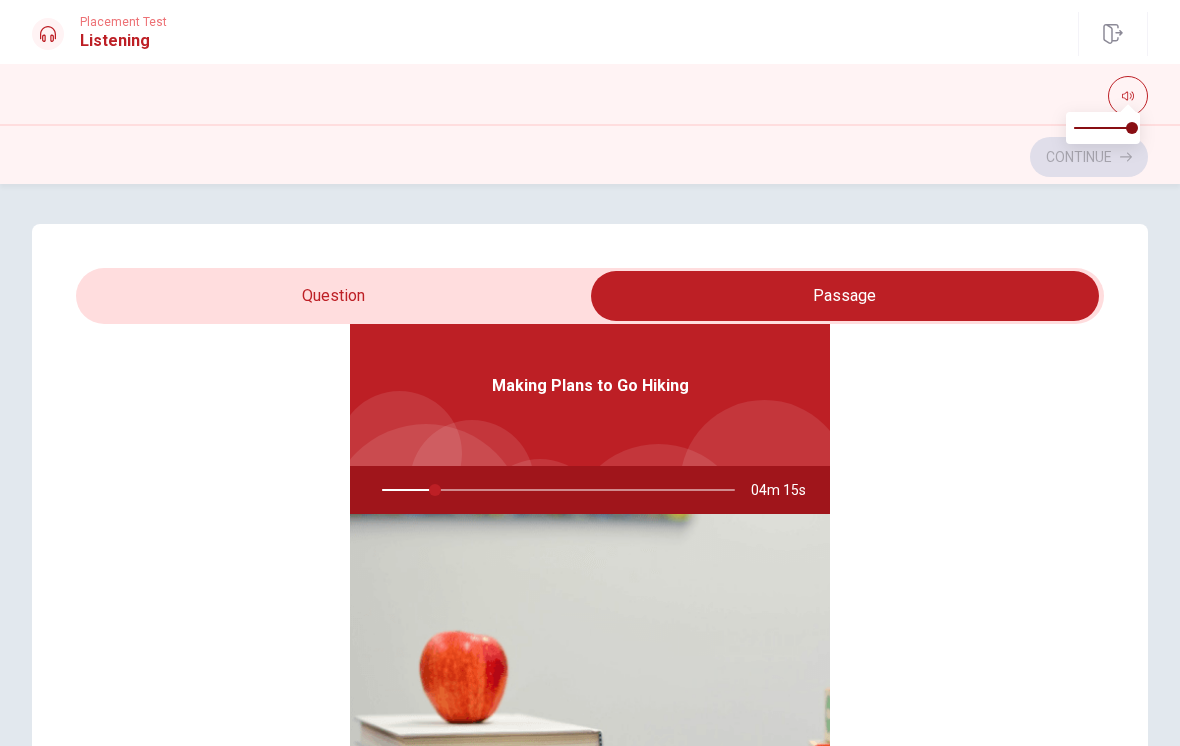 click on "Making Plans to Go Hiking 04m 15s" at bounding box center (590, 598) 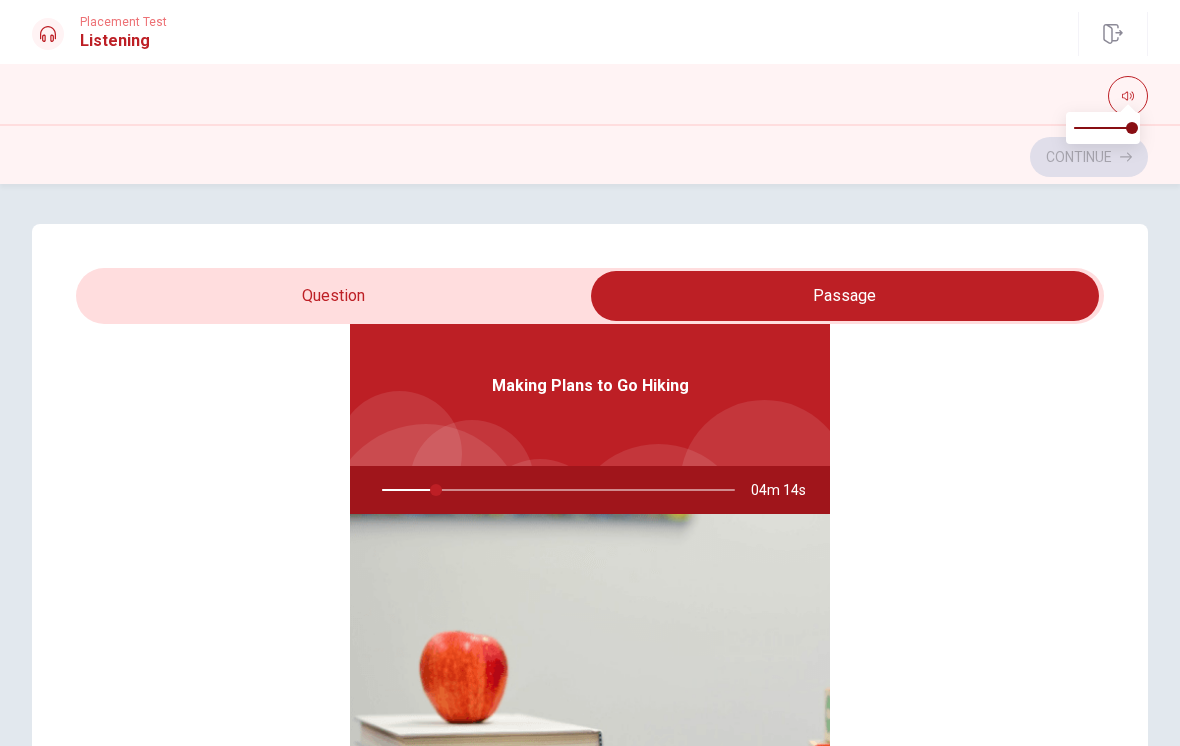 scroll, scrollTop: 0, scrollLeft: 0, axis: both 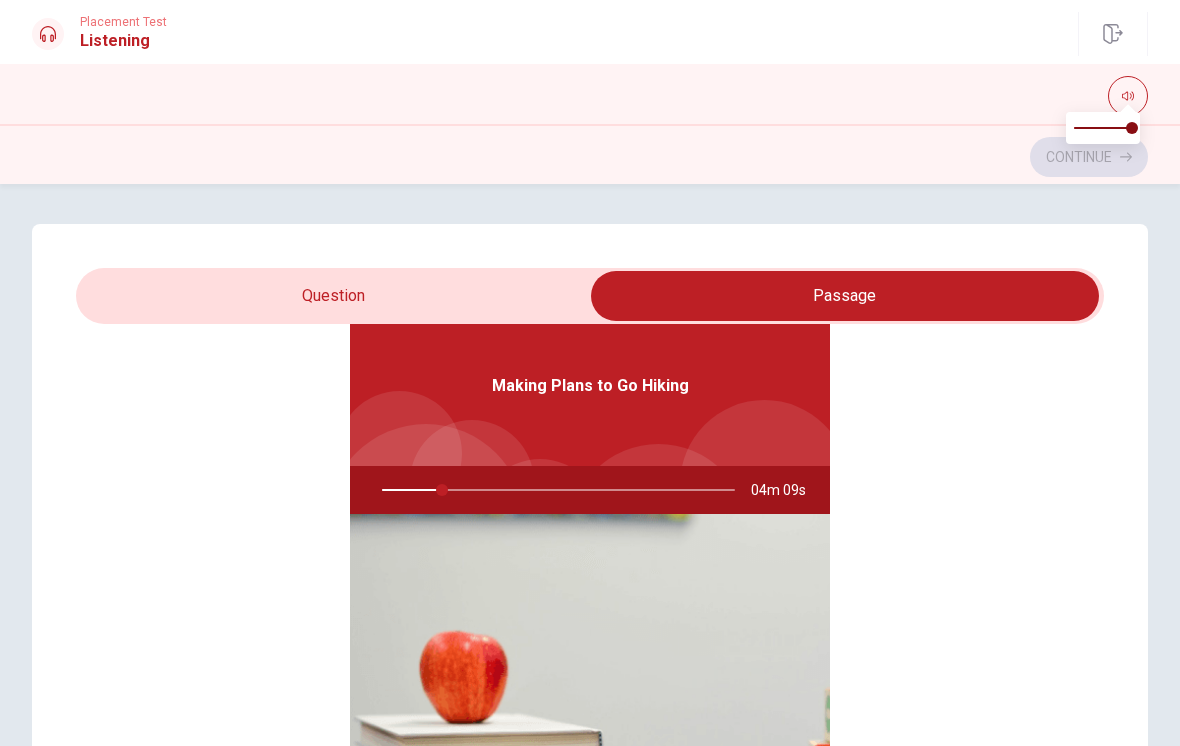 type on "17" 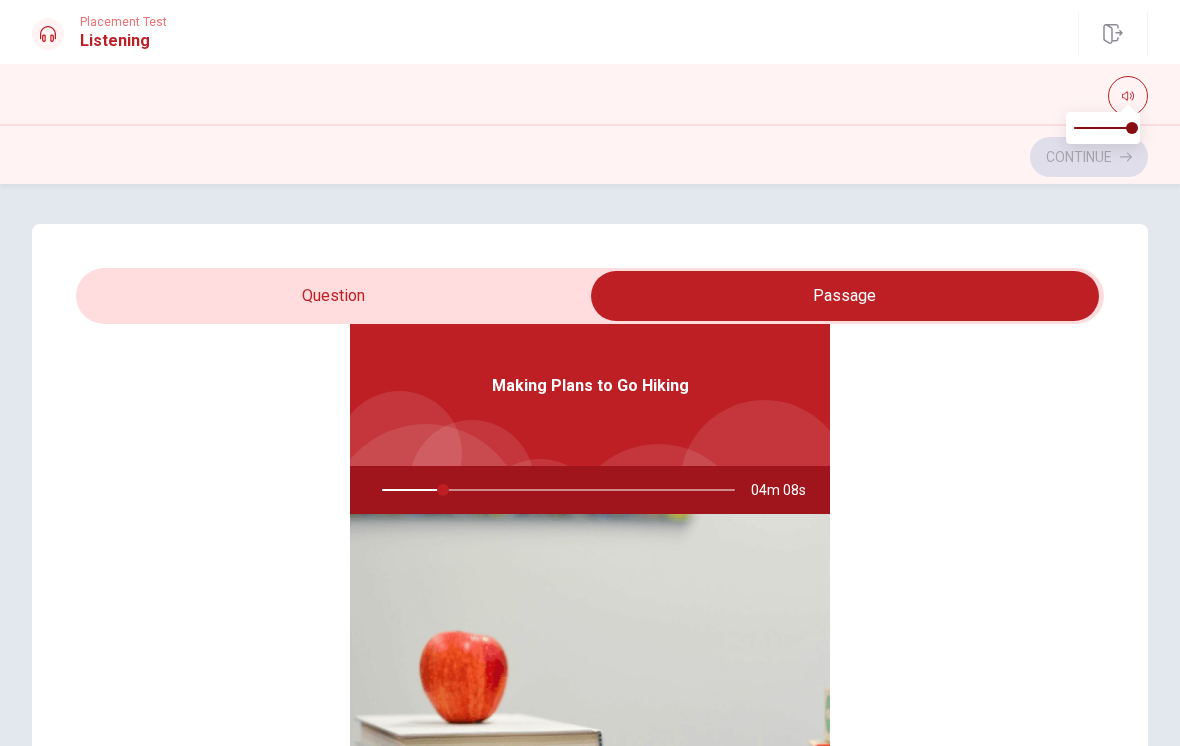 click at bounding box center [845, 296] 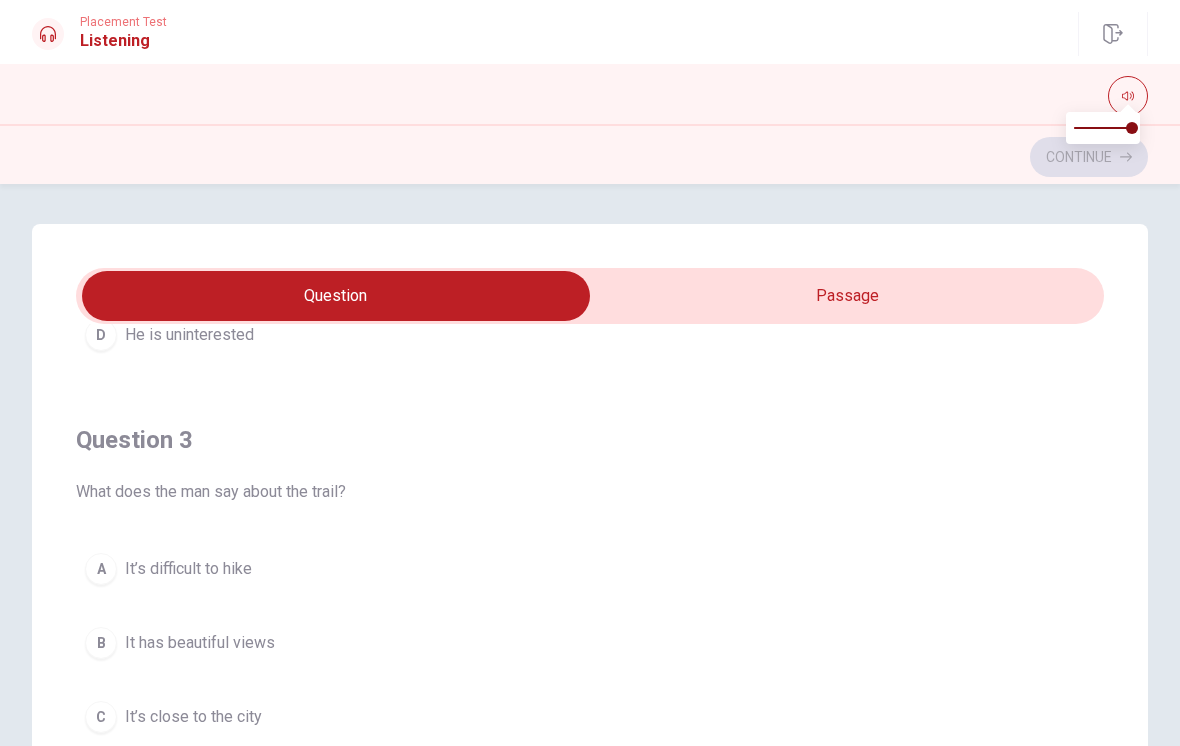 scroll, scrollTop: 861, scrollLeft: 0, axis: vertical 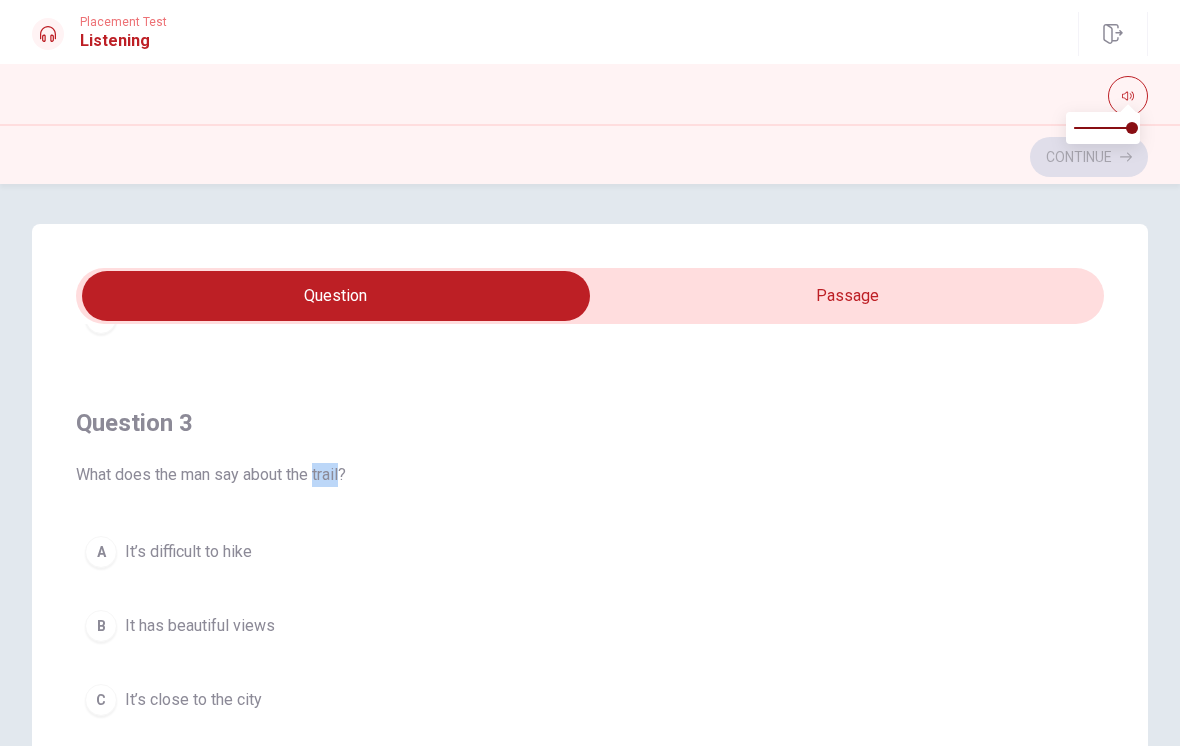 click on "What does the man say about the trail?" at bounding box center [590, 475] 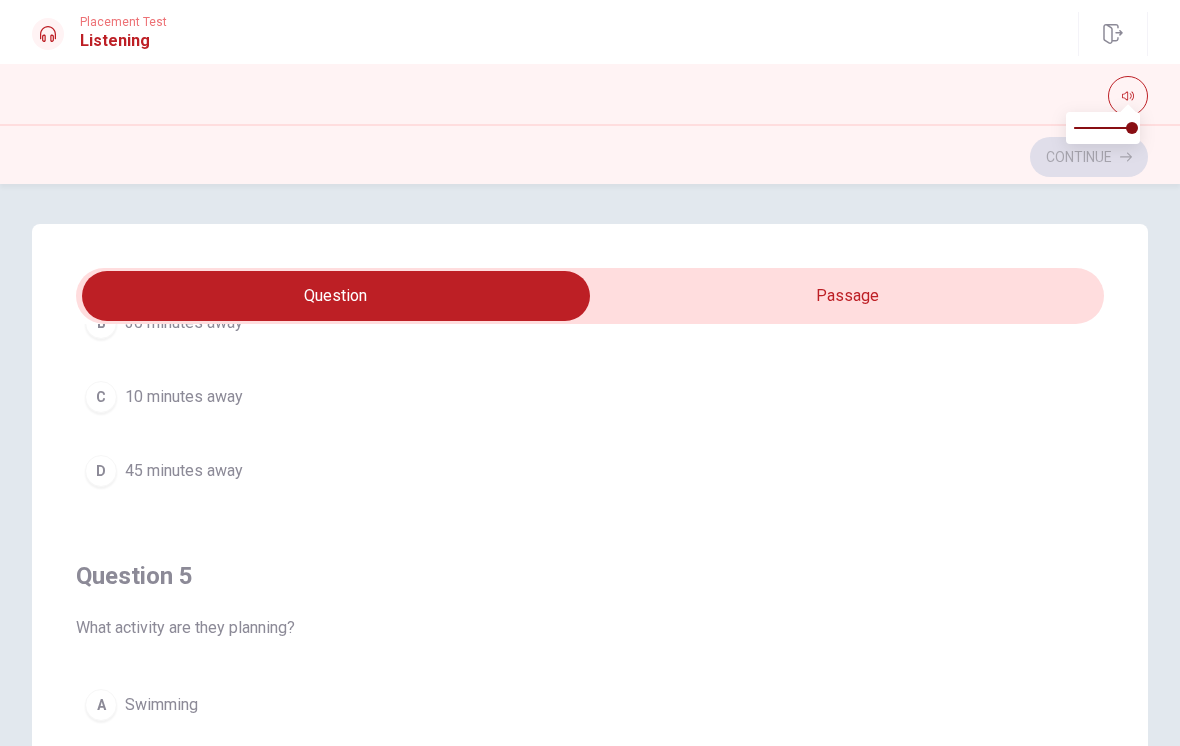 scroll, scrollTop: 1620, scrollLeft: 0, axis: vertical 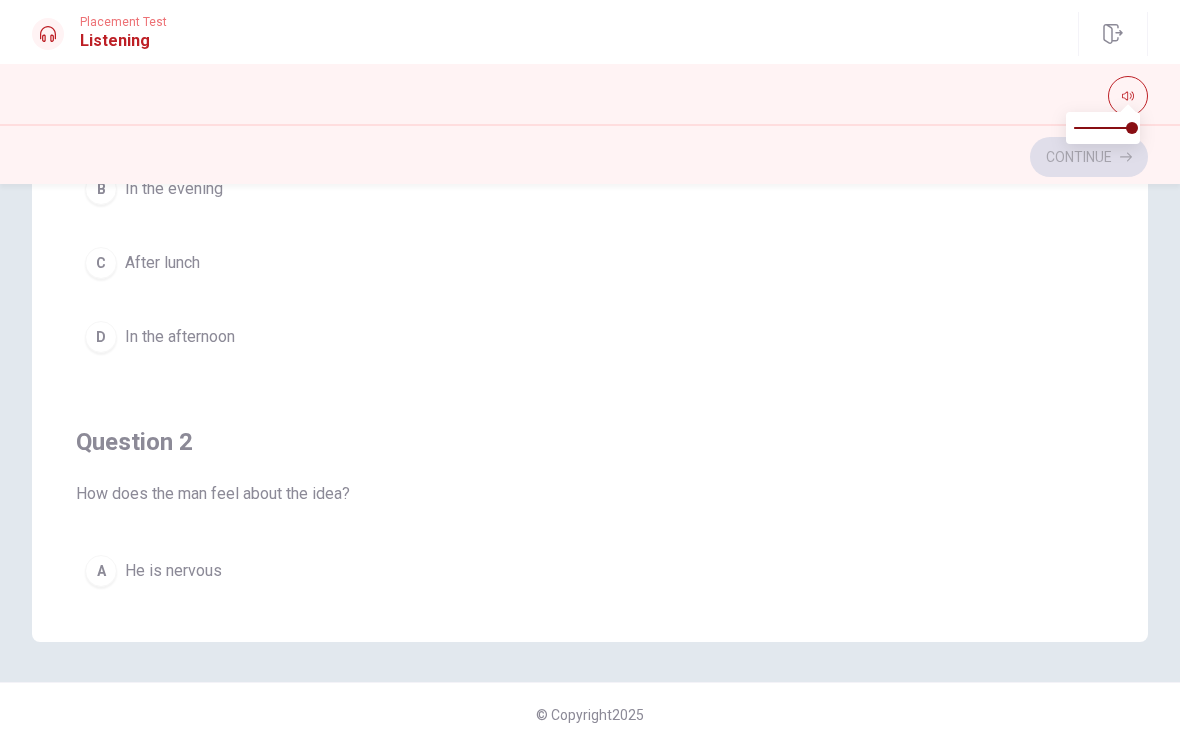 click on "How does the man feel about the idea?" at bounding box center (590, 494) 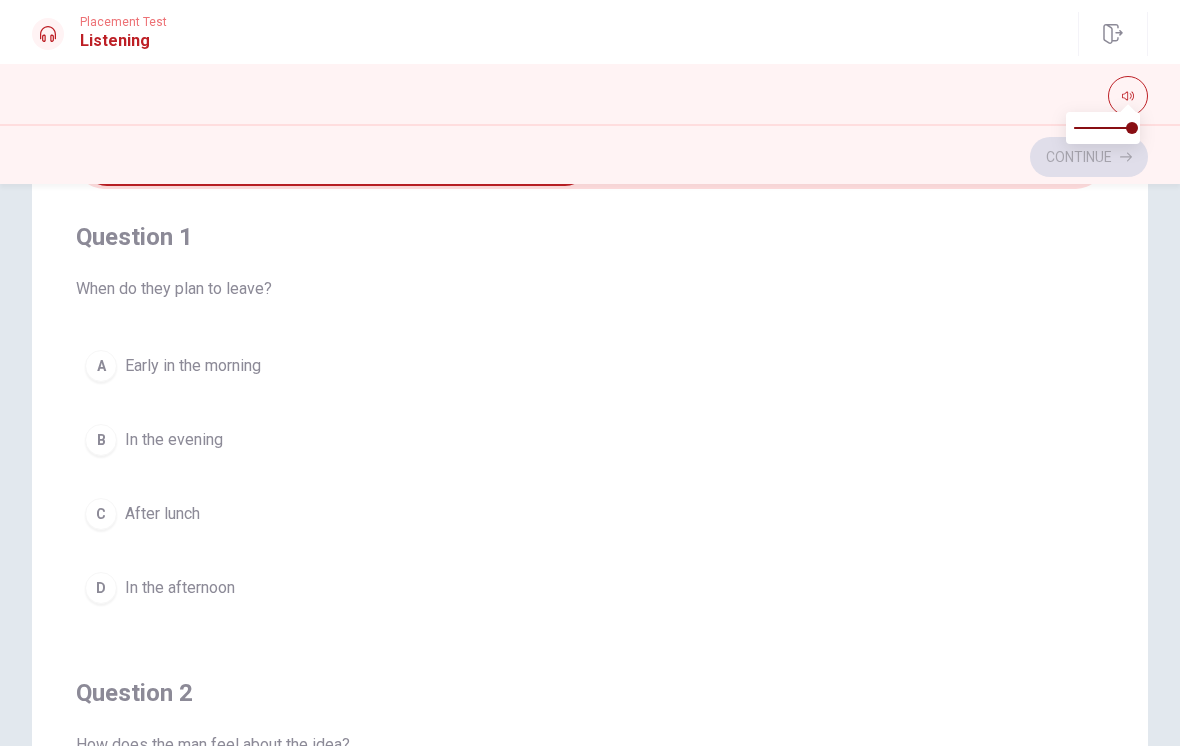 scroll, scrollTop: 132, scrollLeft: 0, axis: vertical 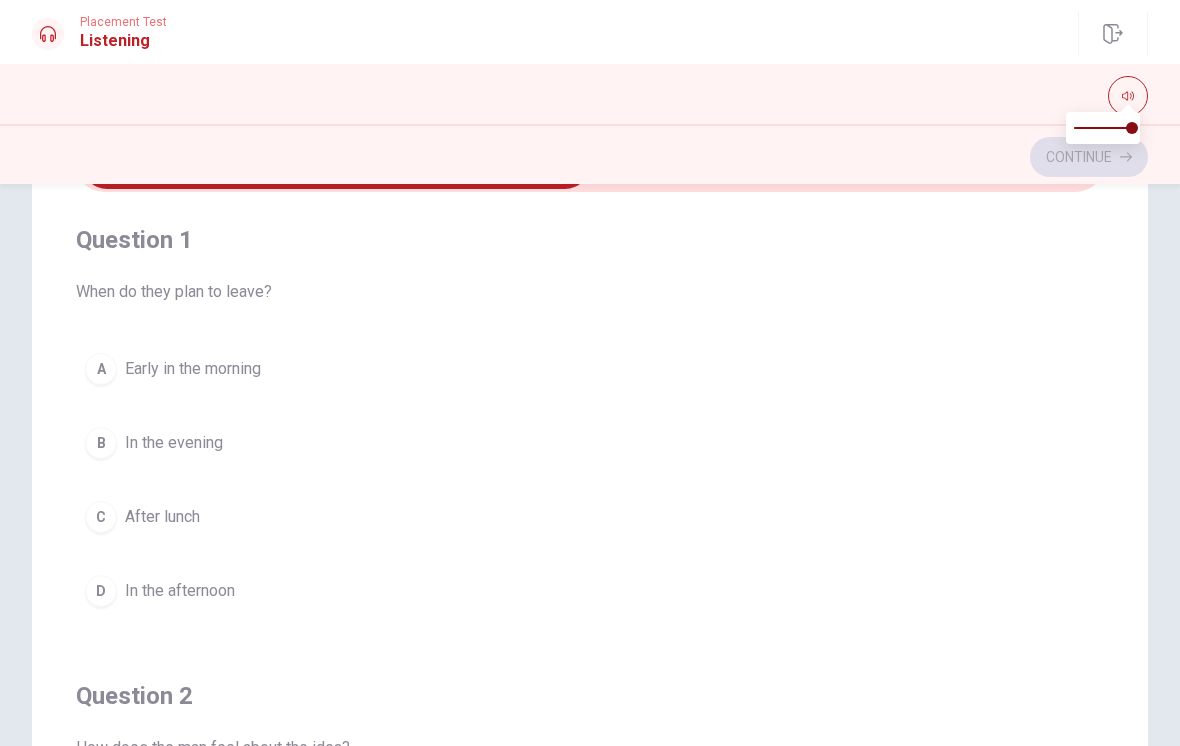 click on "Early in the morning" at bounding box center (193, 369) 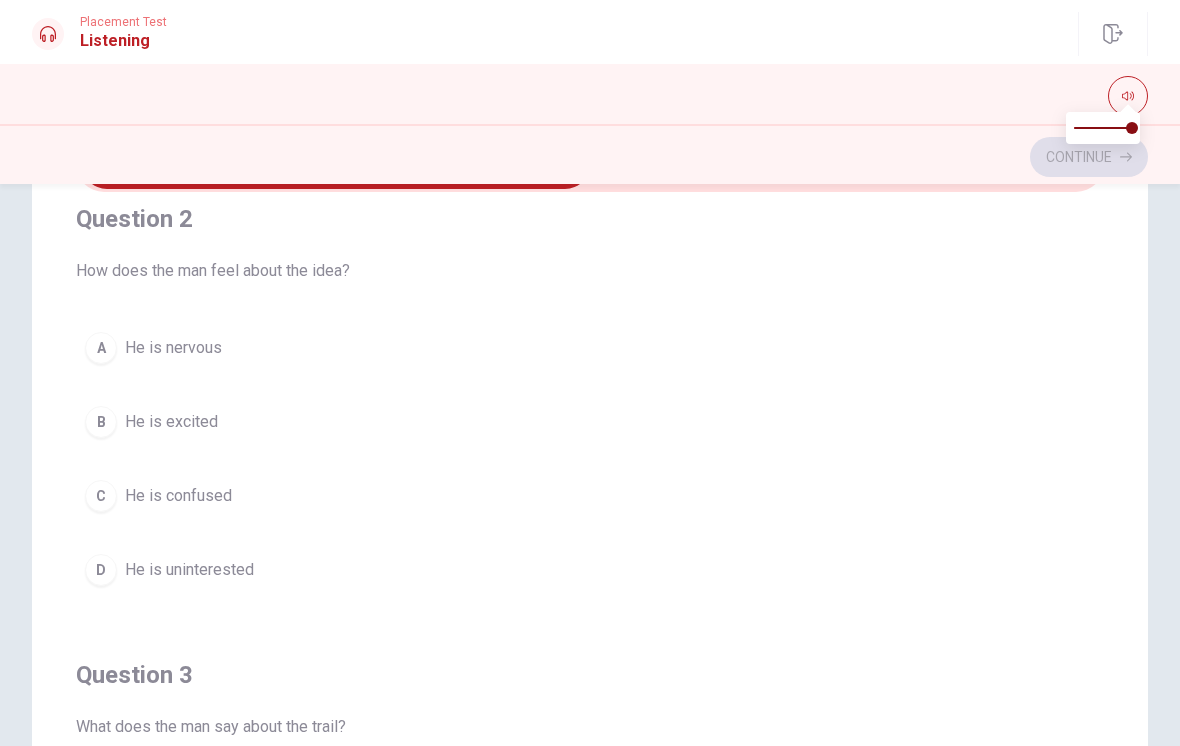 click on "He is excited" at bounding box center (171, 422) 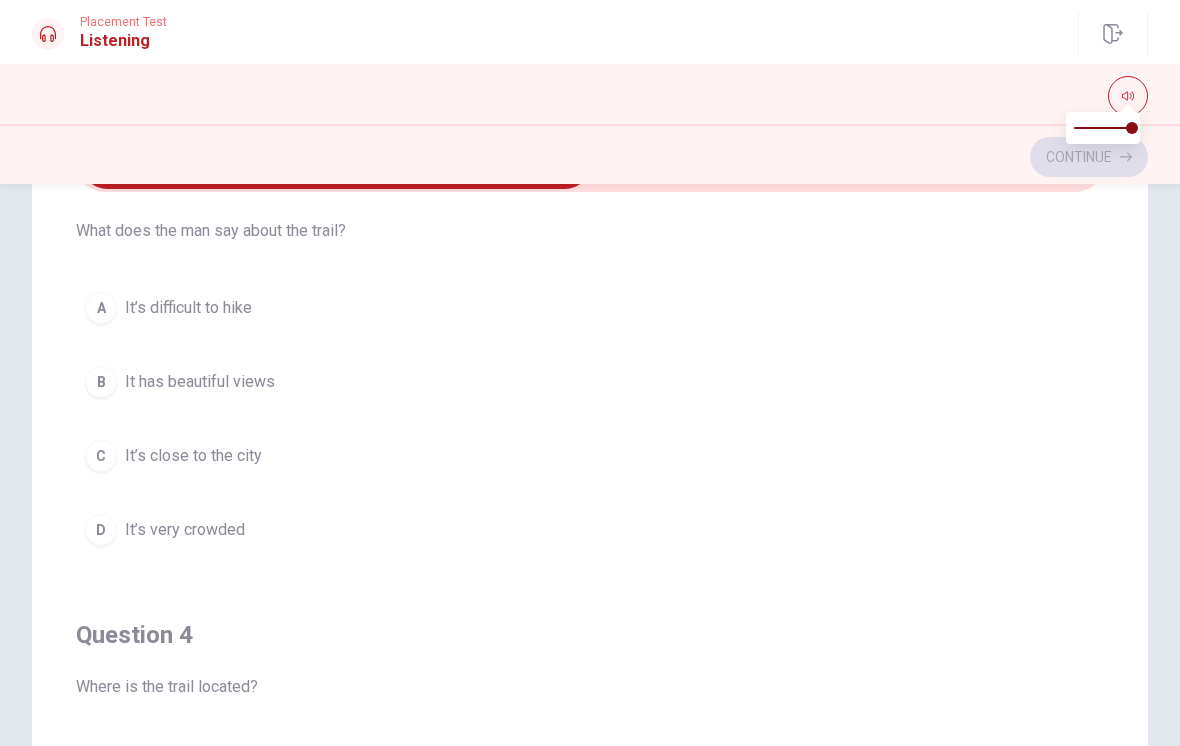 scroll, scrollTop: 977, scrollLeft: 0, axis: vertical 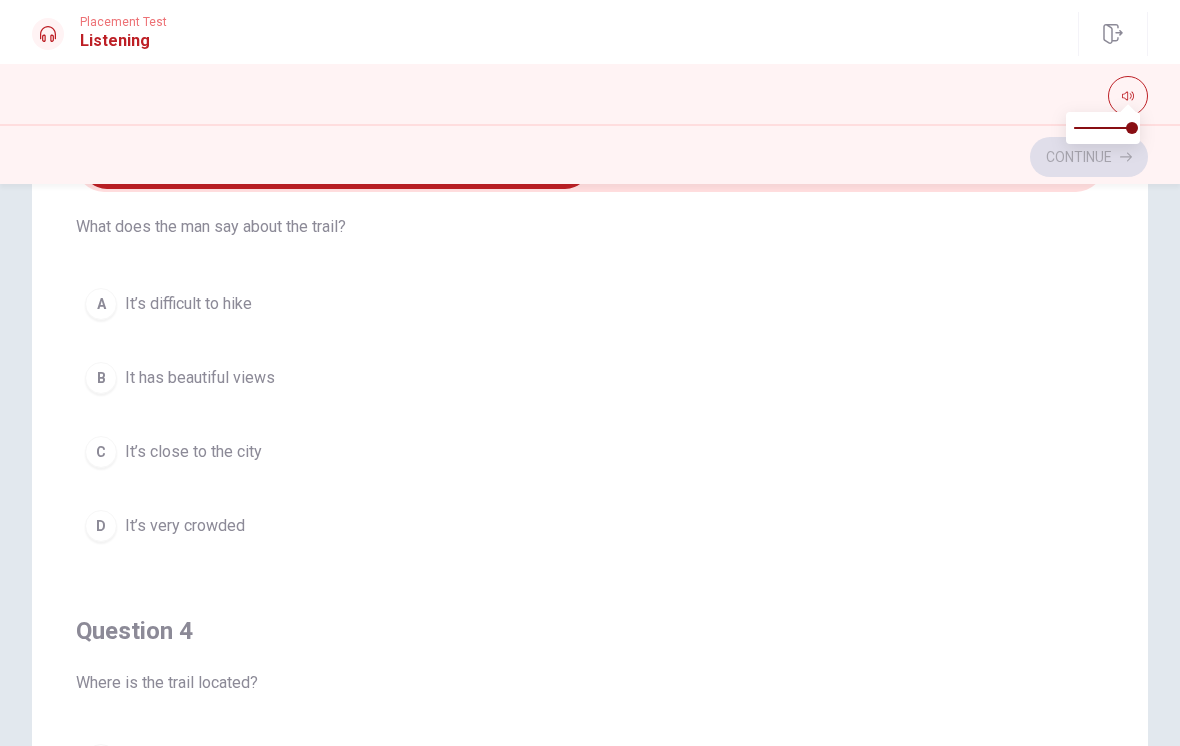 click on "It has beautiful views" at bounding box center (200, 378) 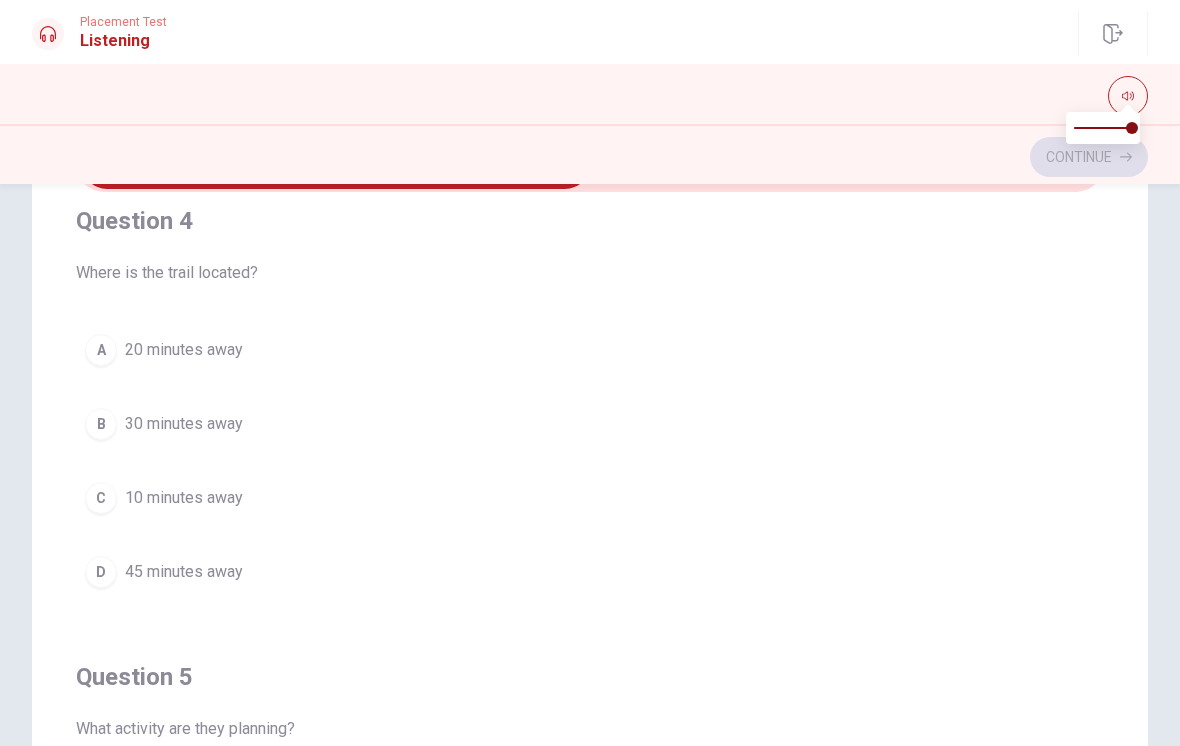 scroll, scrollTop: 1390, scrollLeft: 0, axis: vertical 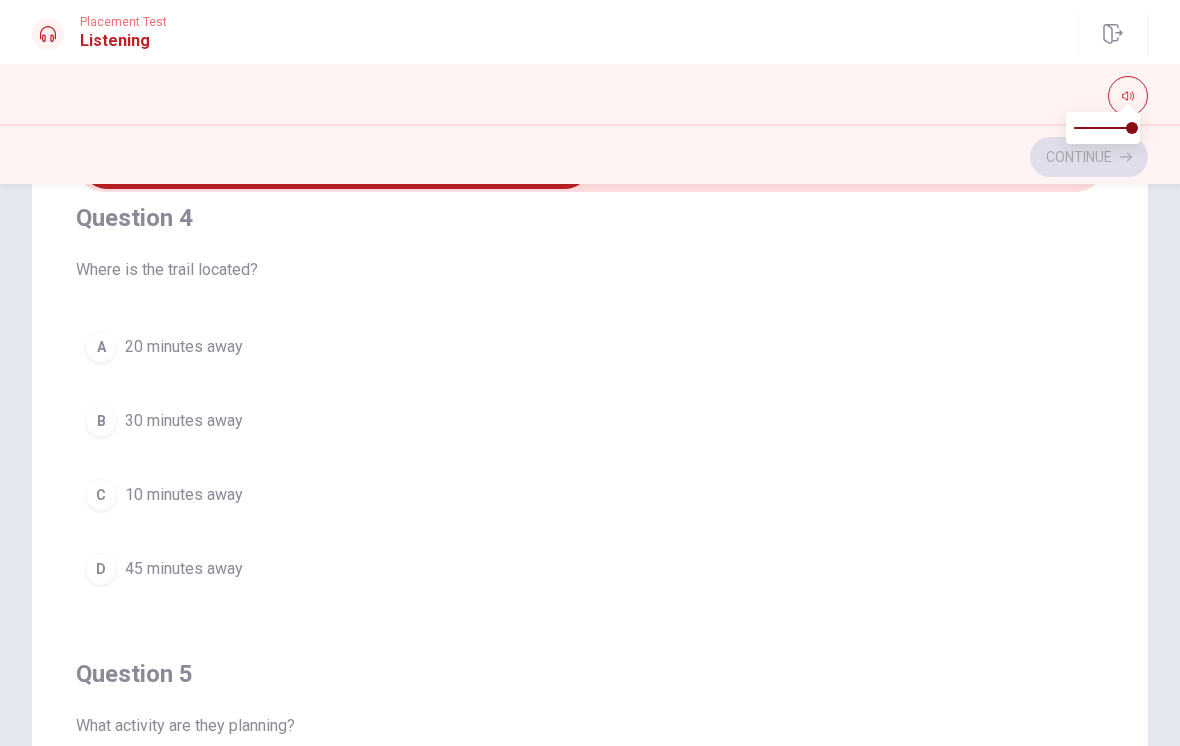 click on "30 minutes away" at bounding box center (184, 421) 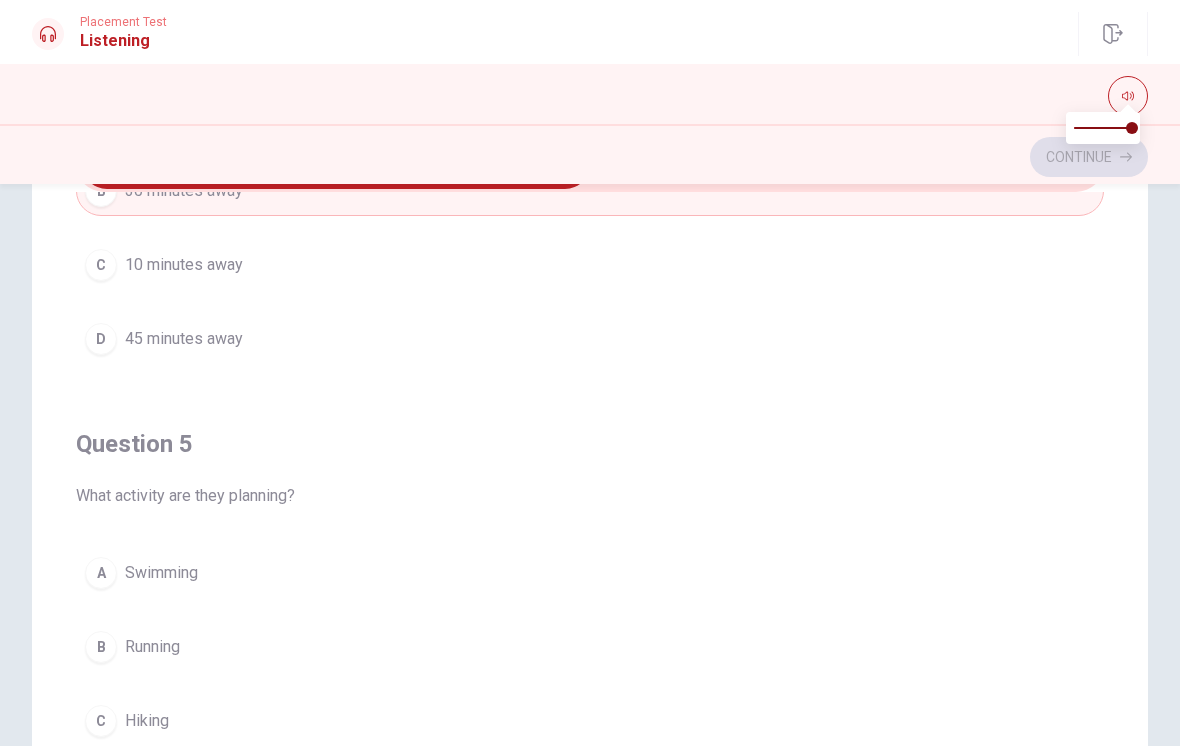 scroll, scrollTop: 1620, scrollLeft: 0, axis: vertical 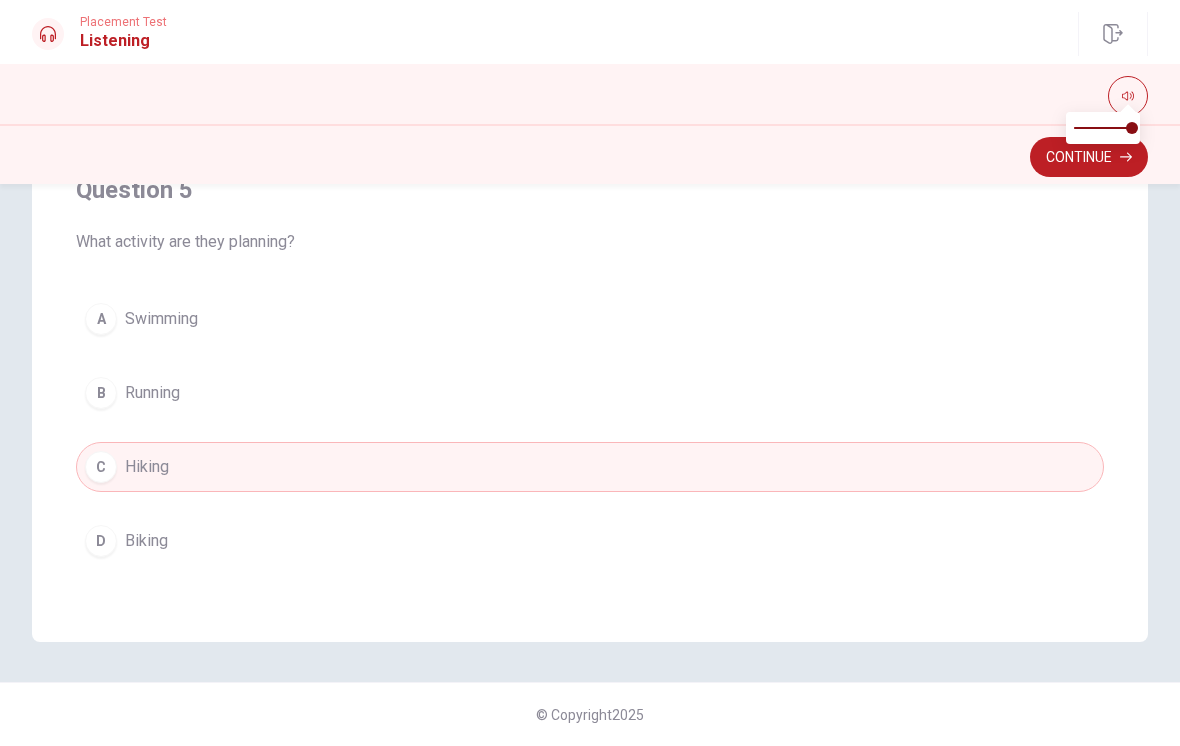 click on "Continue" at bounding box center (1089, 157) 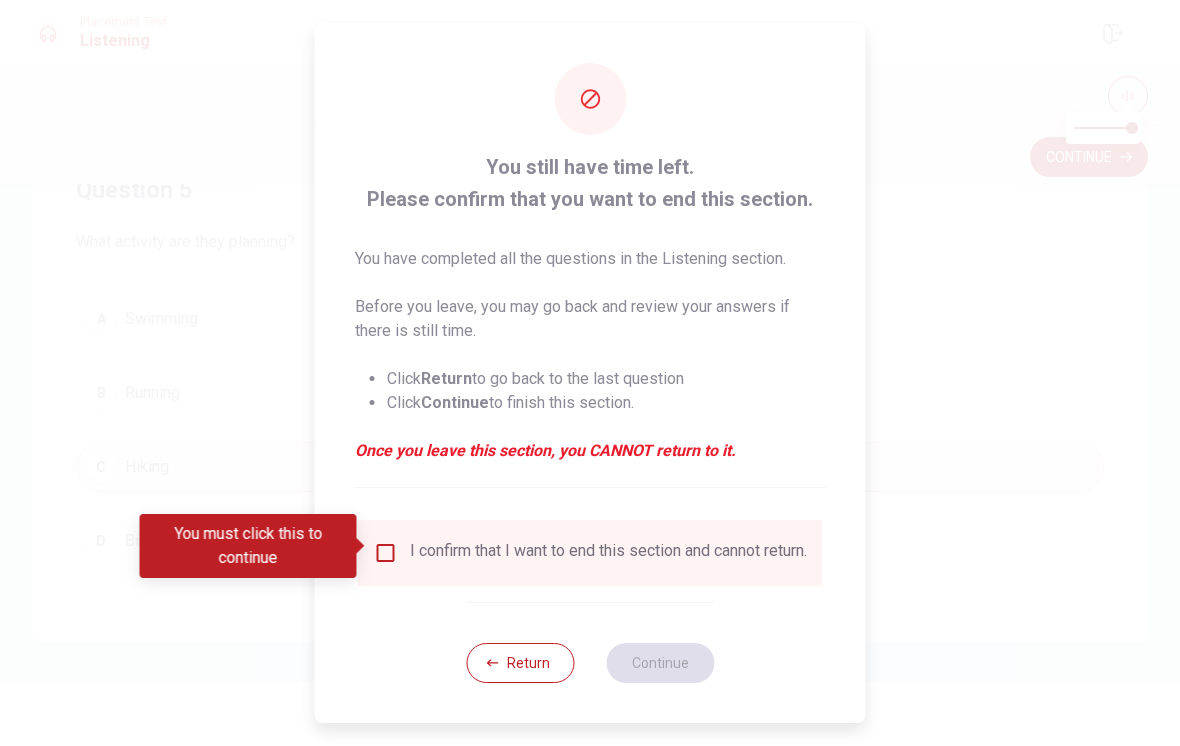 click on "I confirm that I want to end this section and cannot return." at bounding box center (608, 553) 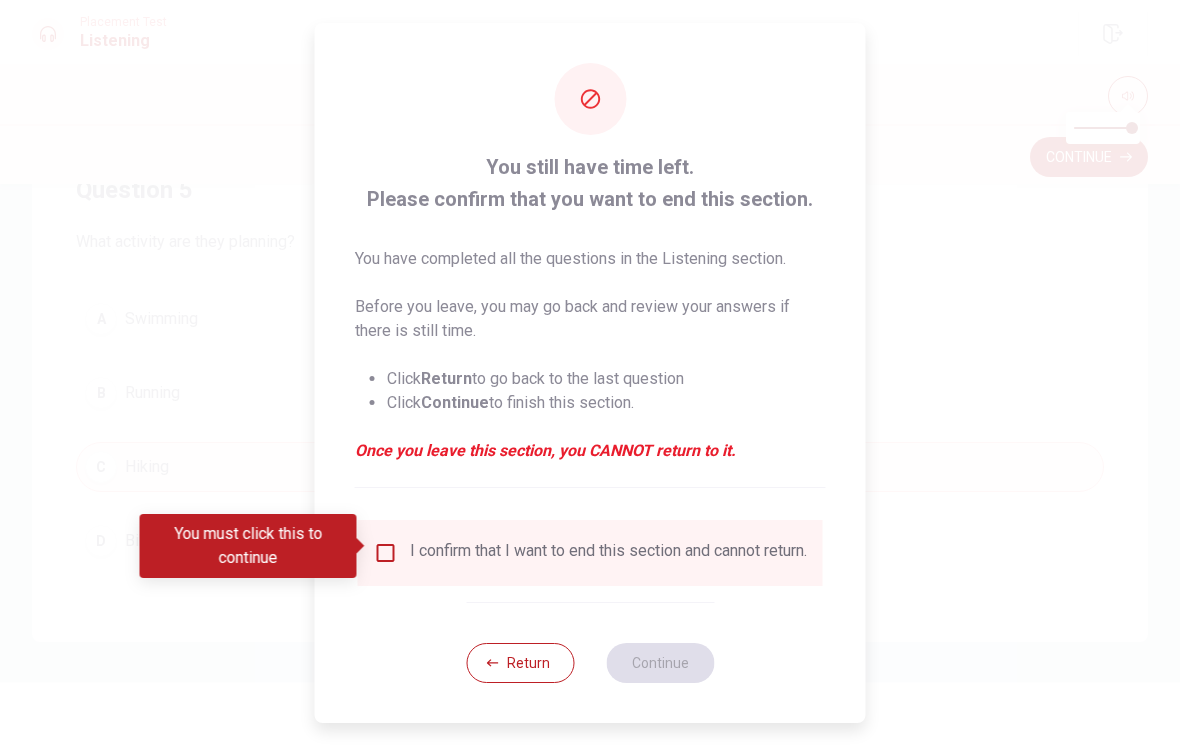 click on "I confirm that I want to end this section and cannot return." at bounding box center (590, 553) 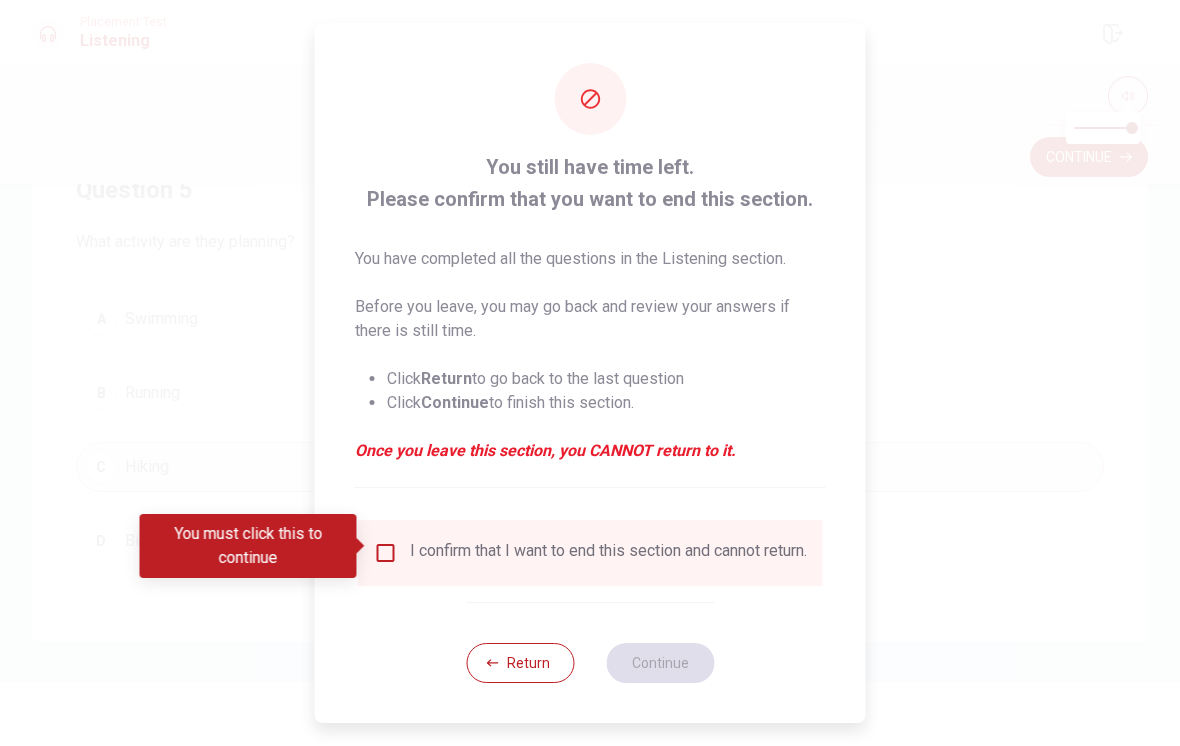click at bounding box center (386, 553) 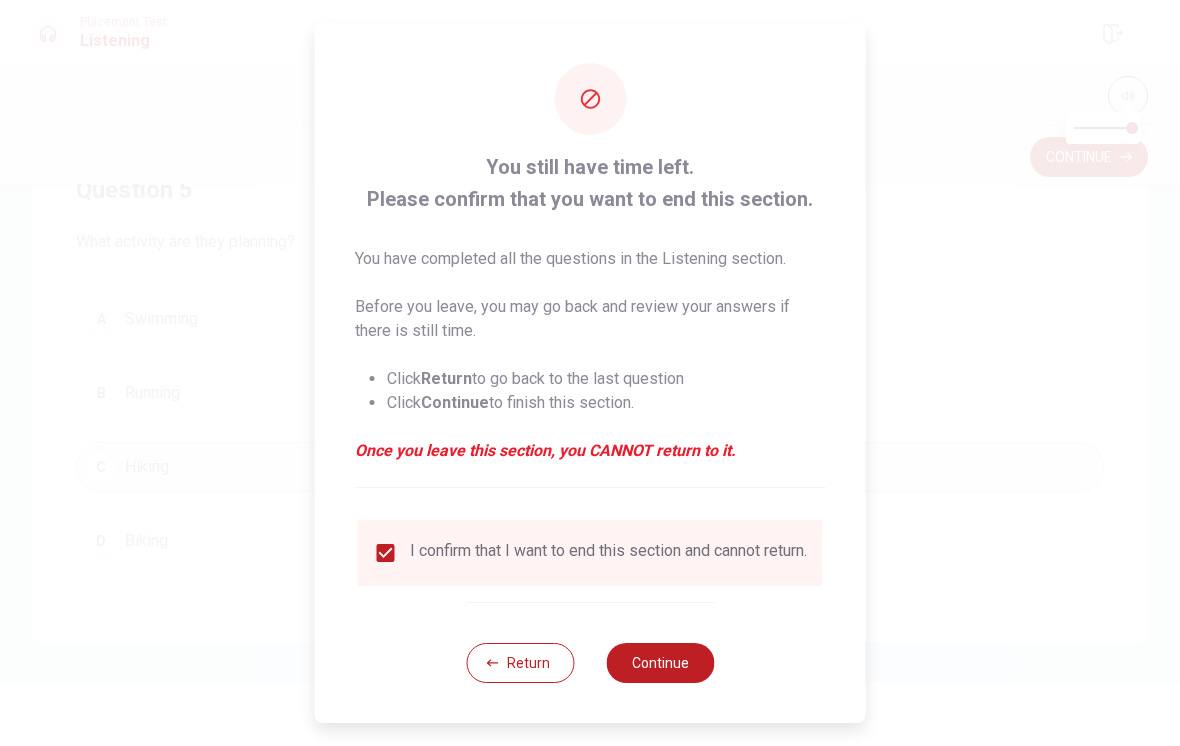 click on "Continue" at bounding box center (660, 663) 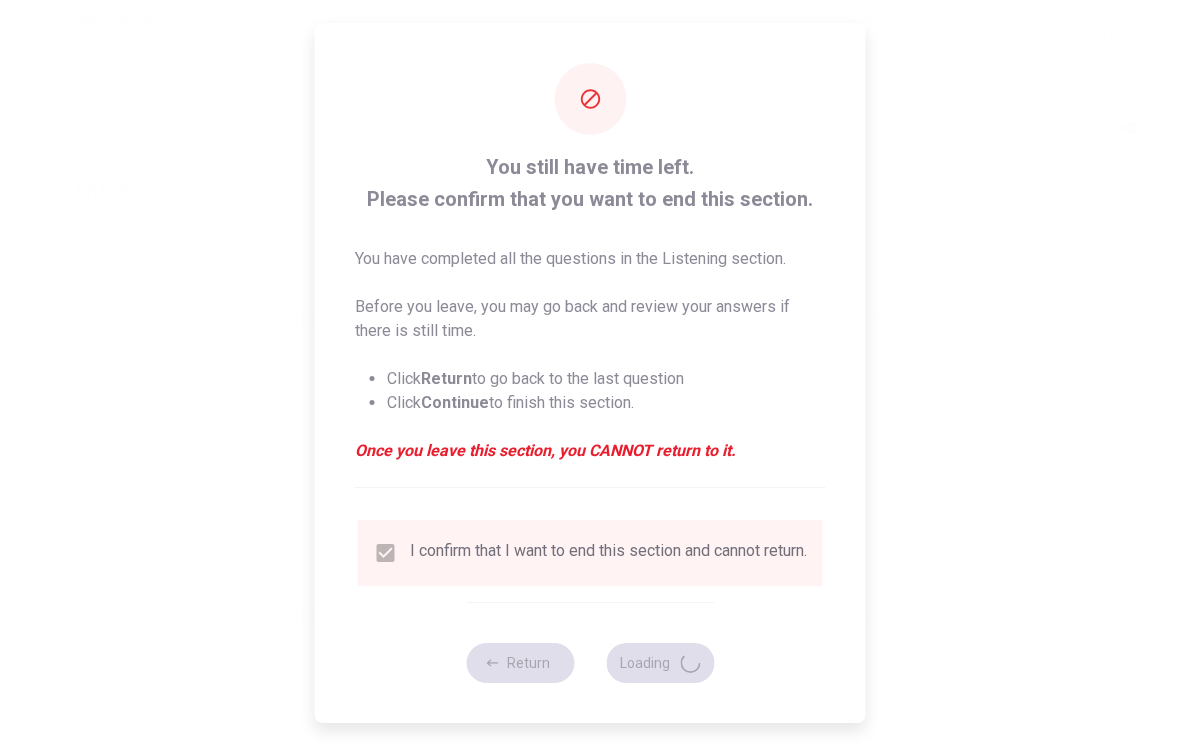 scroll, scrollTop: 0, scrollLeft: 0, axis: both 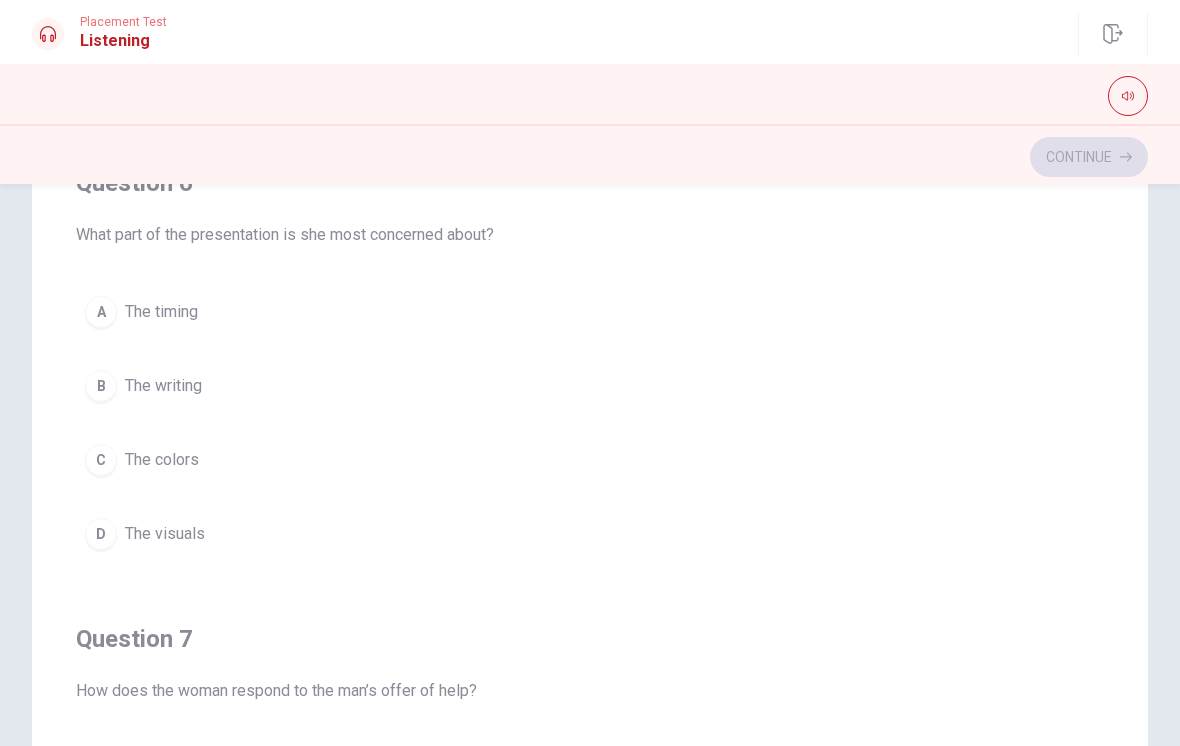 click on "A The timing B The writing C The colors D The visuals" at bounding box center (590, 423) 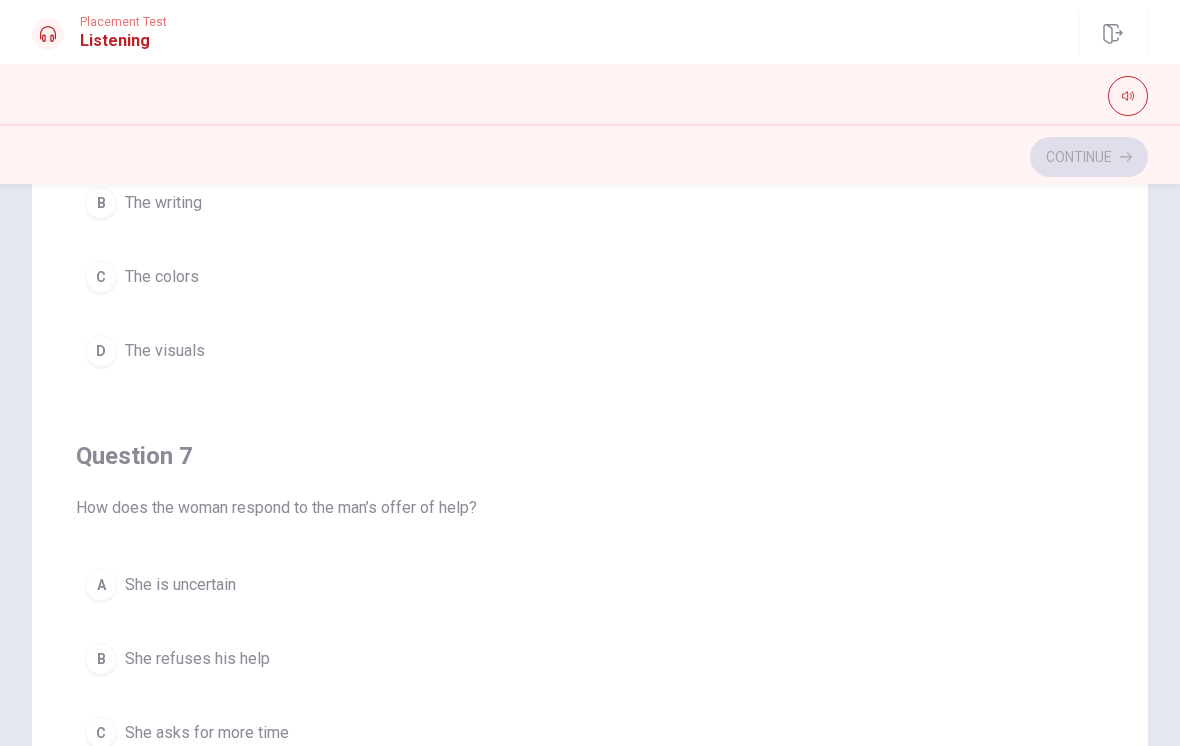 scroll, scrollTop: 182, scrollLeft: 0, axis: vertical 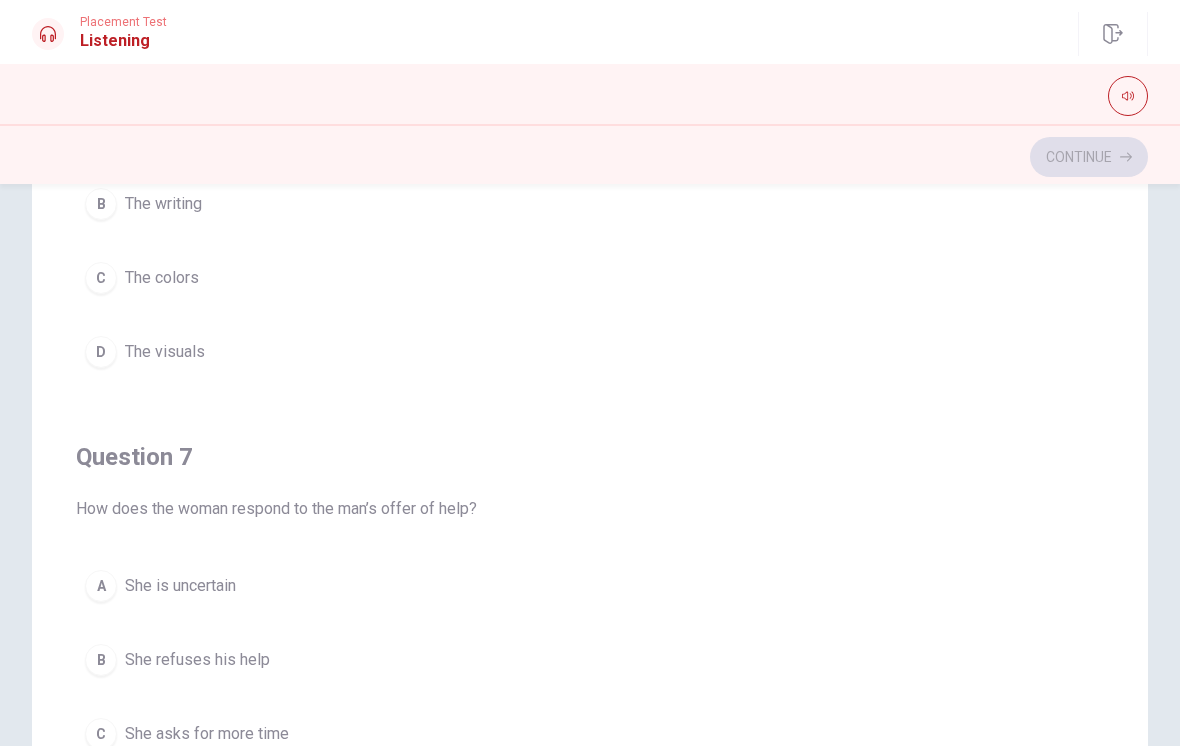 click on "The visuals" at bounding box center (165, 352) 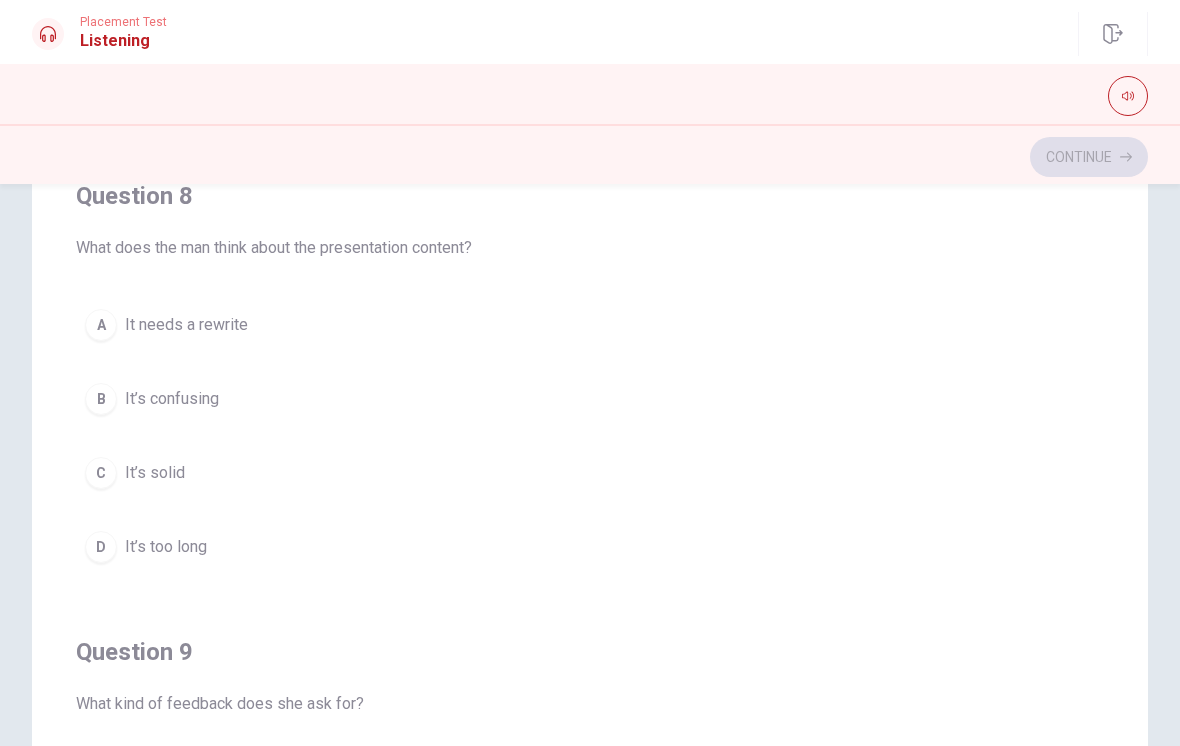 scroll, scrollTop: 900, scrollLeft: 0, axis: vertical 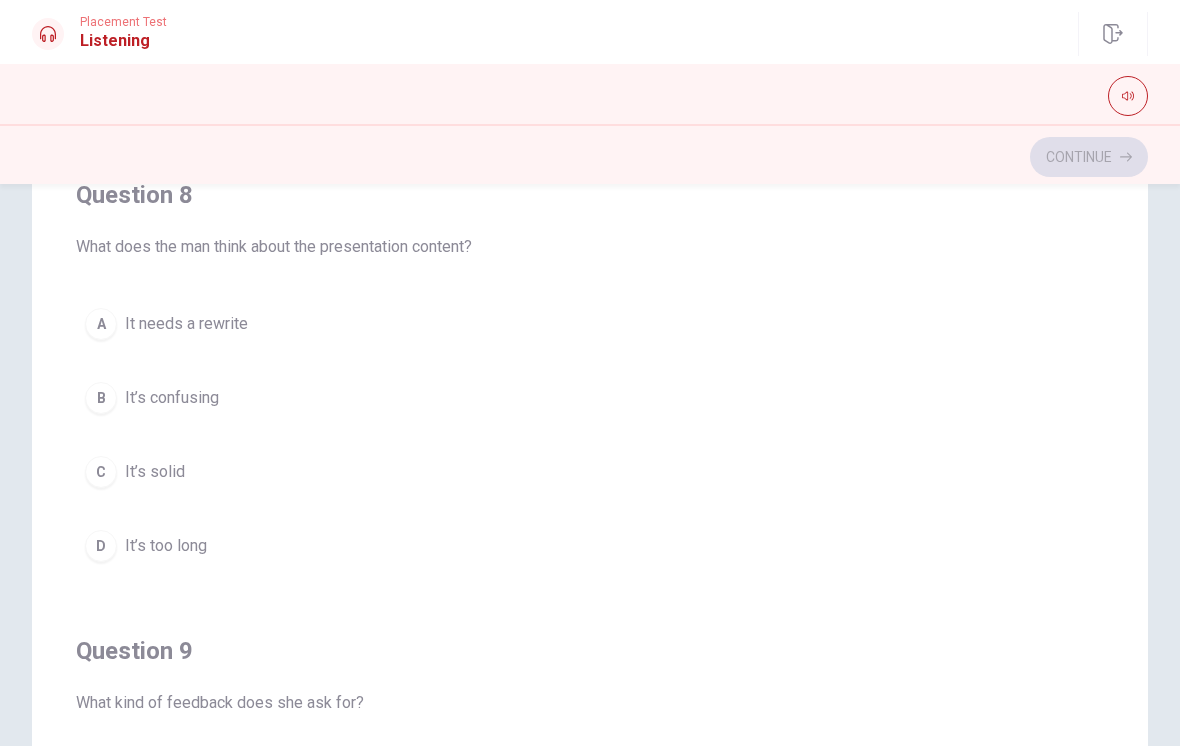 click on "C It’s solid" at bounding box center [590, 472] 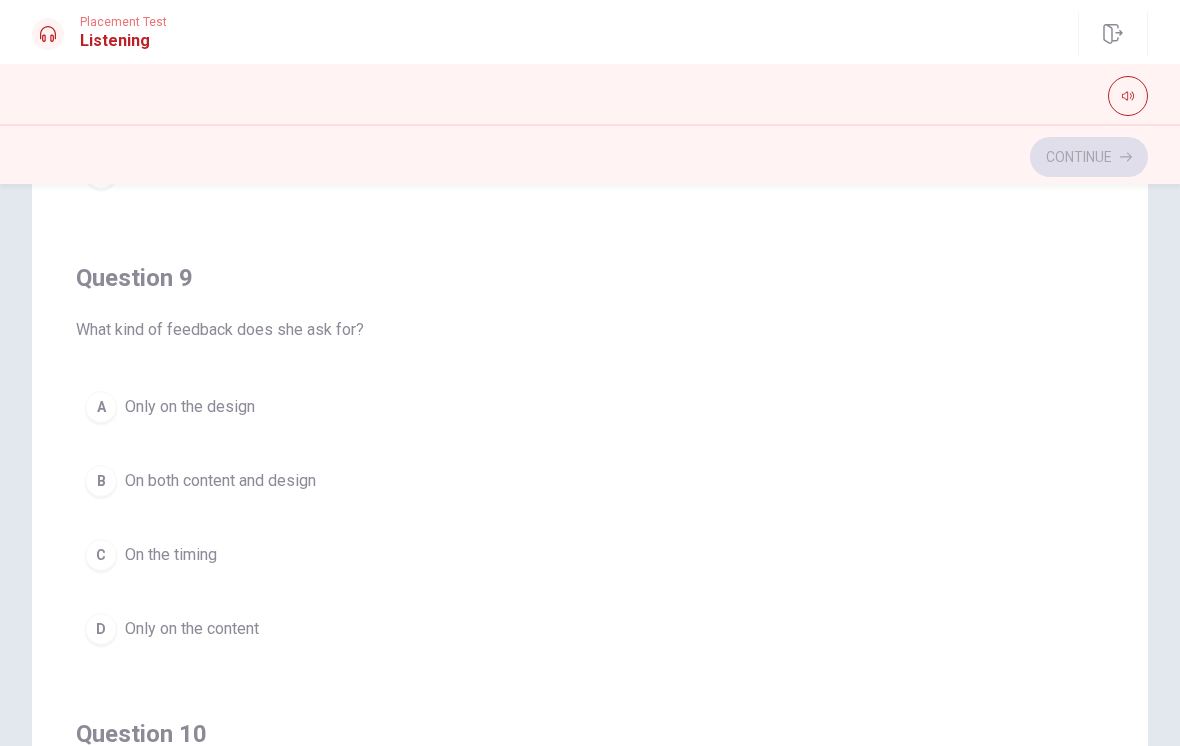 scroll, scrollTop: 1289, scrollLeft: 0, axis: vertical 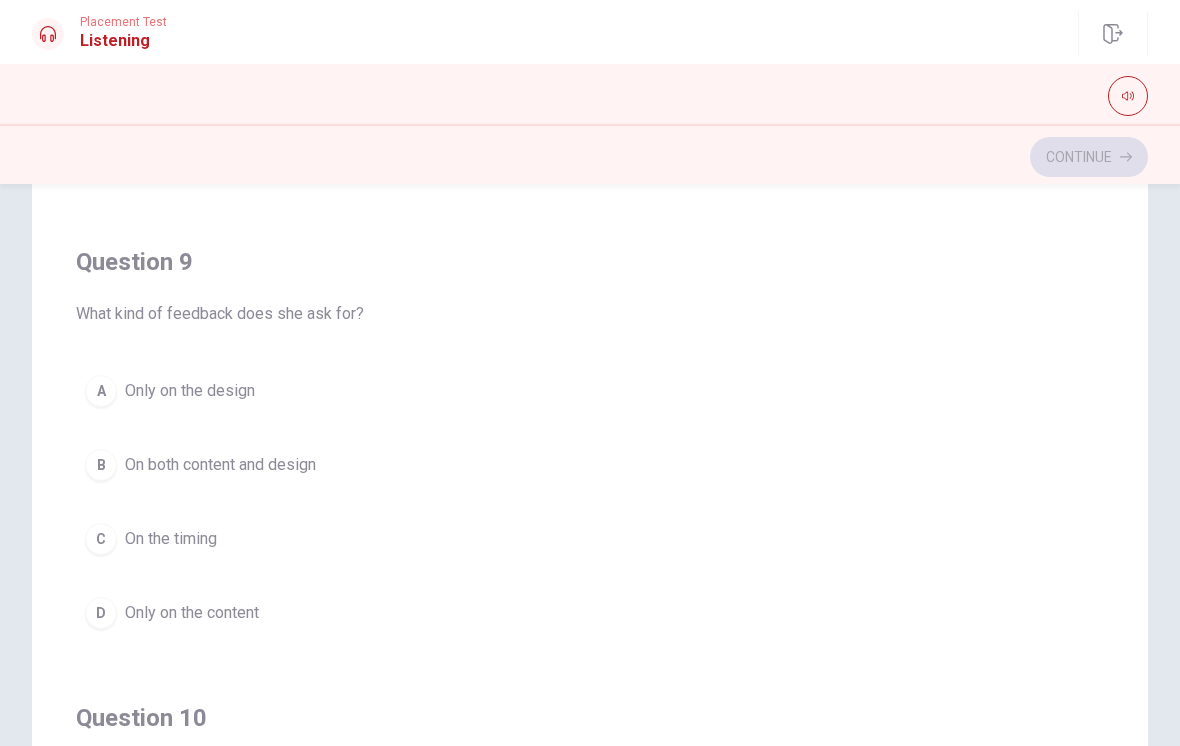 click on "B On both content and design" at bounding box center (590, 465) 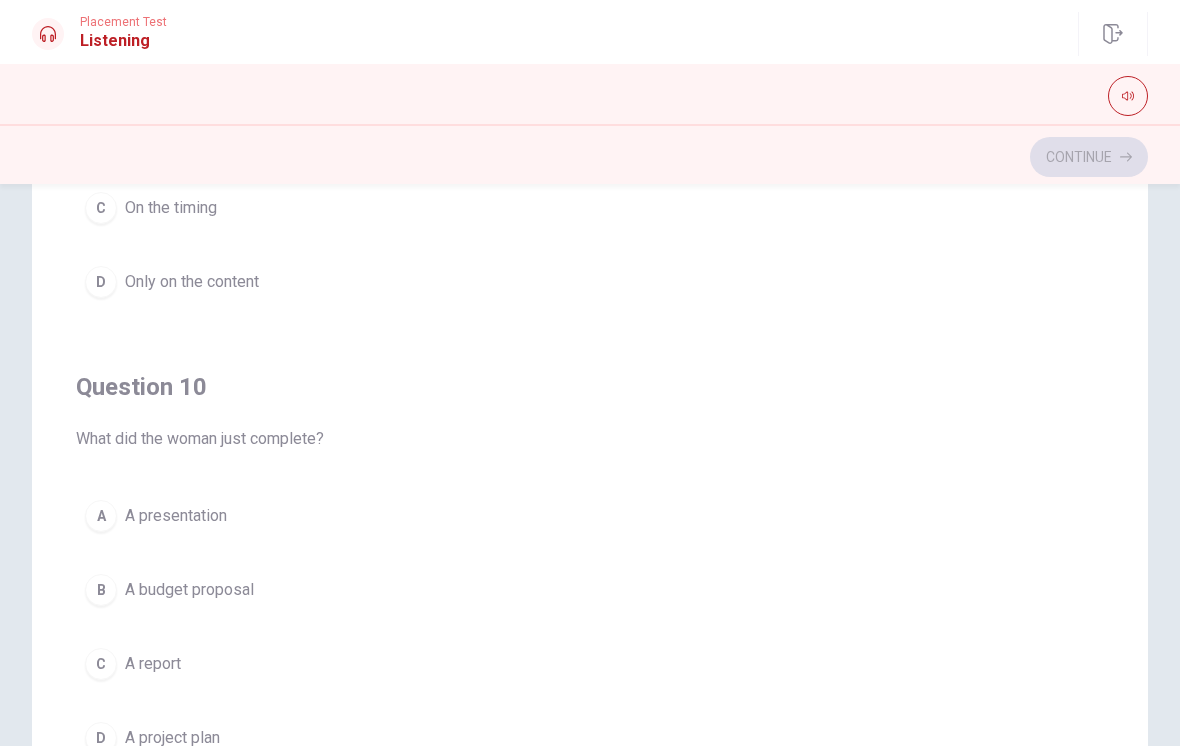 scroll, scrollTop: 1620, scrollLeft: 0, axis: vertical 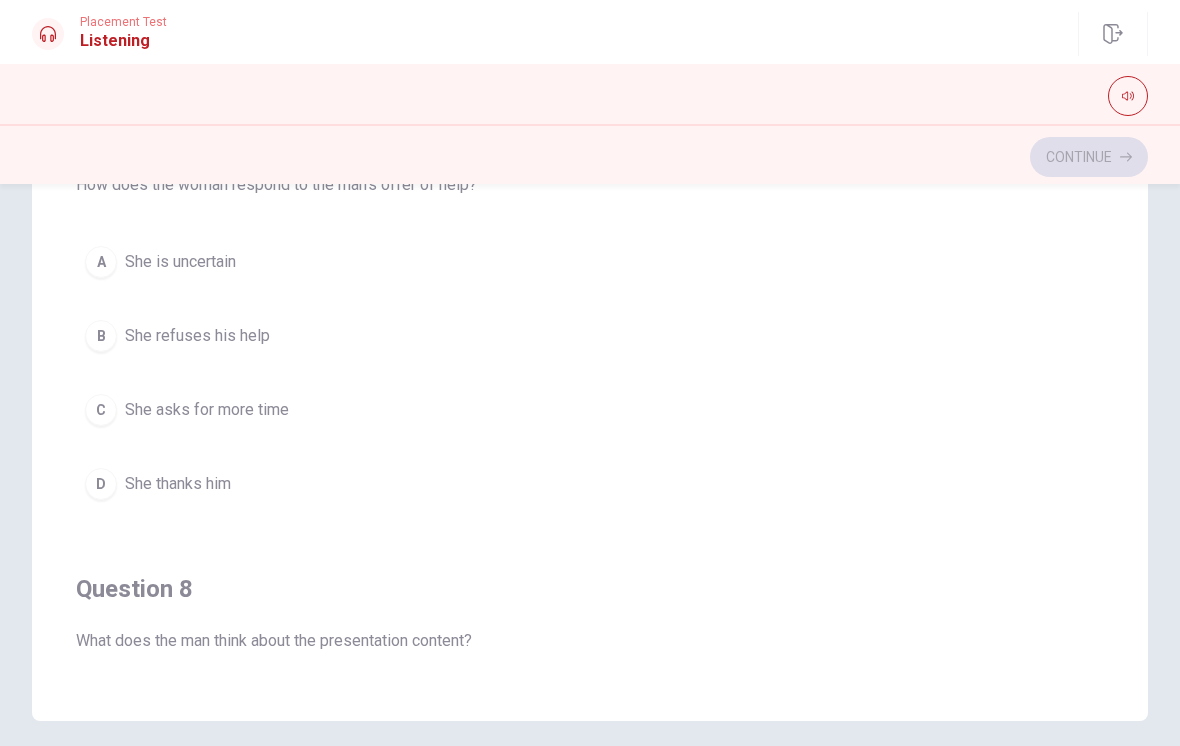 click on "She thanks him" at bounding box center [178, 484] 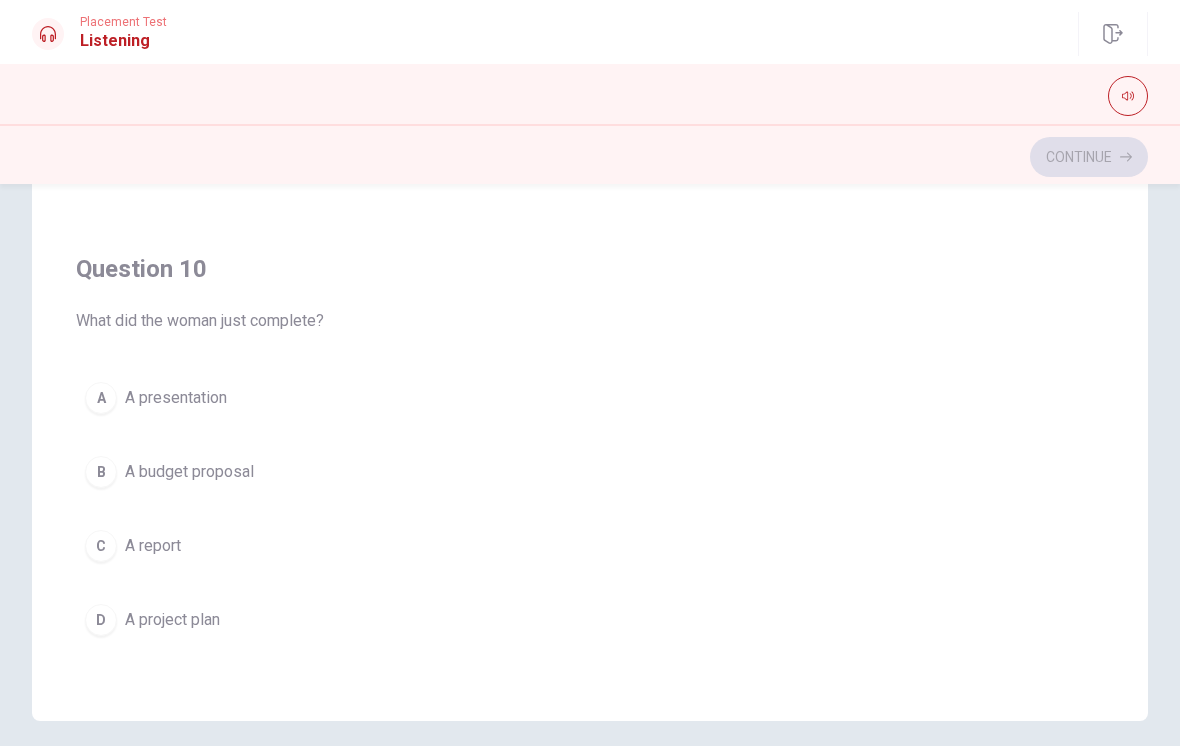 scroll, scrollTop: 1620, scrollLeft: 0, axis: vertical 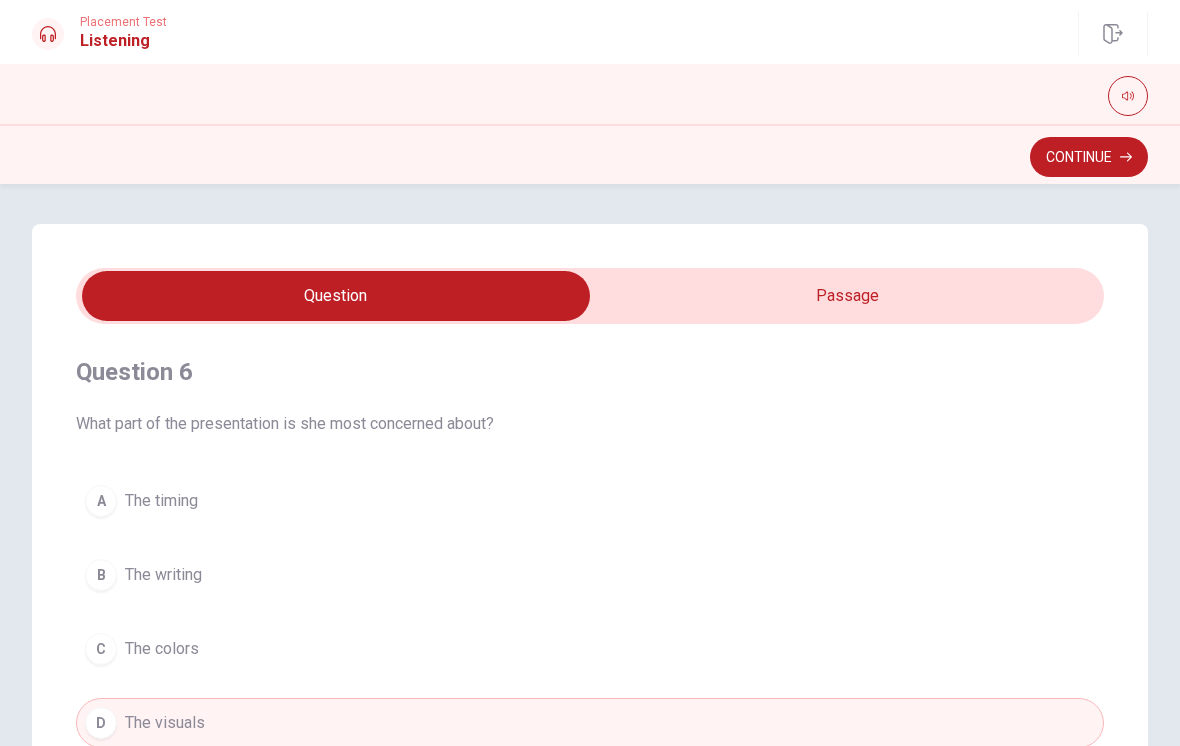 type on "53" 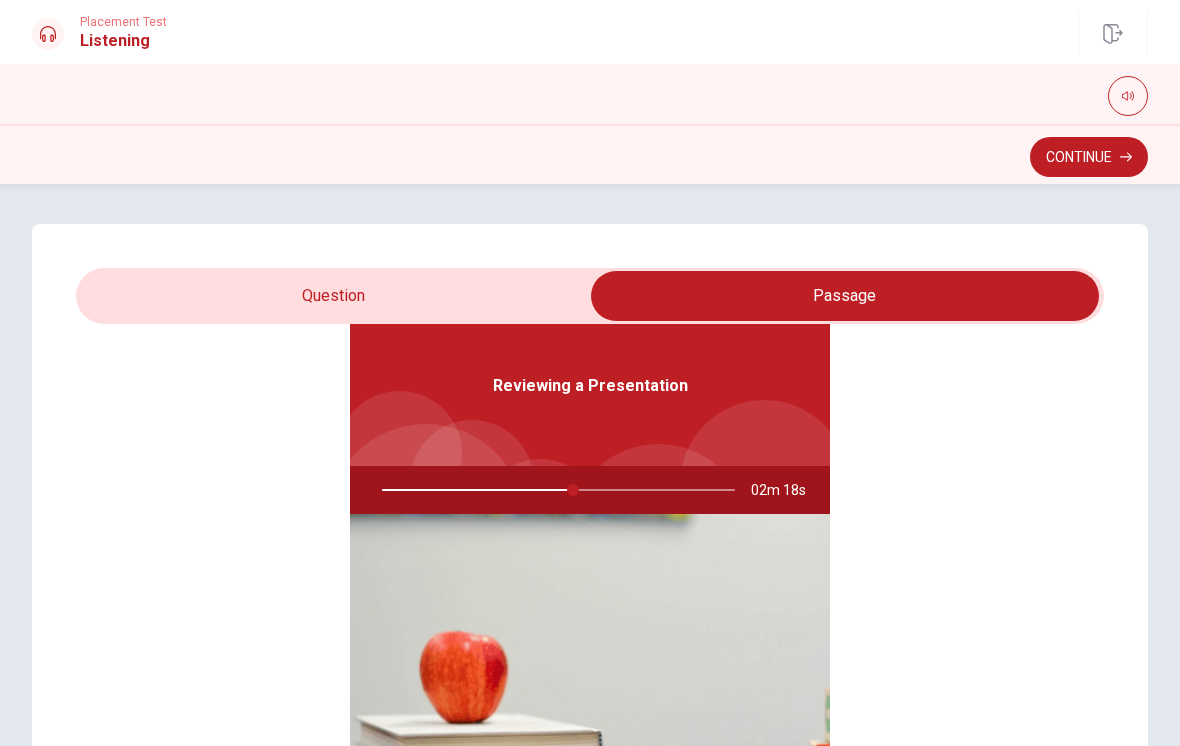 scroll, scrollTop: 112, scrollLeft: 0, axis: vertical 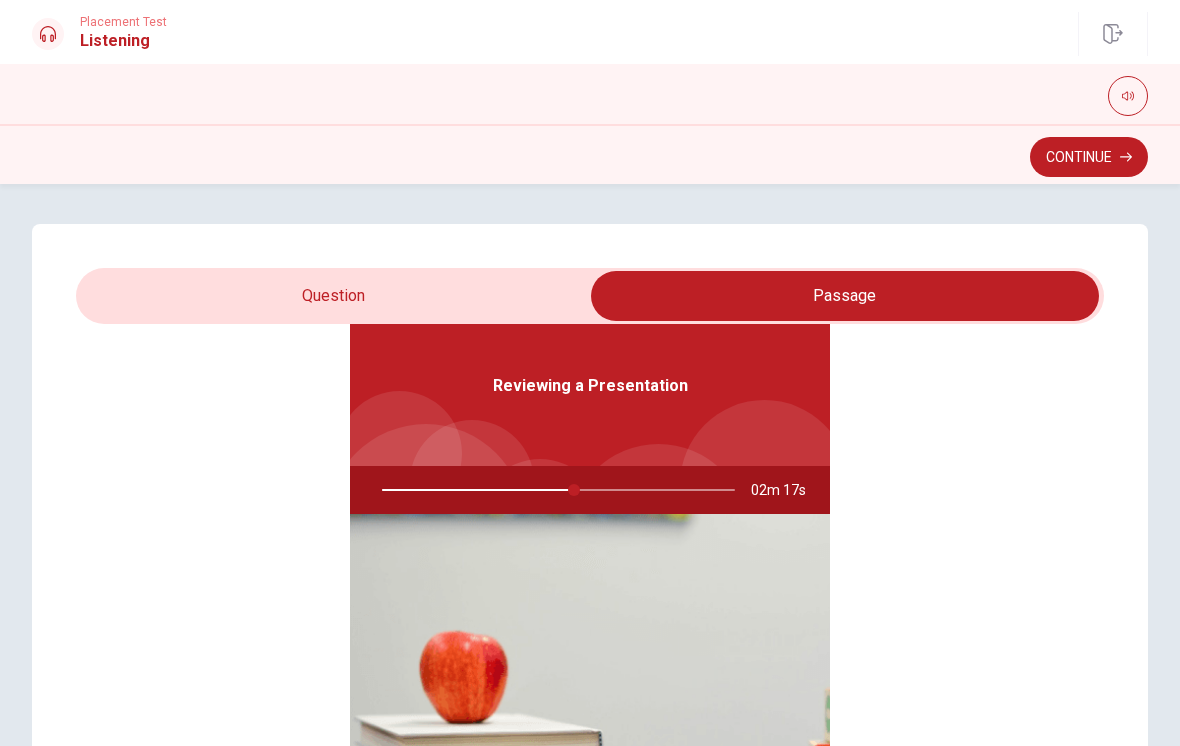 type on "55" 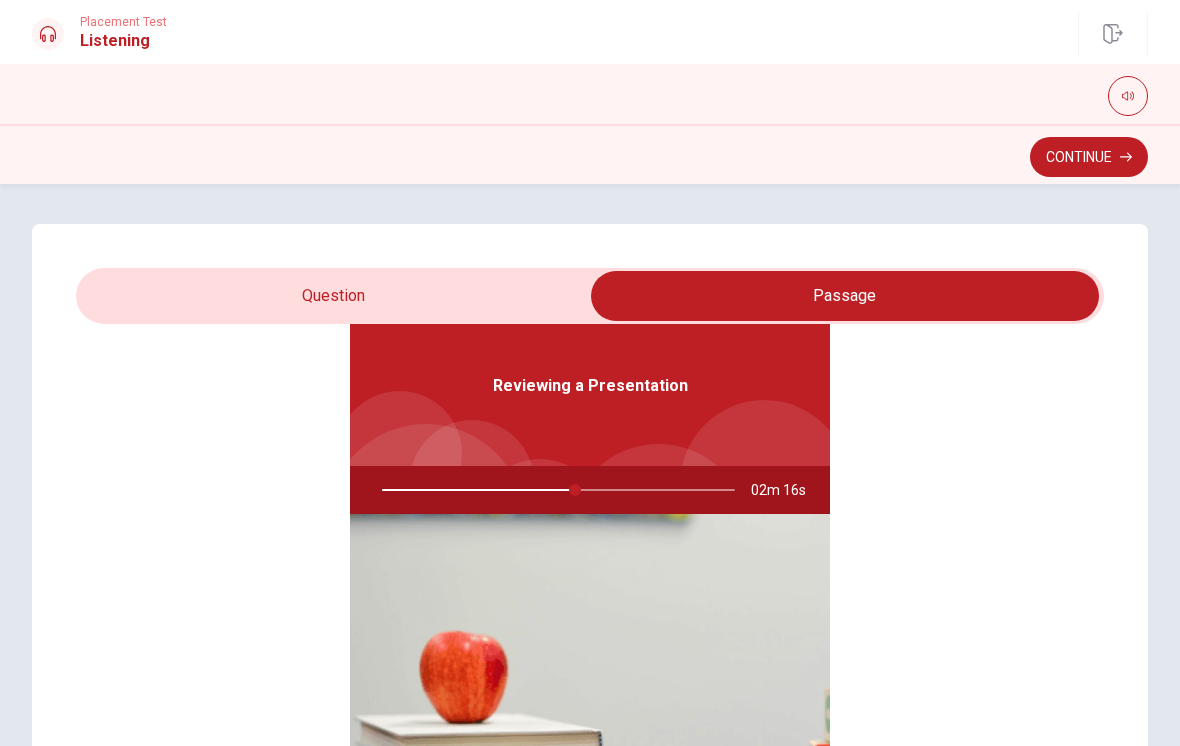click at bounding box center (845, 296) 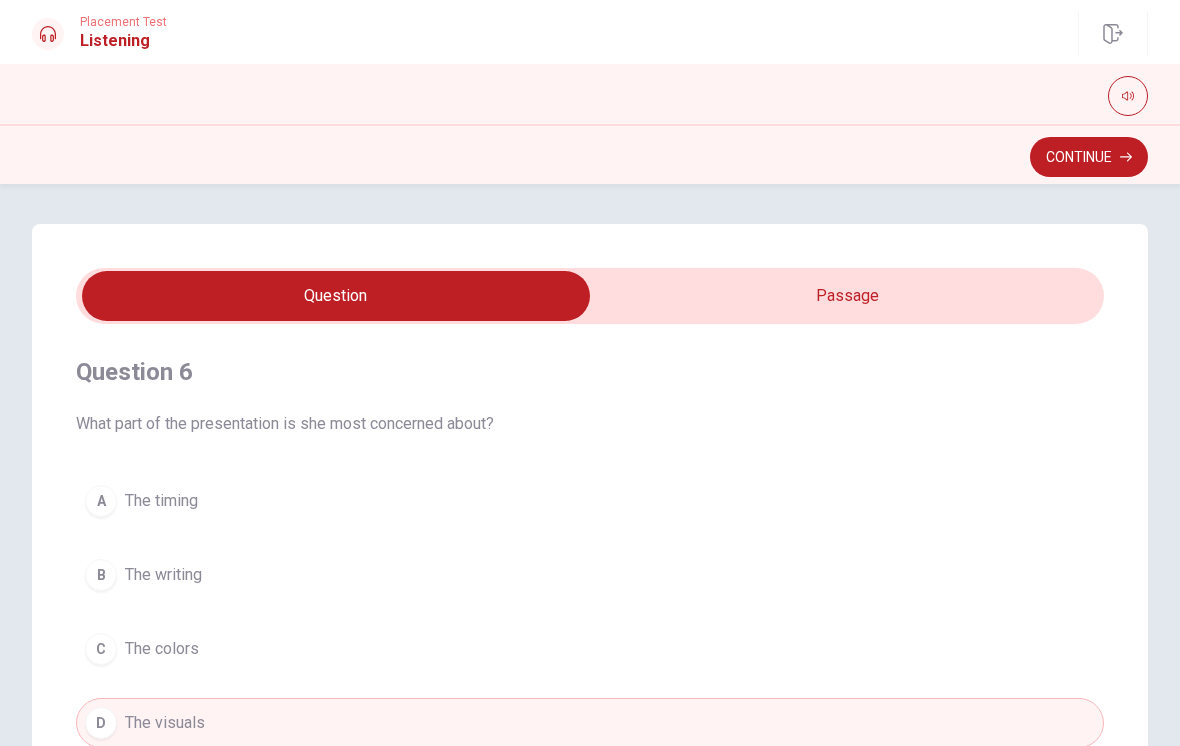 scroll, scrollTop: 0, scrollLeft: 0, axis: both 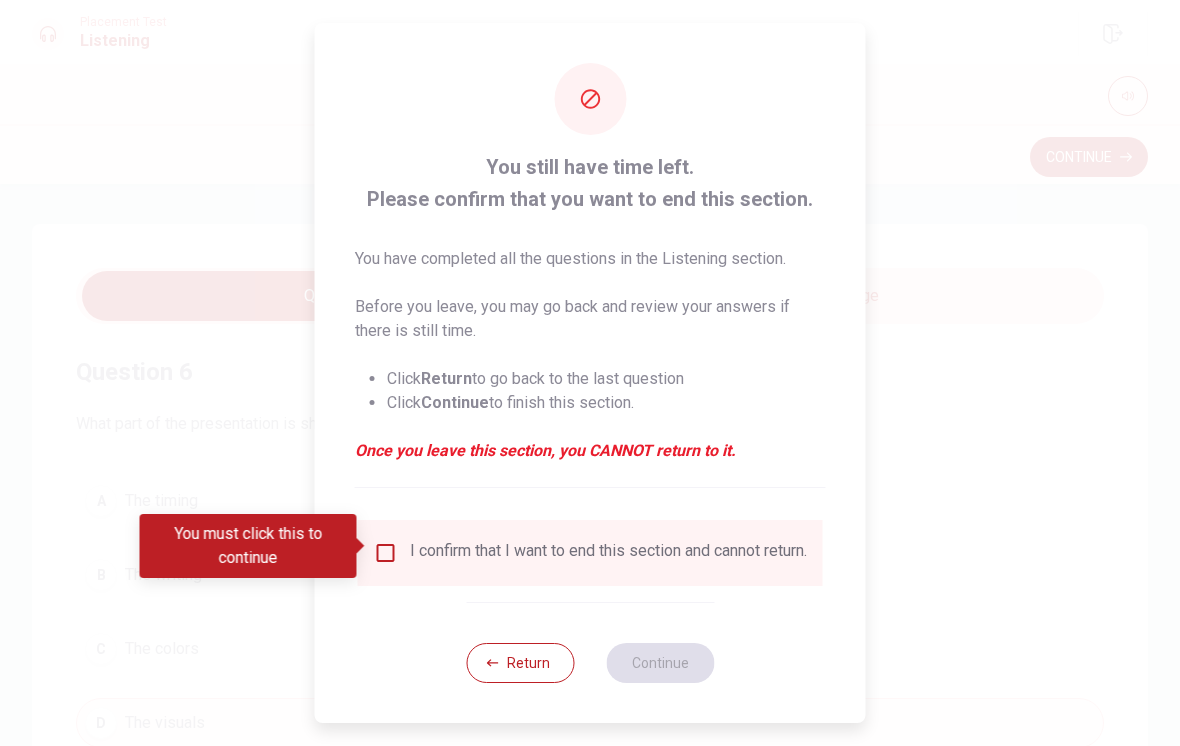 click on "I confirm that I want to end this section and cannot return." at bounding box center [608, 553] 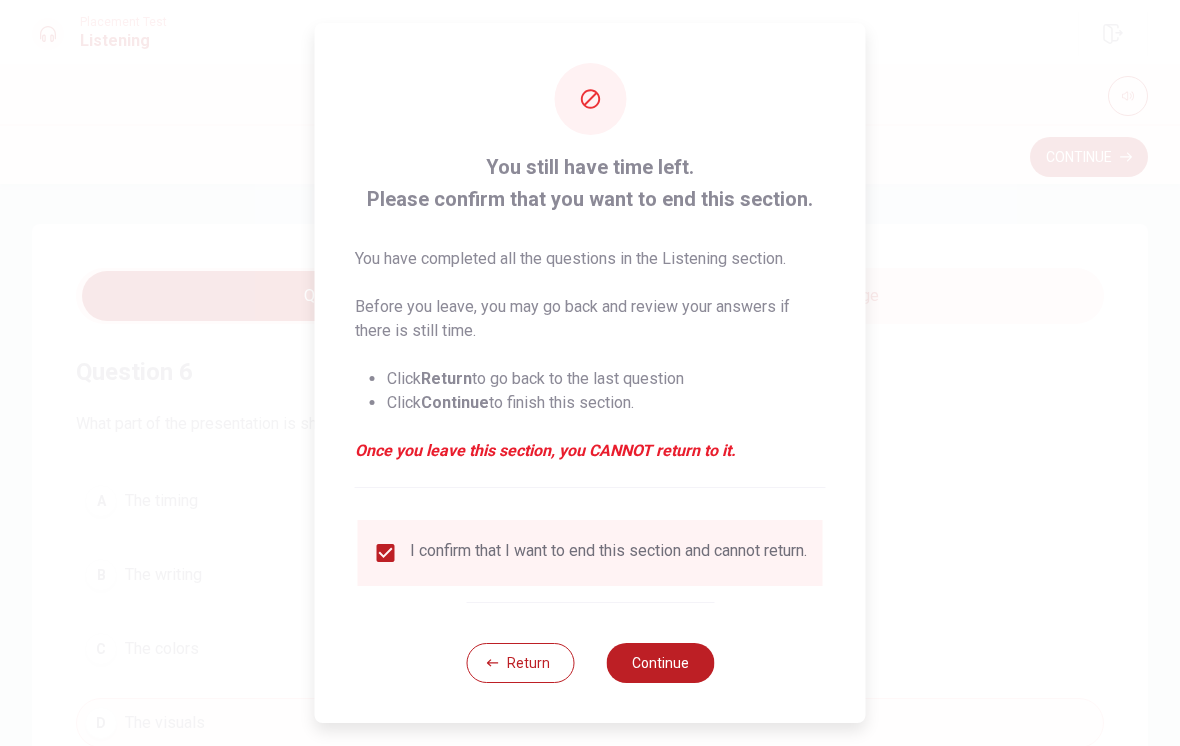 click on "Continue" at bounding box center [660, 663] 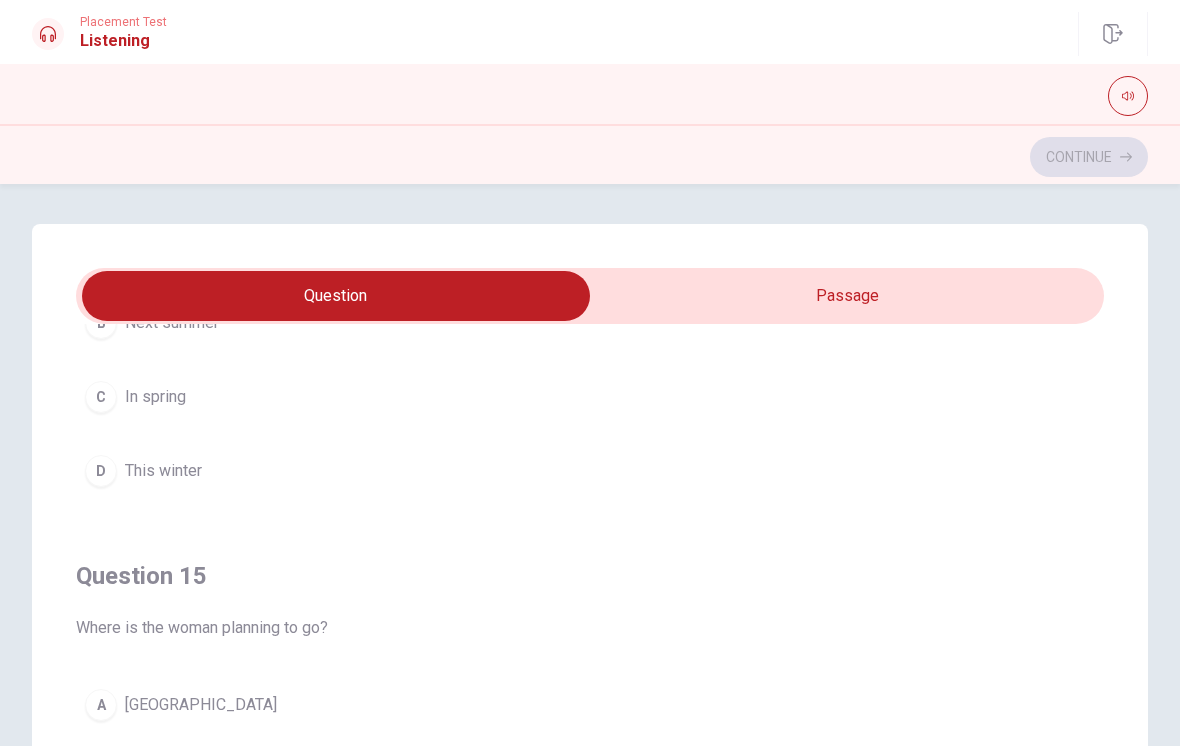 scroll, scrollTop: 1620, scrollLeft: 0, axis: vertical 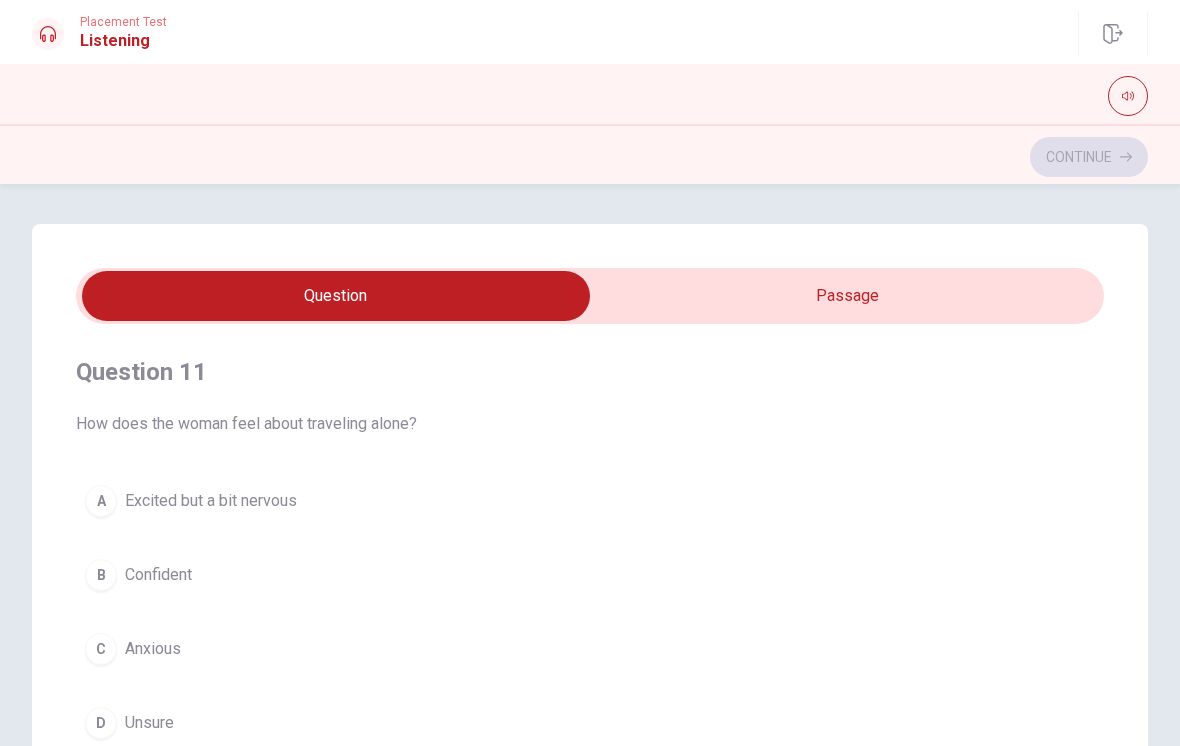 click on "Question 11" at bounding box center [590, 372] 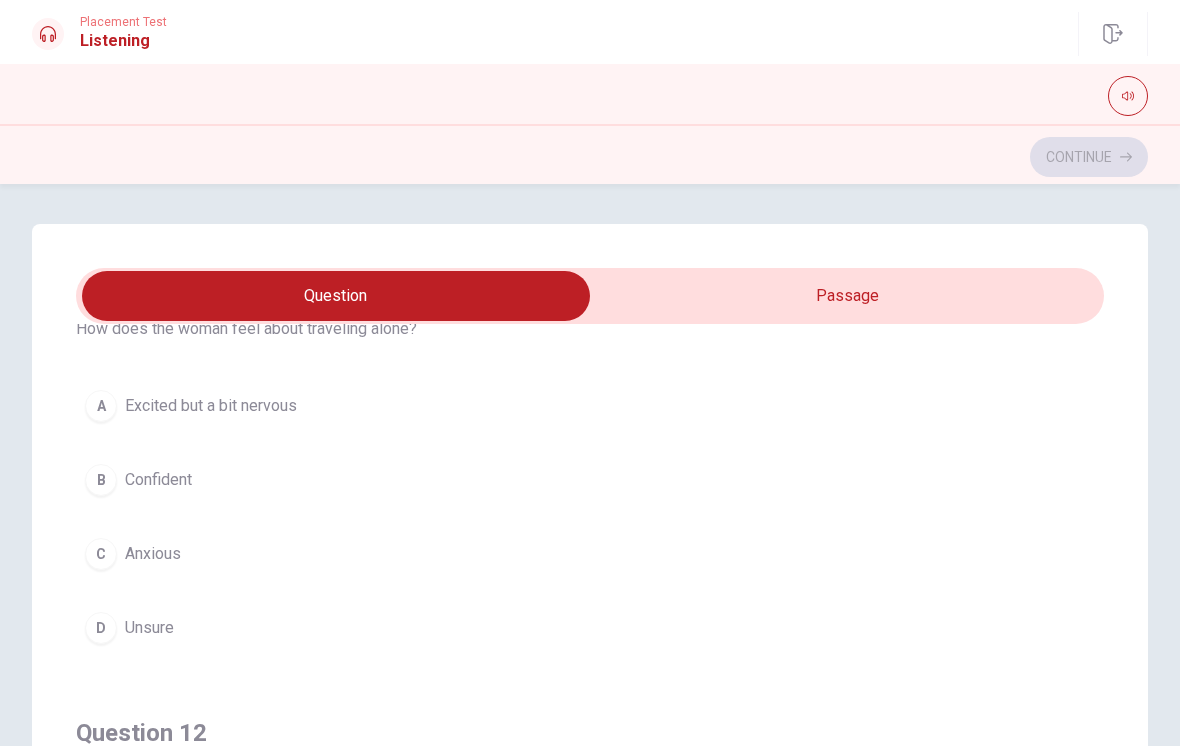 scroll, scrollTop: 63, scrollLeft: 0, axis: vertical 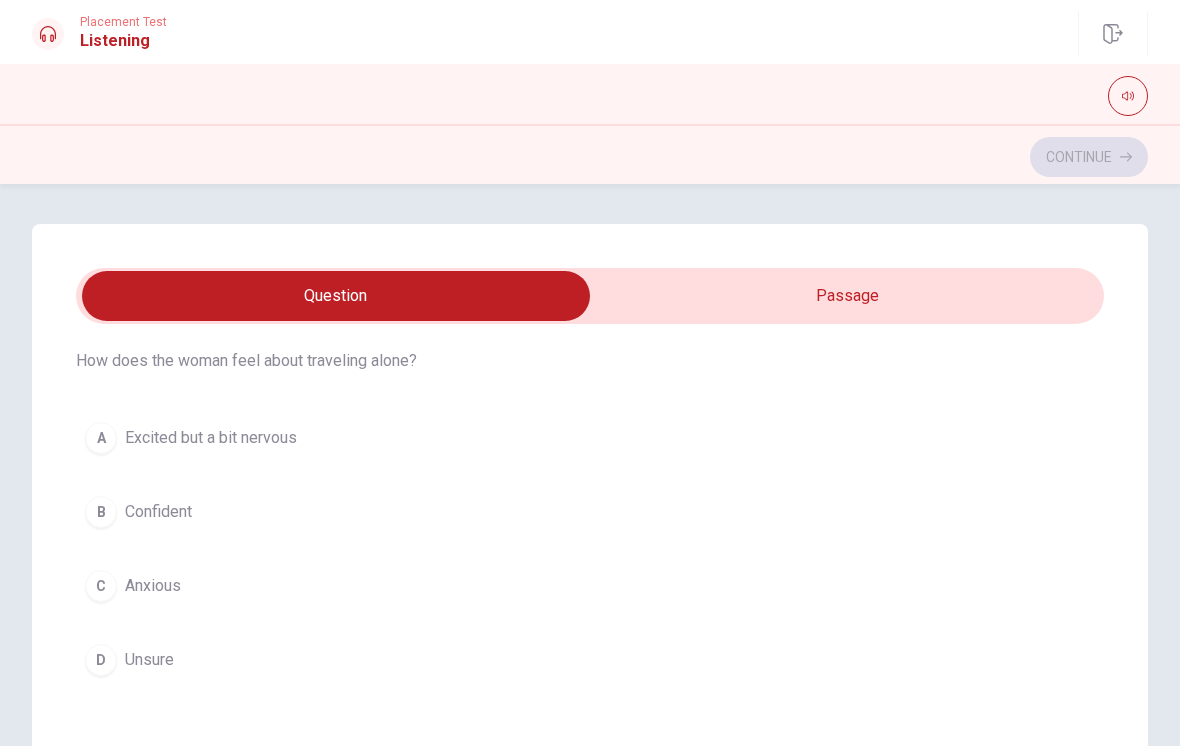 click on "A Excited but a bit nervous" at bounding box center (590, 438) 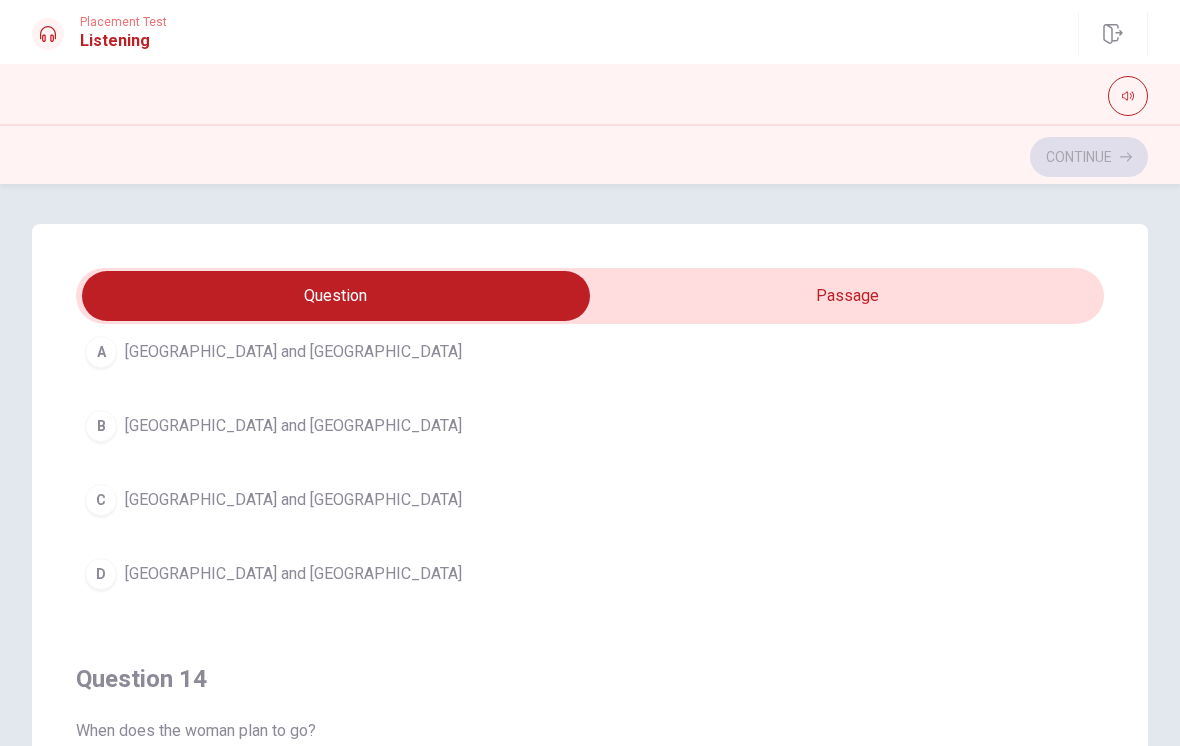 scroll, scrollTop: 1076, scrollLeft: 0, axis: vertical 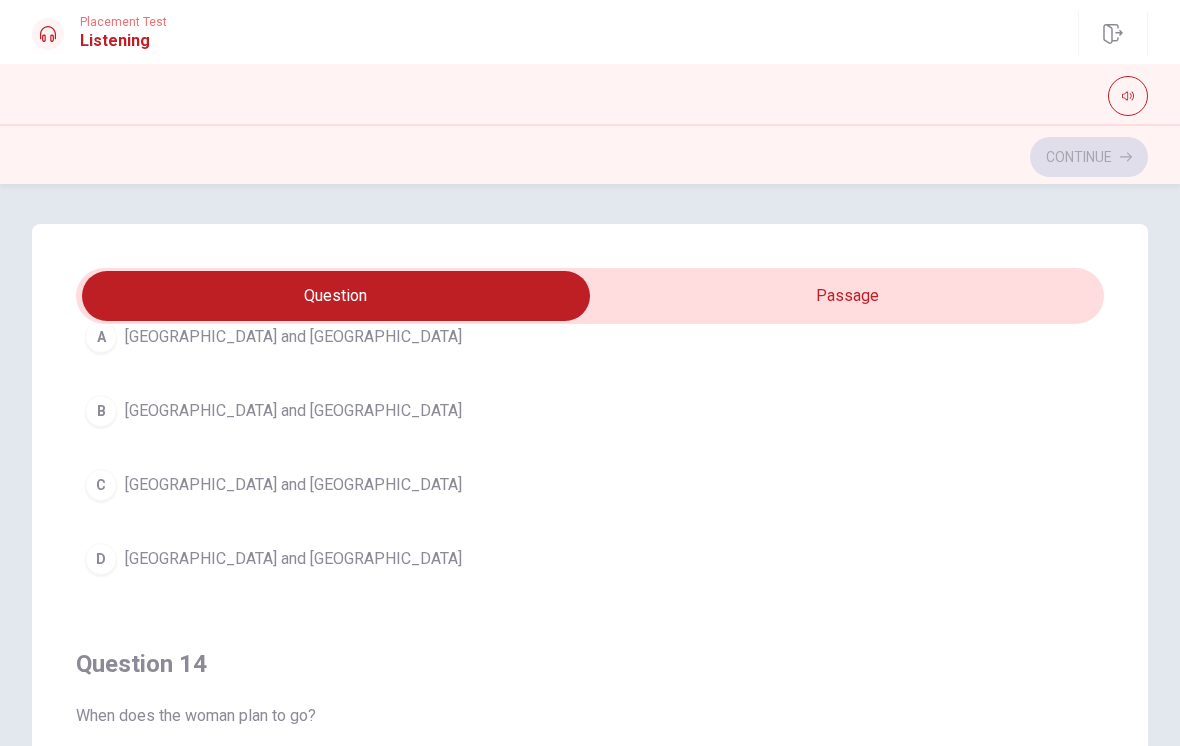 click on "Question 14 When does the woman plan to go? A Immediately B Next summer C In spring D This winter" at bounding box center [590, 844] 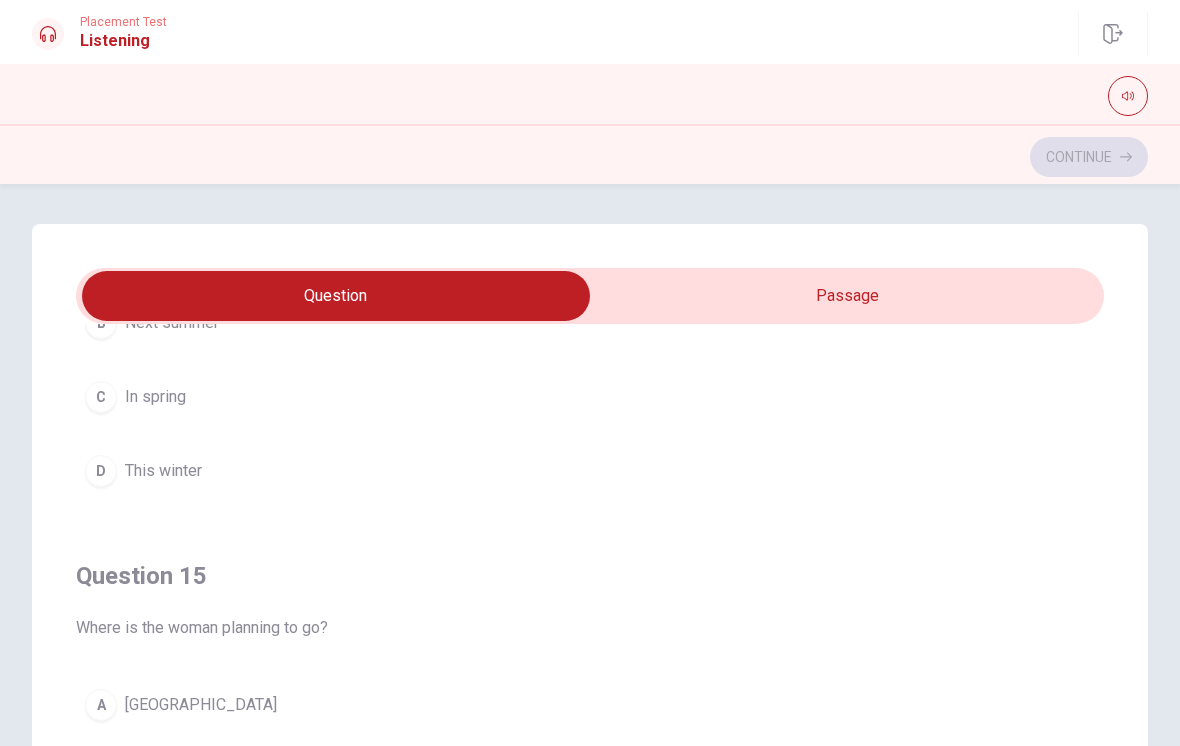 scroll, scrollTop: 1620, scrollLeft: 0, axis: vertical 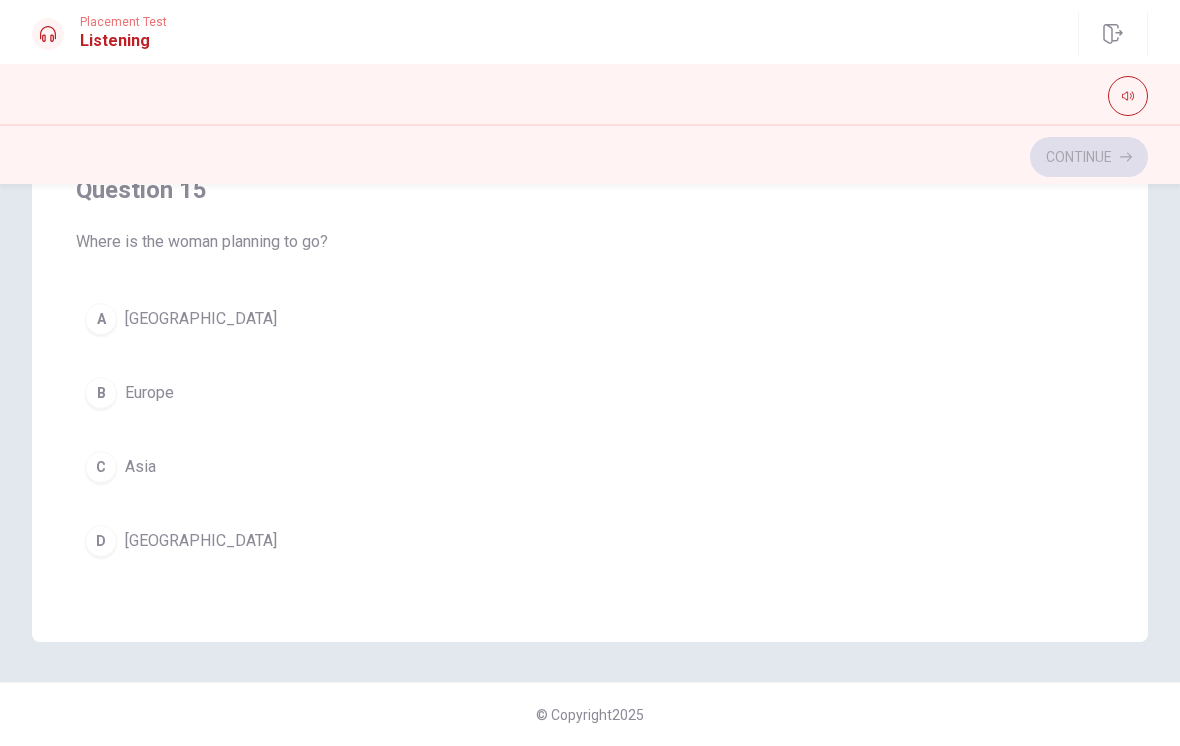 click on "Europe" at bounding box center [149, 393] 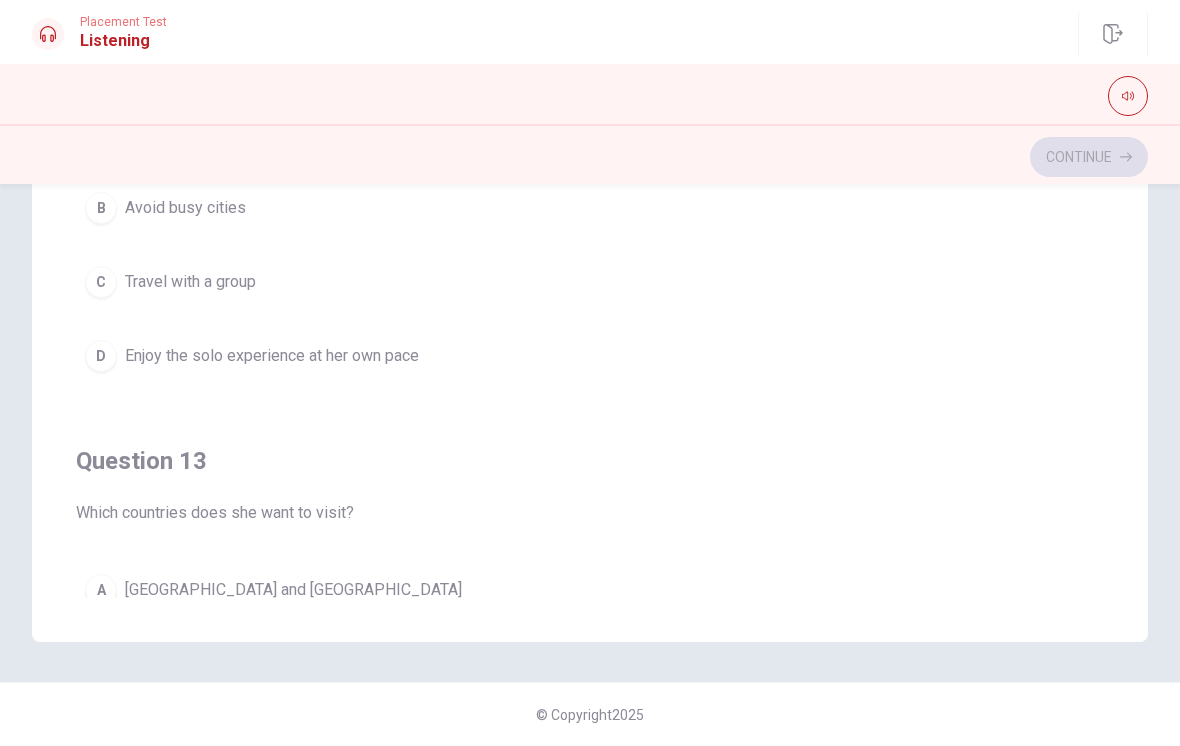 scroll, scrollTop: 364, scrollLeft: 0, axis: vertical 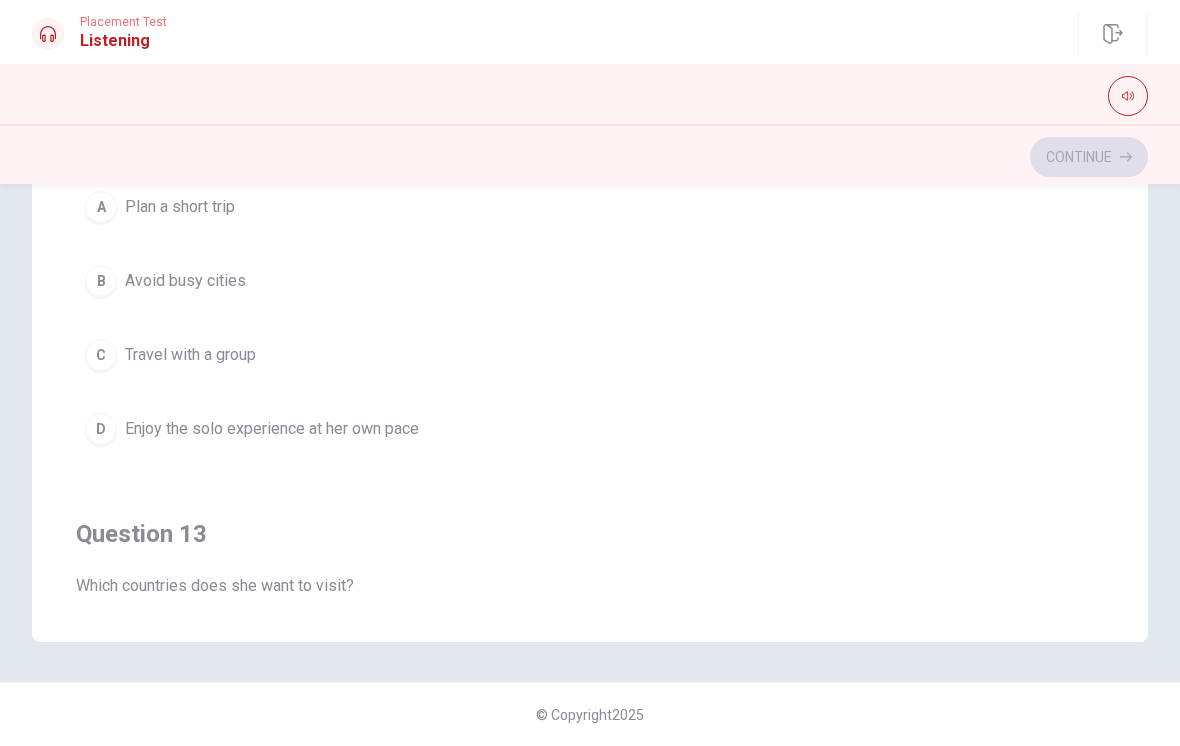 click on "Continue" at bounding box center (590, 154) 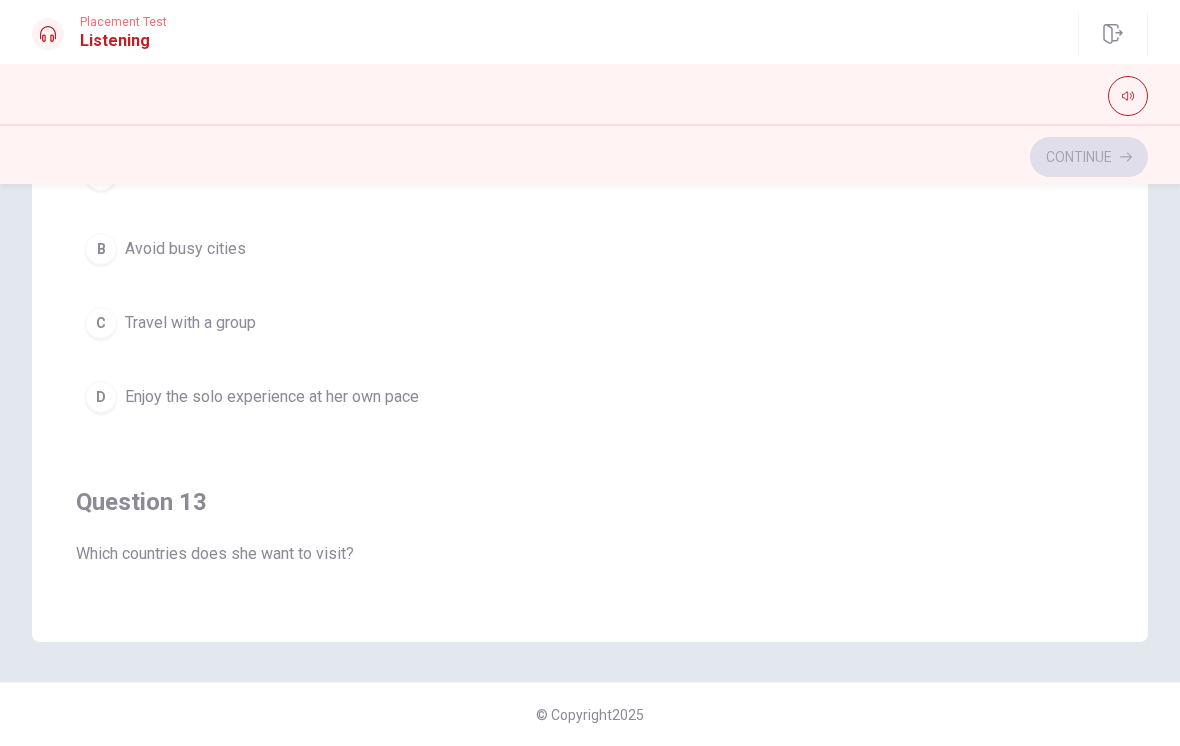 scroll, scrollTop: 374, scrollLeft: 0, axis: vertical 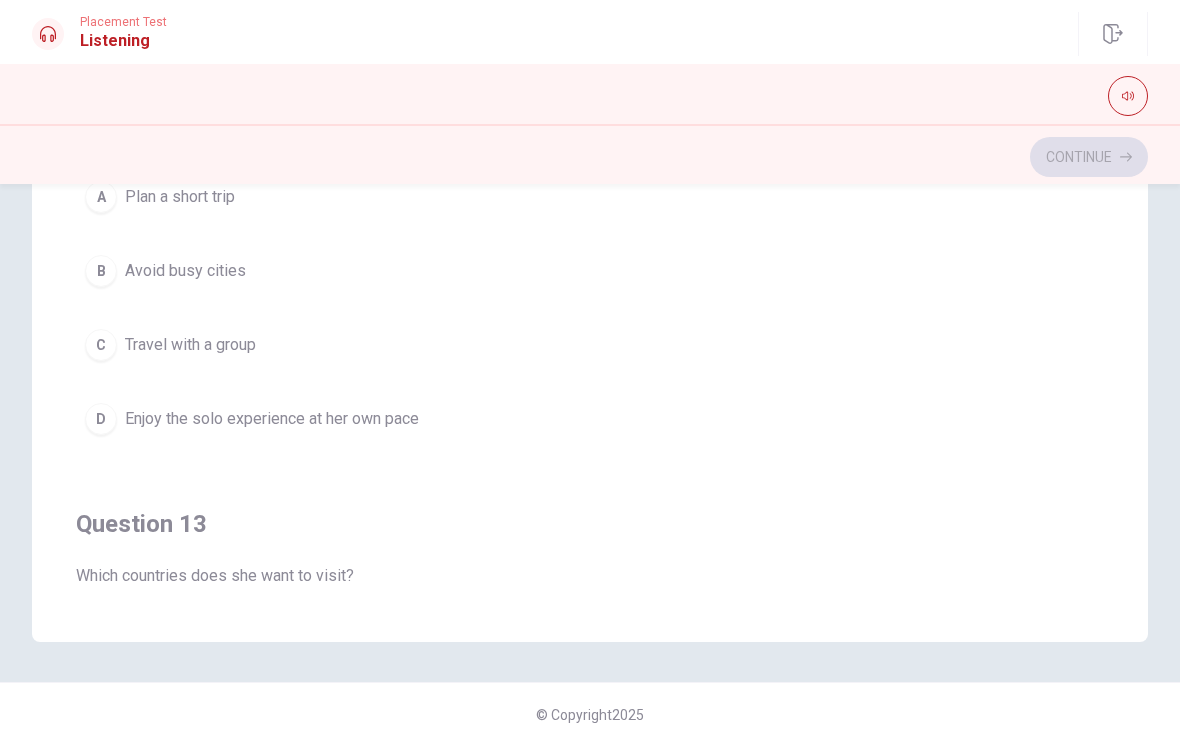click on "D Enjoy the solo experience at her own pace" at bounding box center [590, 419] 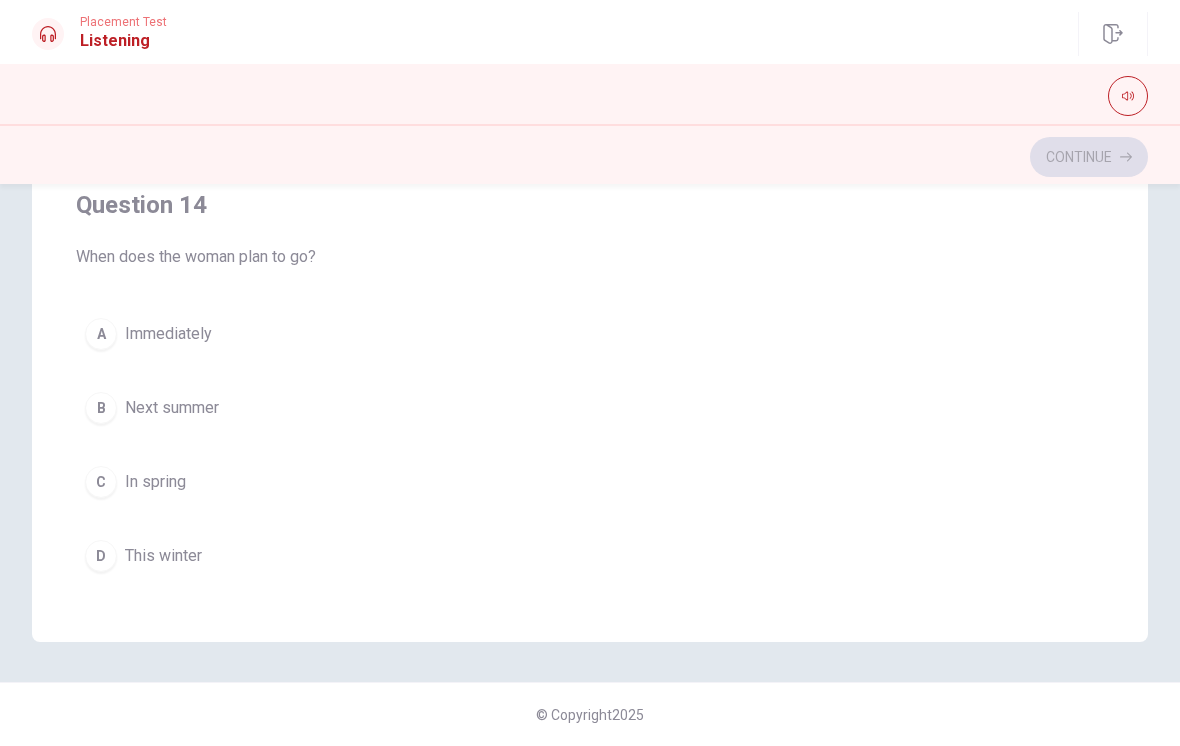 scroll, scrollTop: 1164, scrollLeft: 0, axis: vertical 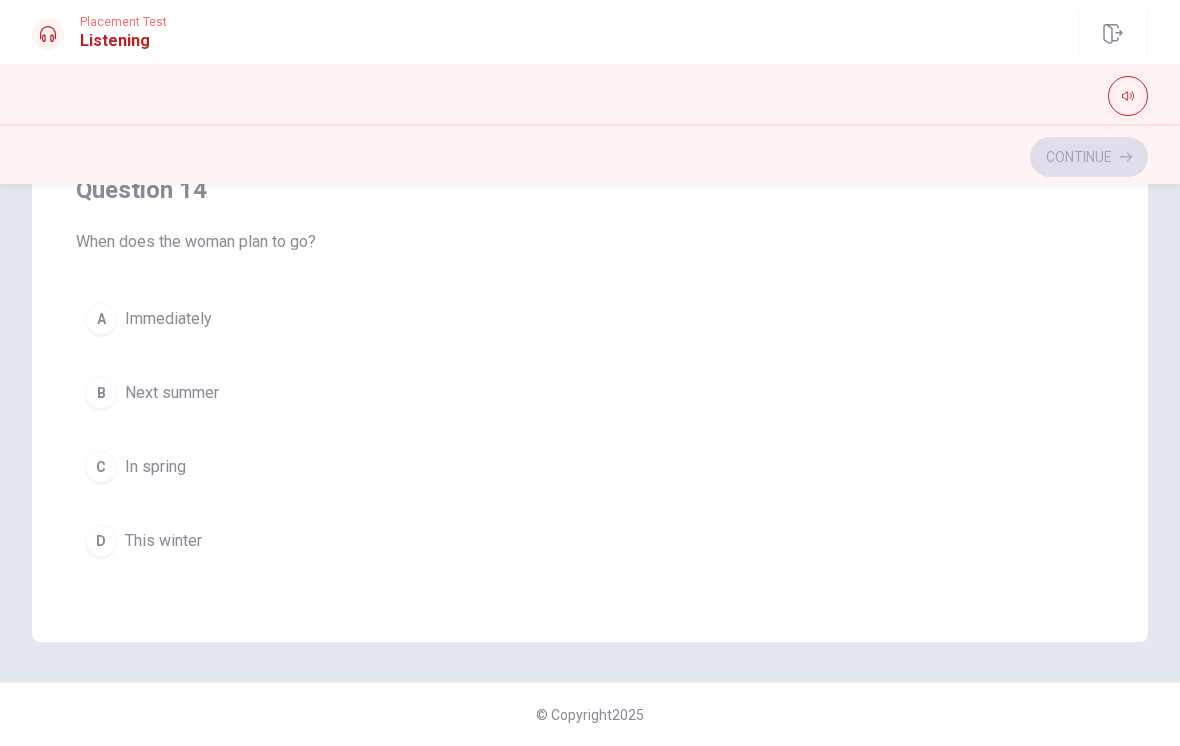 type on "59" 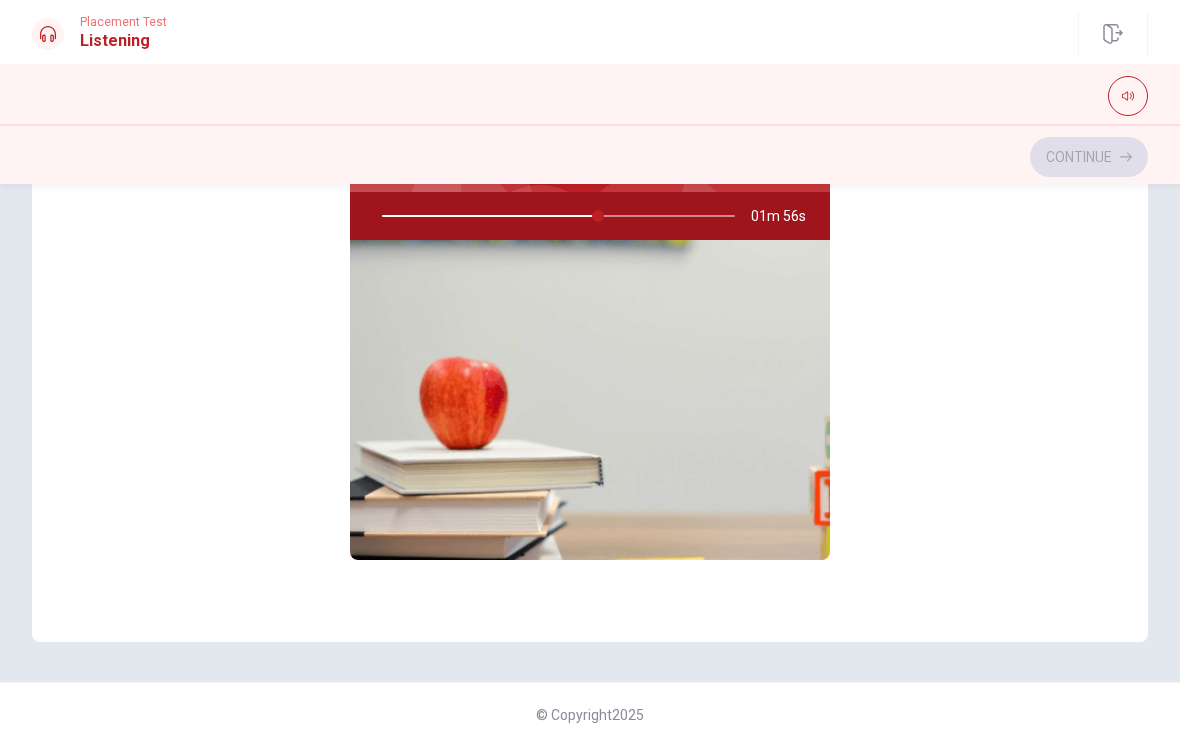 scroll, scrollTop: 0, scrollLeft: 0, axis: both 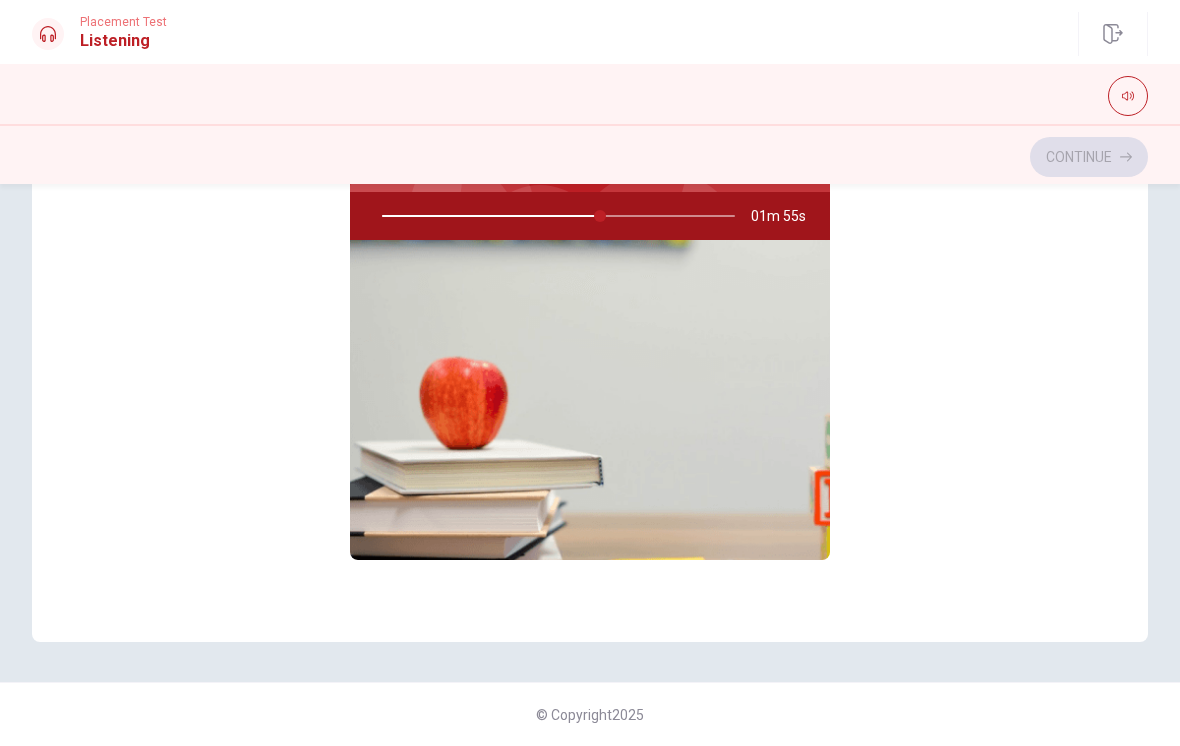 click on "Continue" at bounding box center (590, 154) 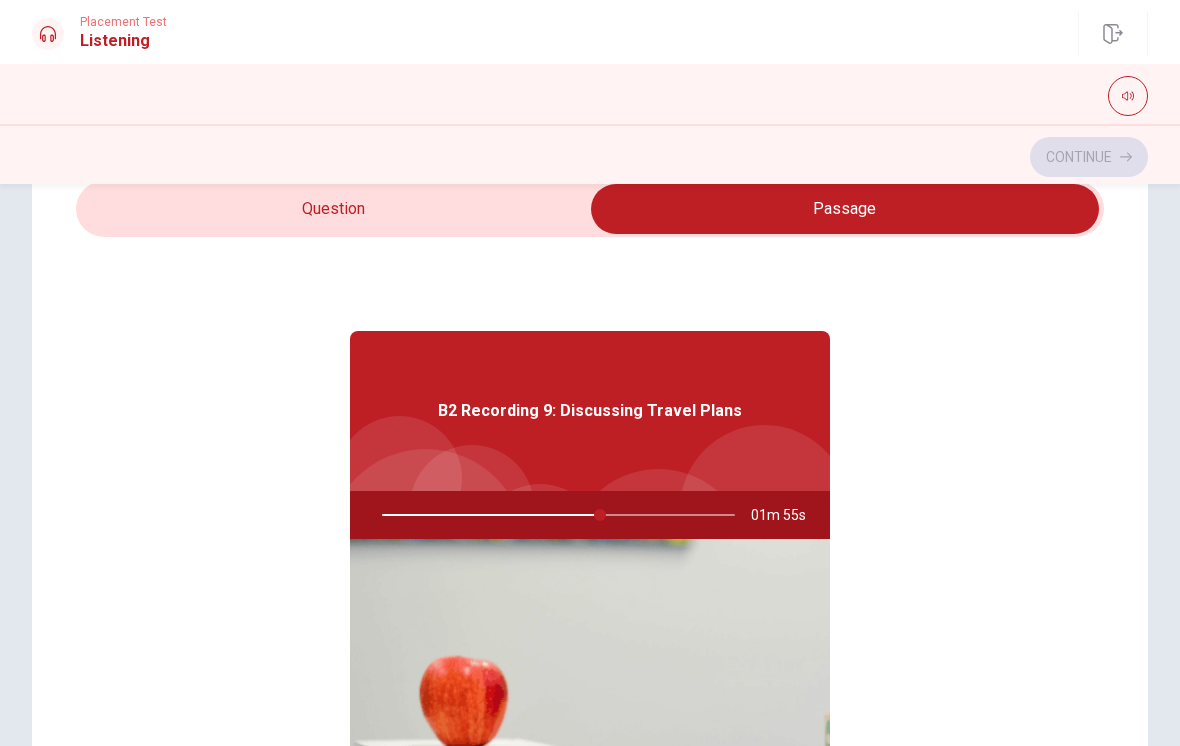 type on "62" 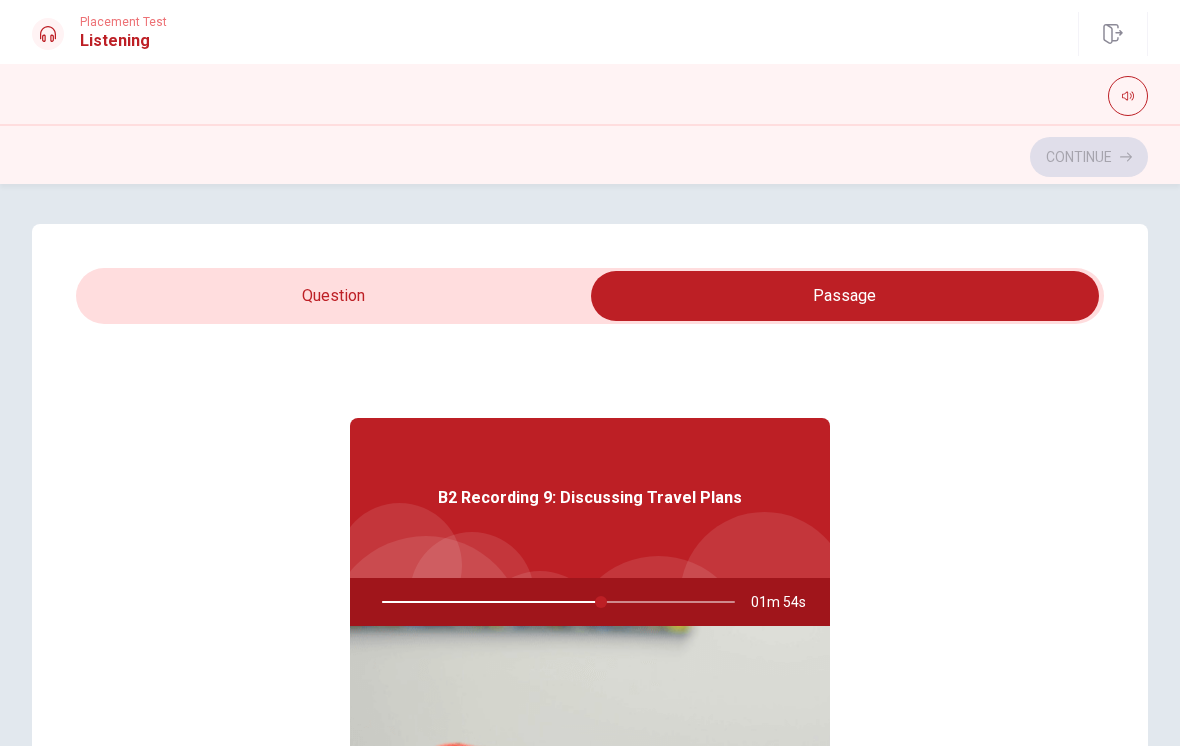 scroll, scrollTop: 0, scrollLeft: 0, axis: both 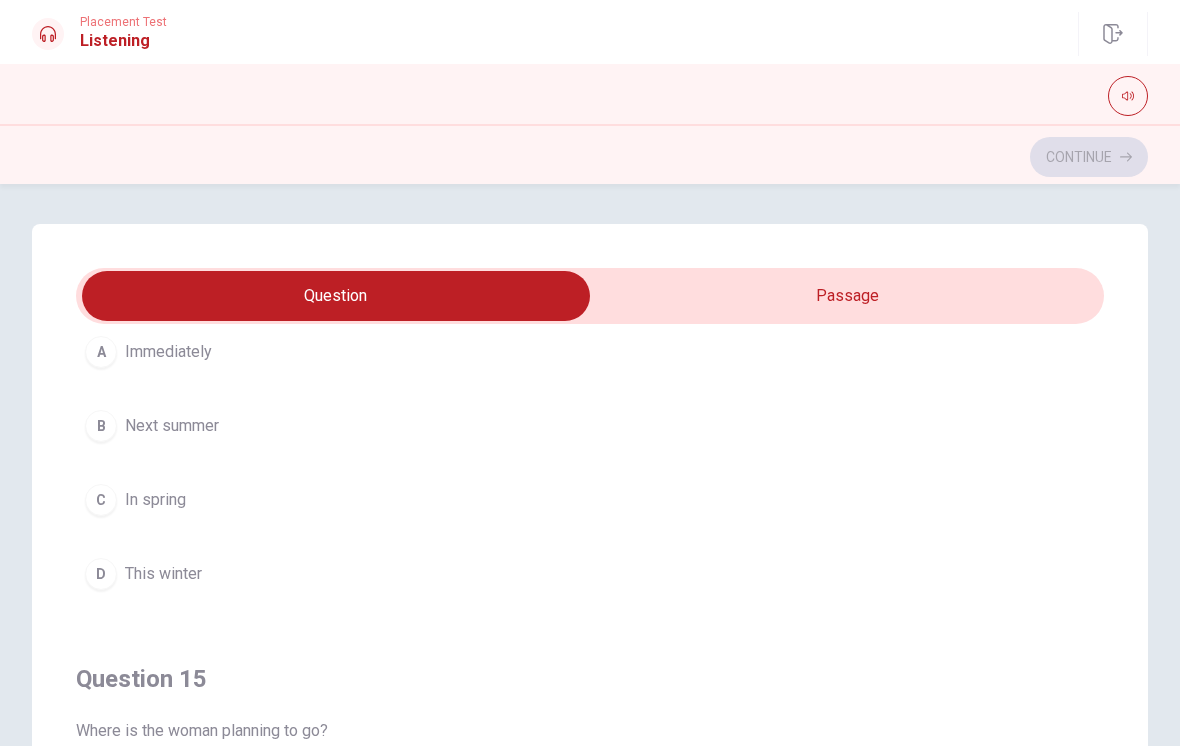 click on "B Next summer" at bounding box center [590, 426] 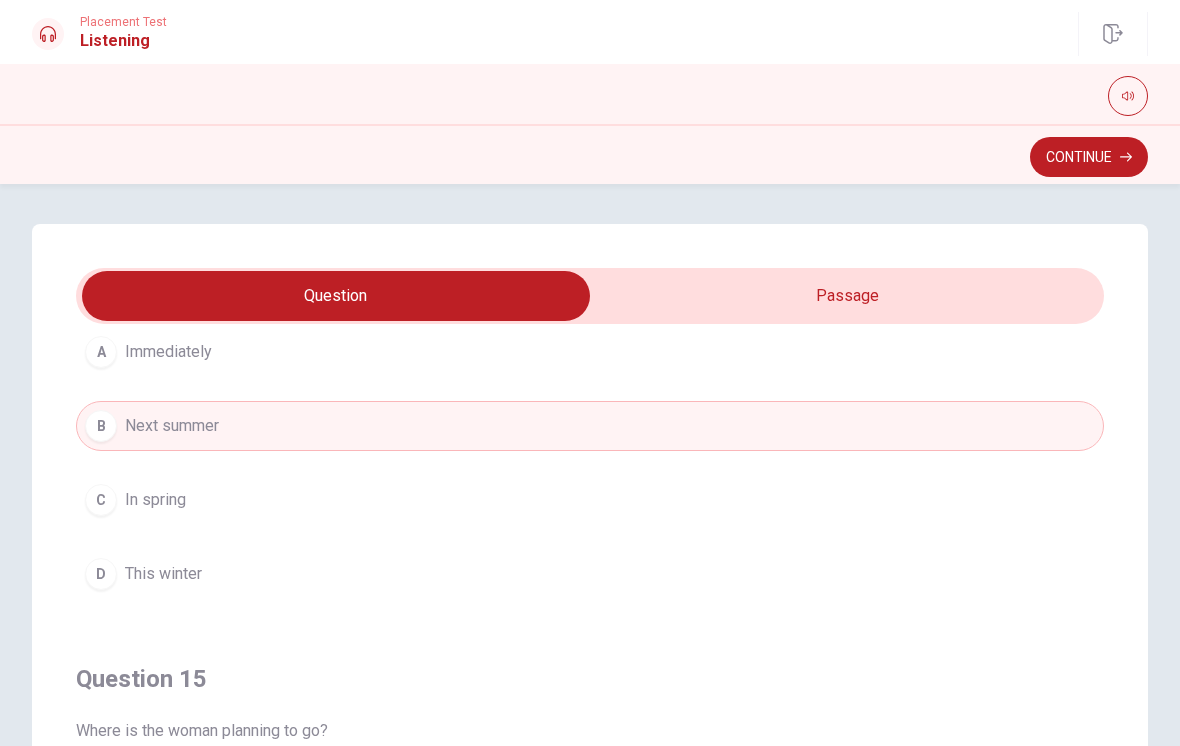 click on "Continue" at bounding box center [1089, 157] 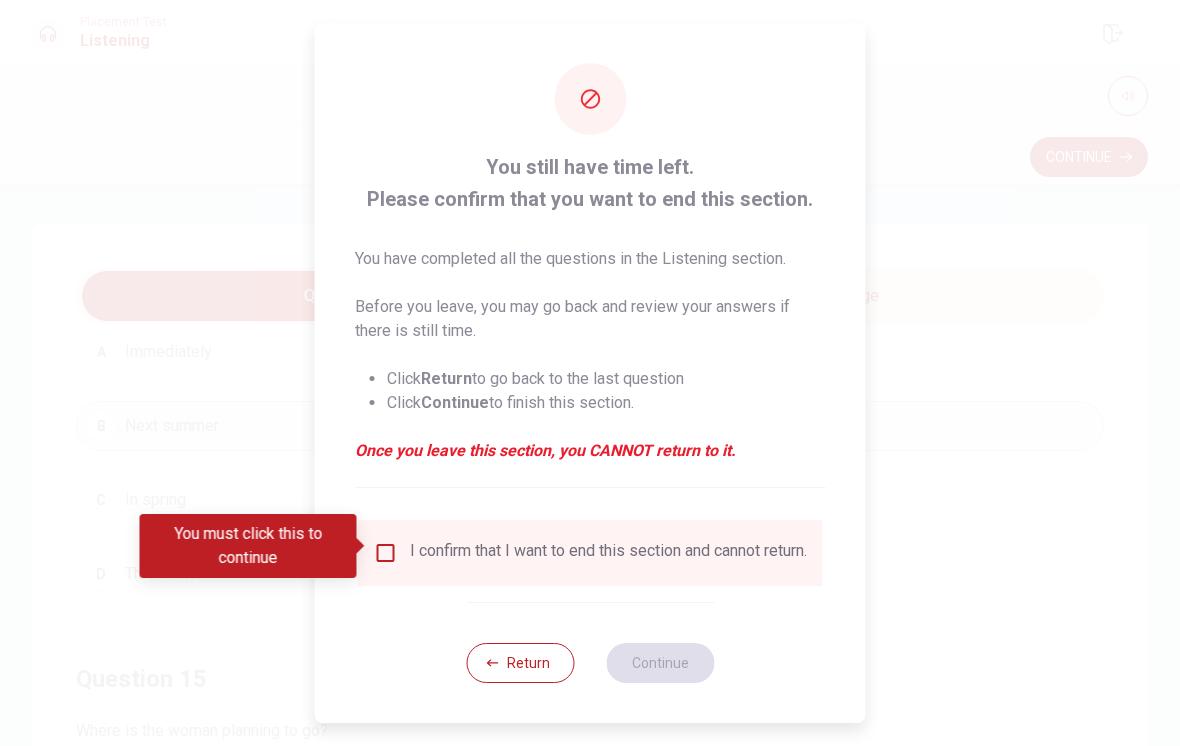 click on "I confirm that I want to end this section and cannot return." at bounding box center [590, 553] 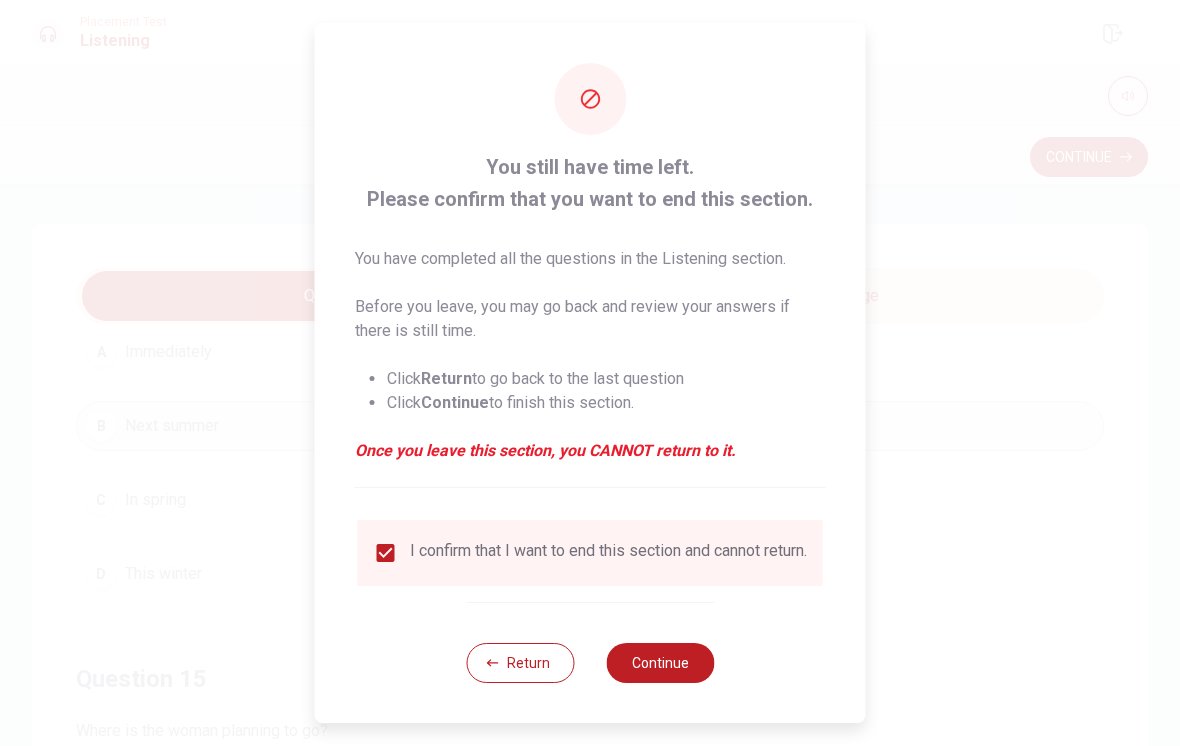 click on "Continue" at bounding box center [660, 663] 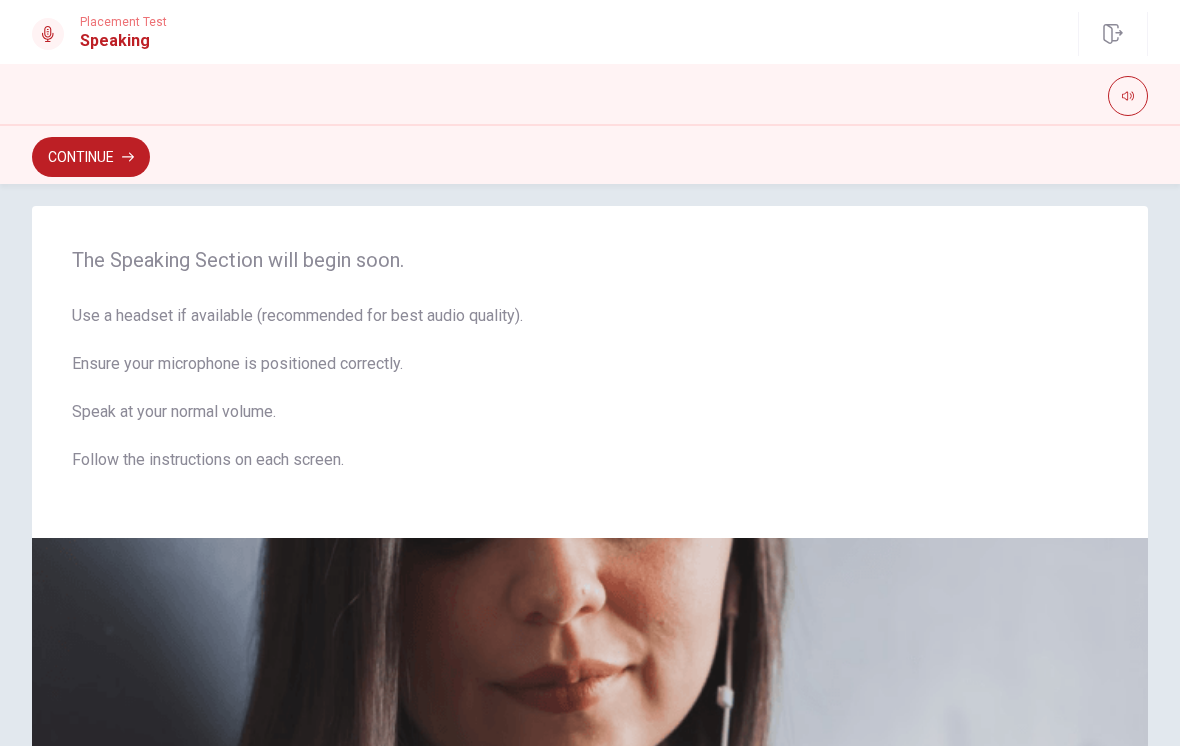 scroll, scrollTop: 23, scrollLeft: 0, axis: vertical 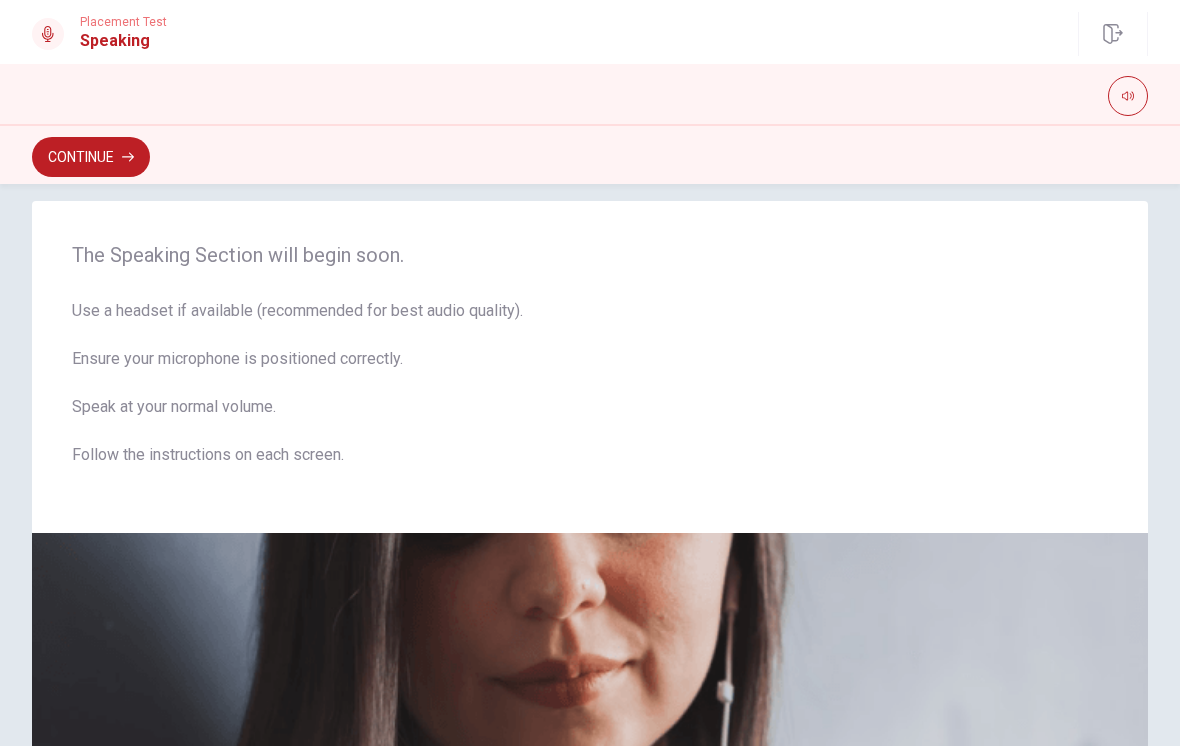click on "Continue" at bounding box center (91, 157) 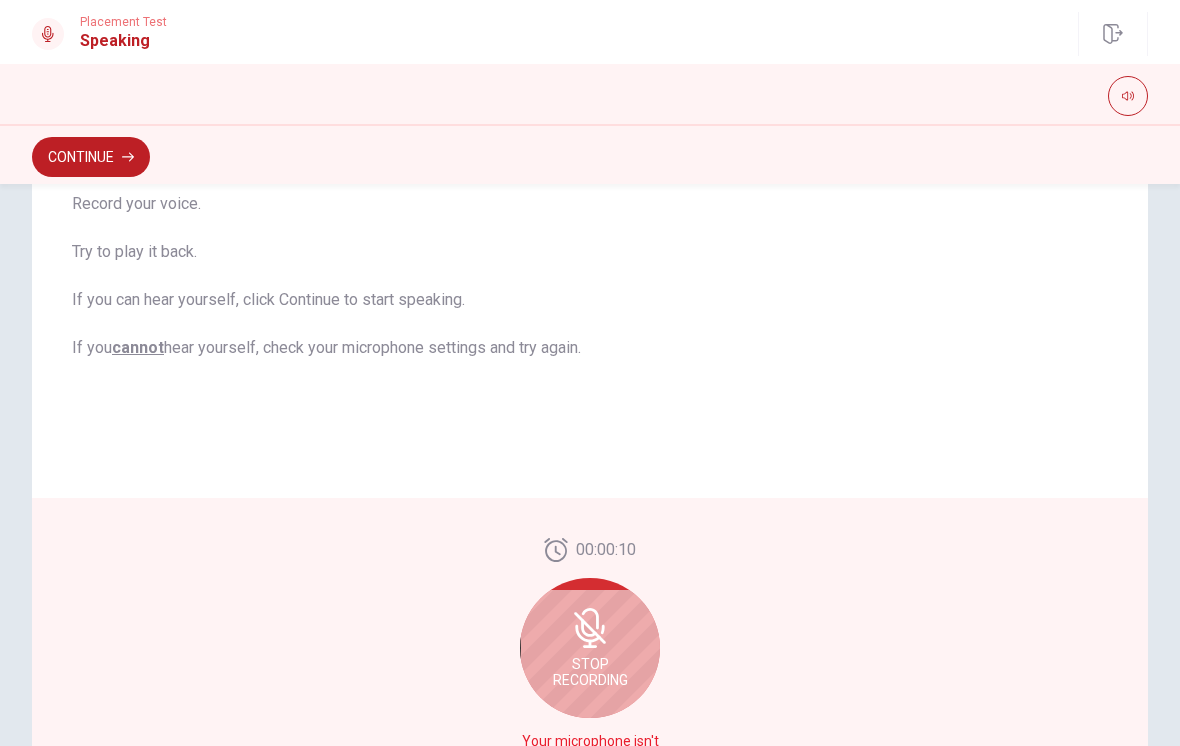 scroll, scrollTop: 352, scrollLeft: 0, axis: vertical 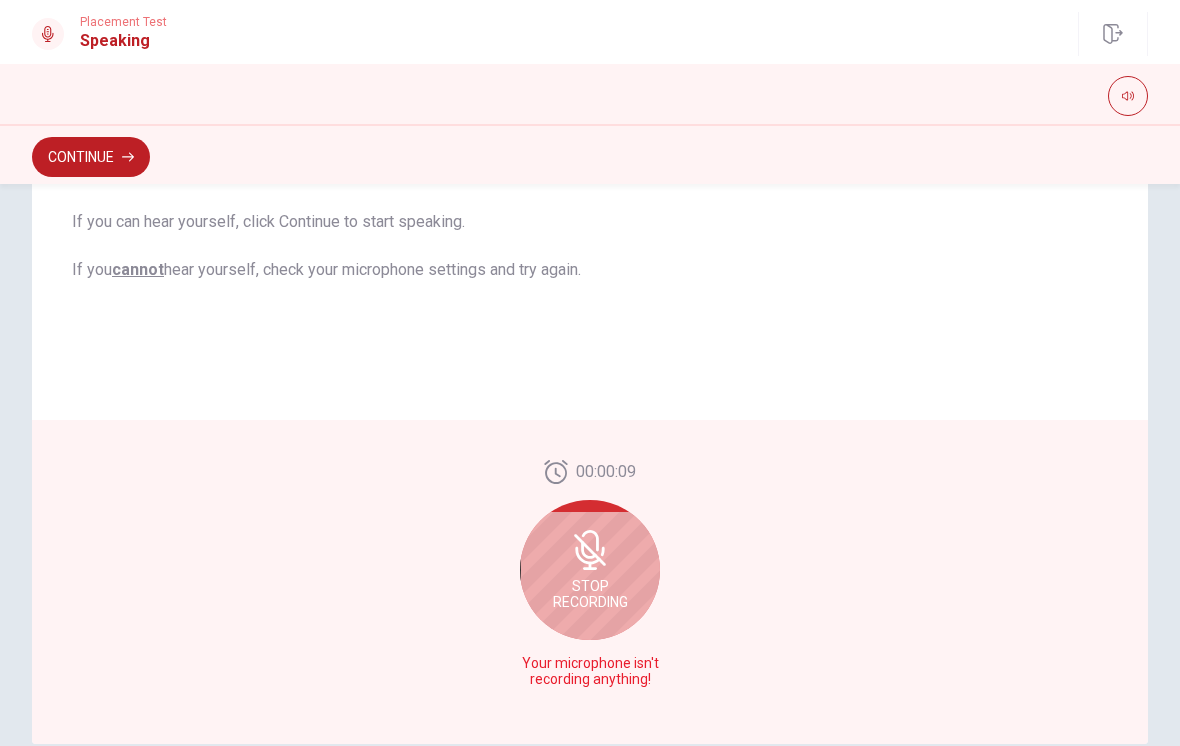 click on "Stop   Recording" at bounding box center [590, 570] 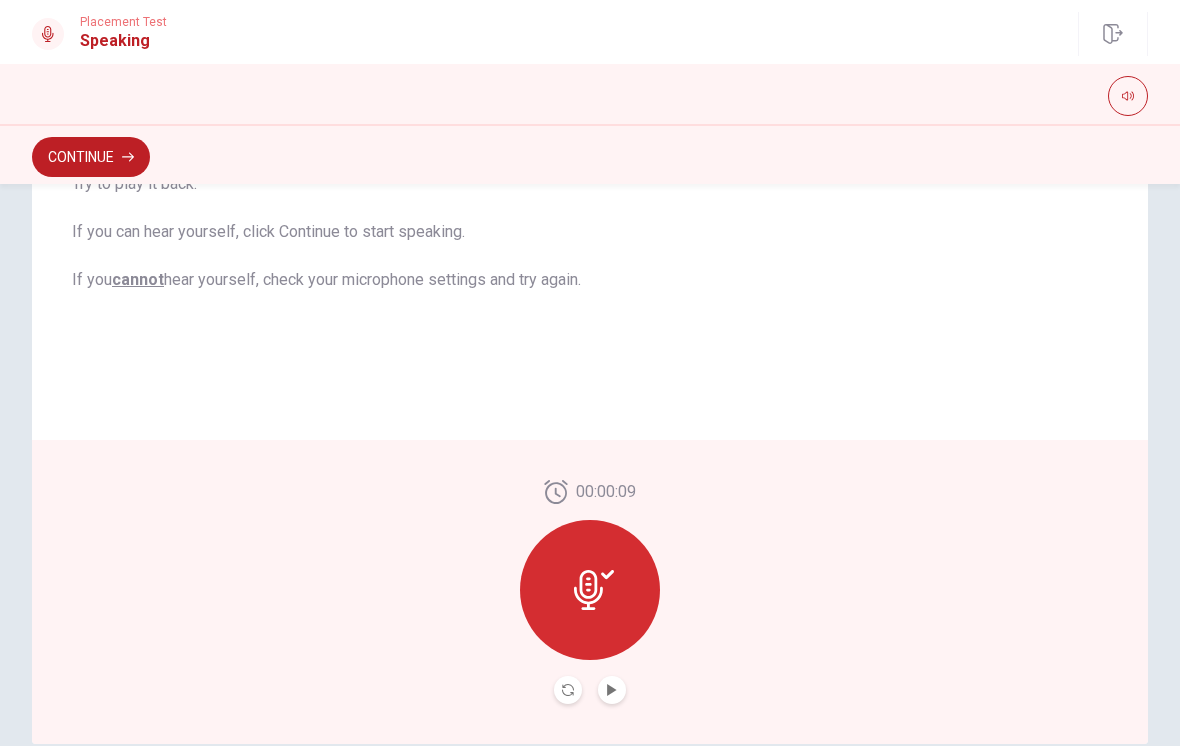 click 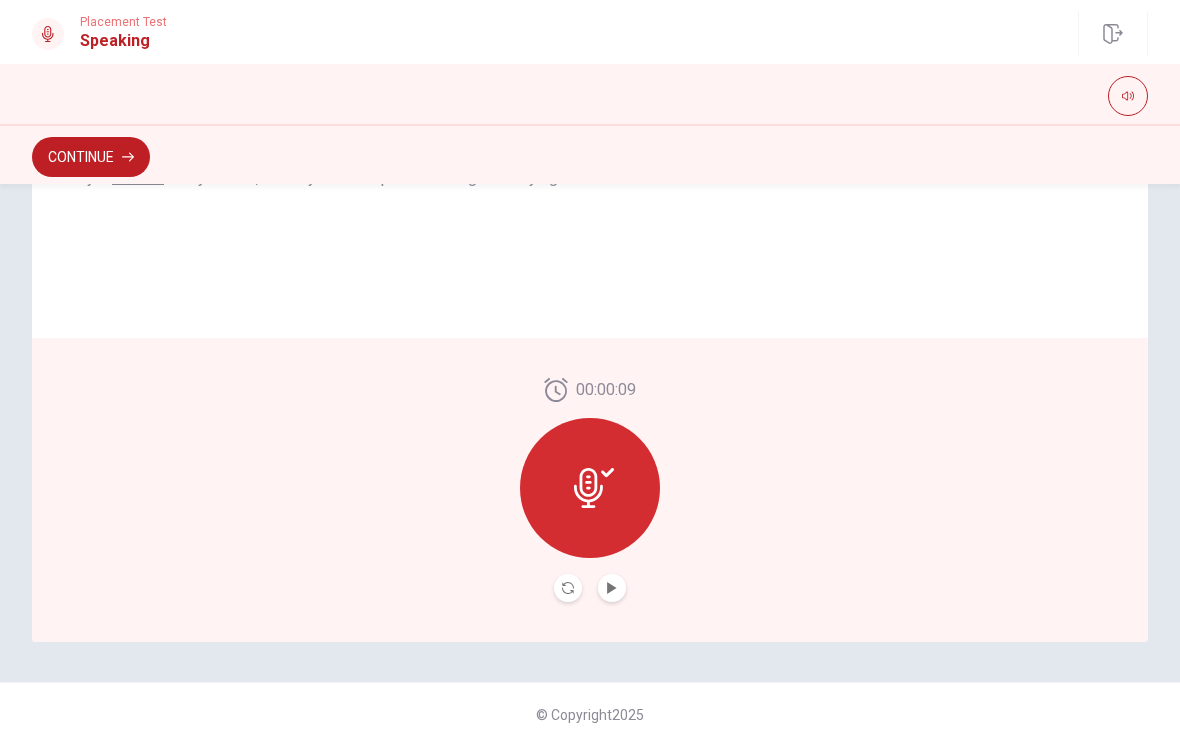 scroll, scrollTop: 454, scrollLeft: 0, axis: vertical 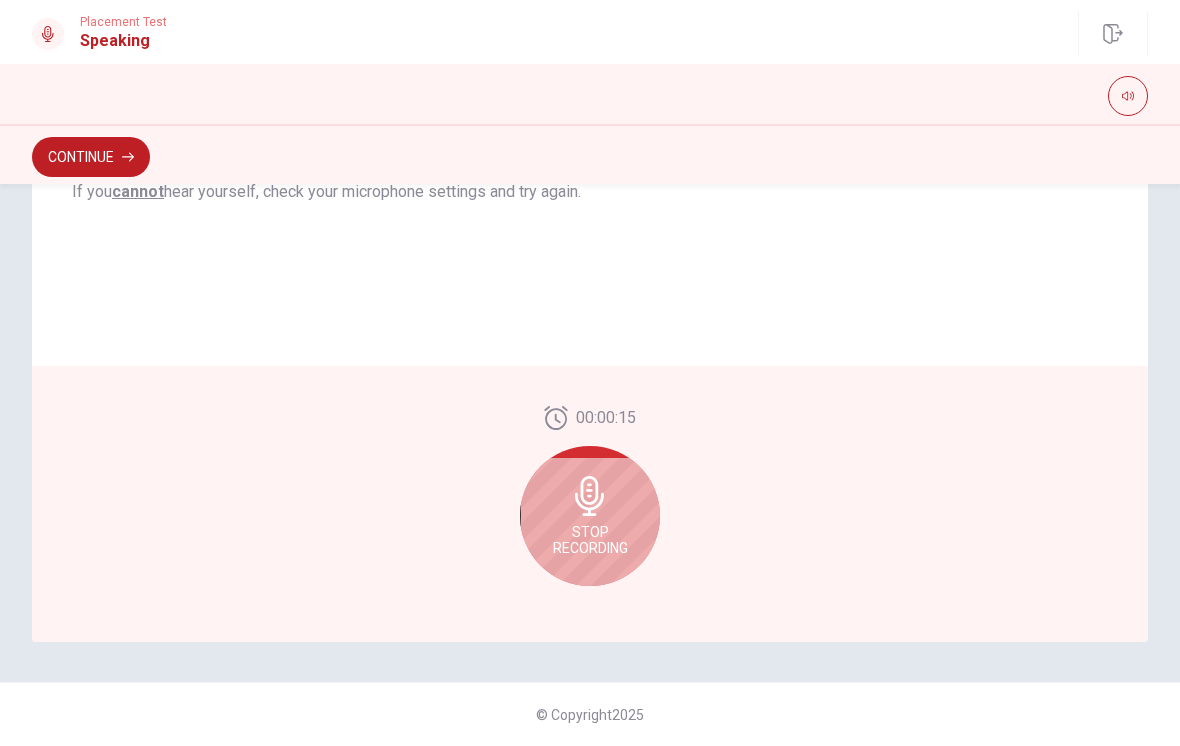 click on "Stop   Recording" at bounding box center [590, 516] 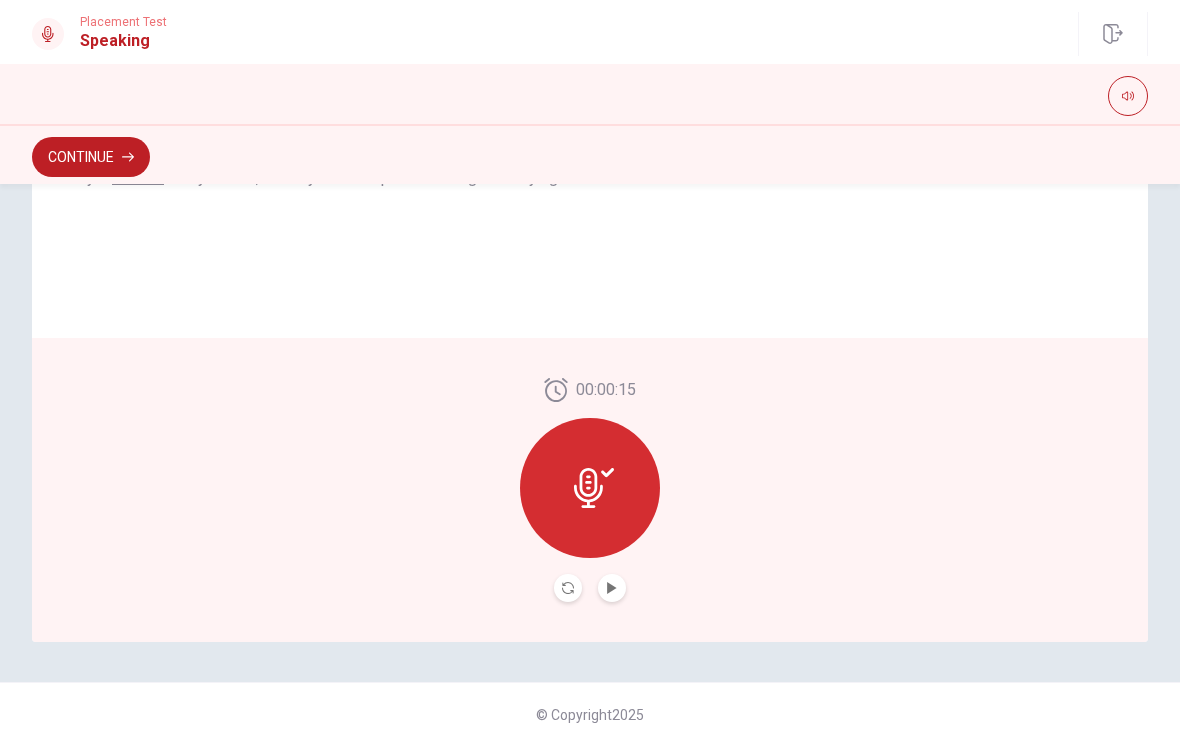 click 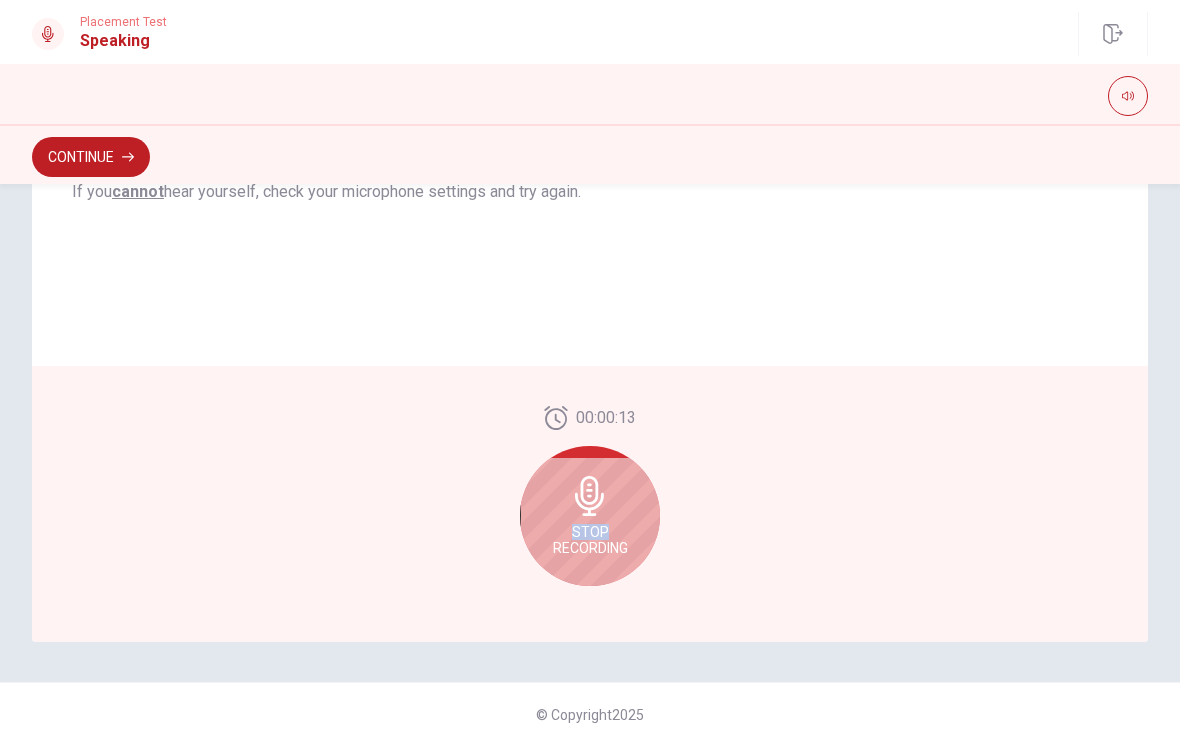 click on "00:00:13 Stop   Recording" at bounding box center [590, 504] 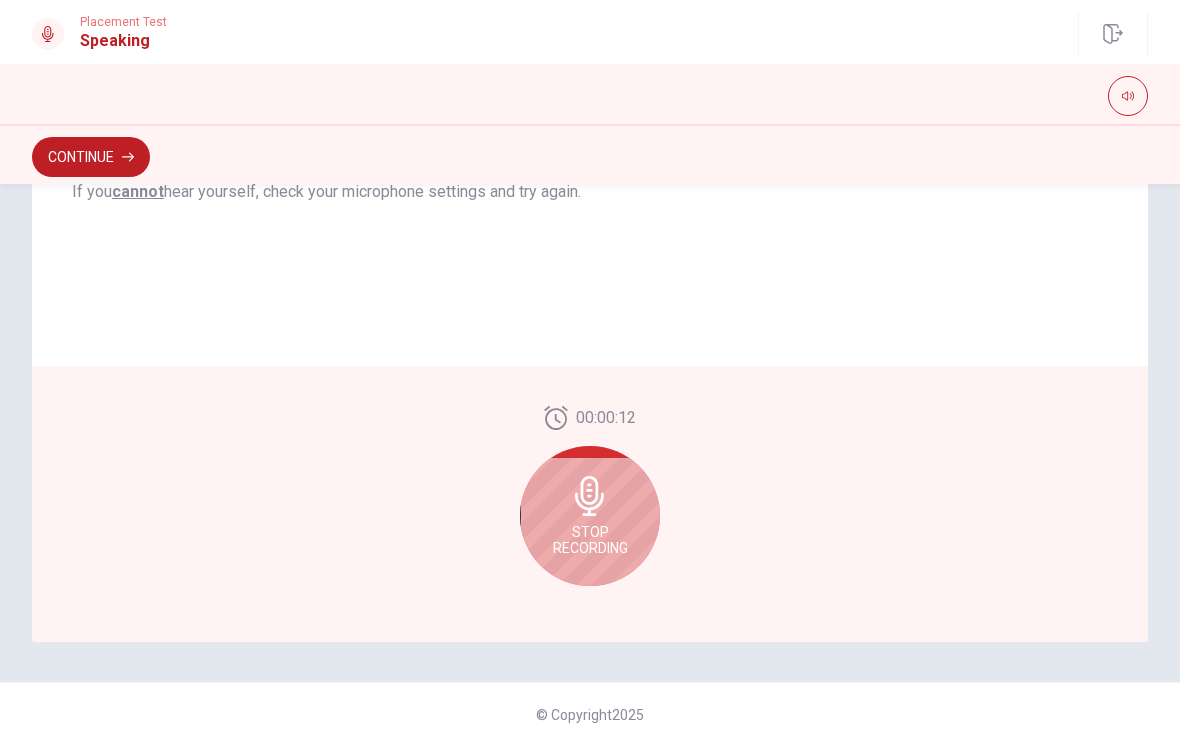 click on "Stop   Recording" at bounding box center (590, 516) 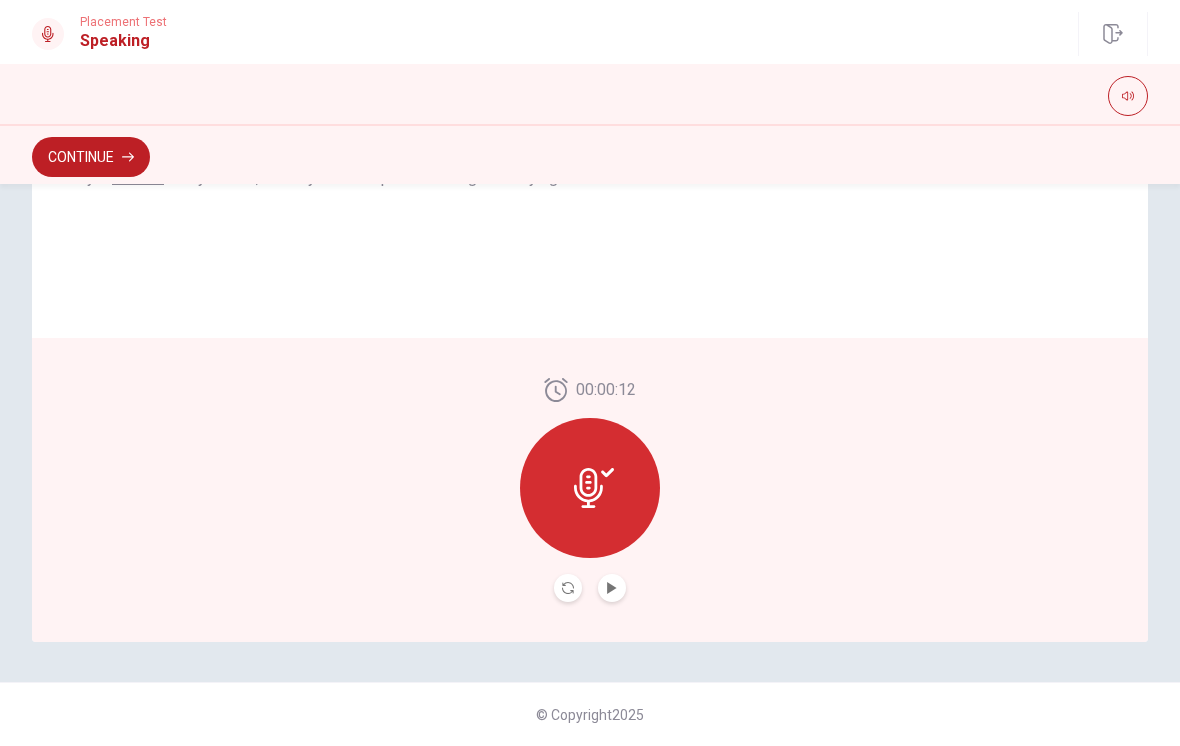 click 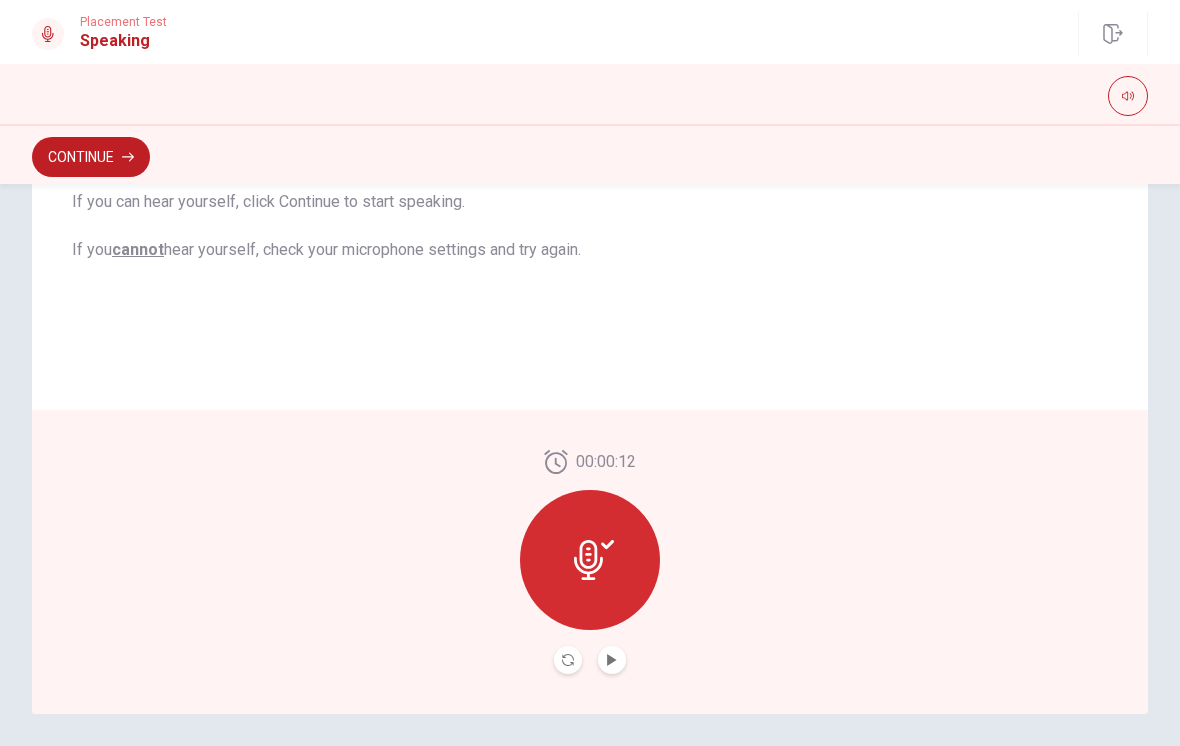 scroll, scrollTop: 339, scrollLeft: 0, axis: vertical 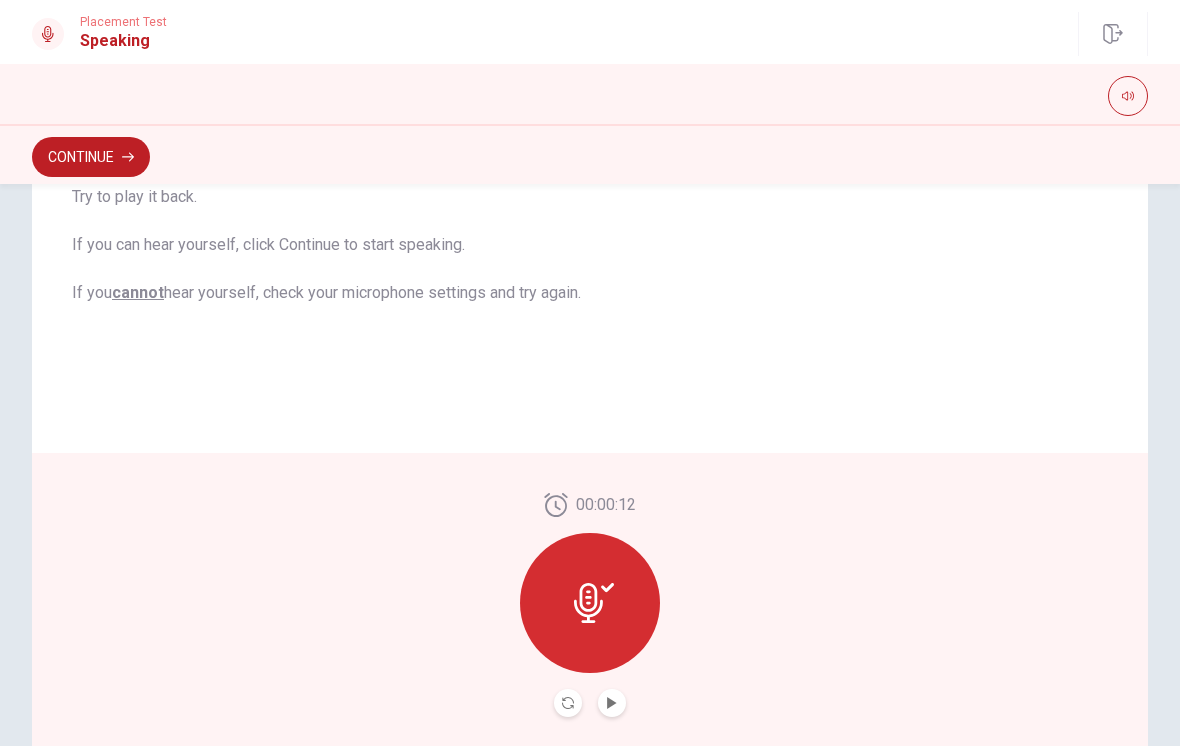 click on "Continue" at bounding box center (91, 157) 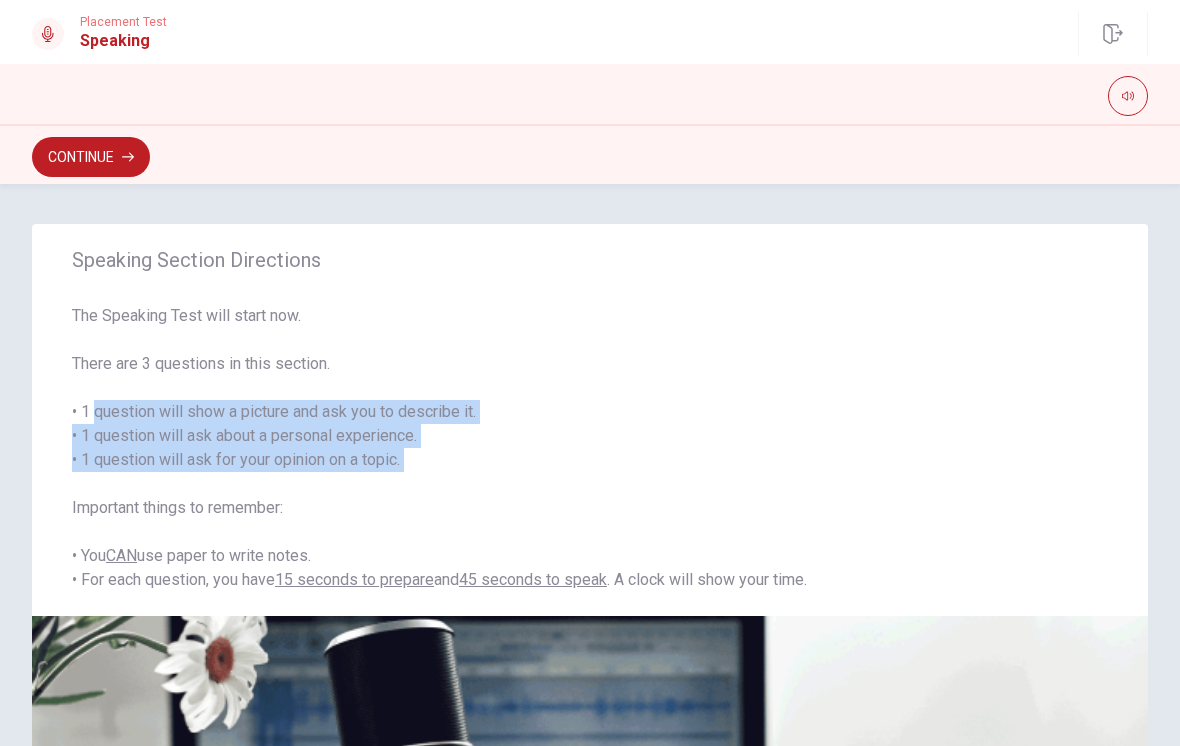 scroll, scrollTop: -1, scrollLeft: 0, axis: vertical 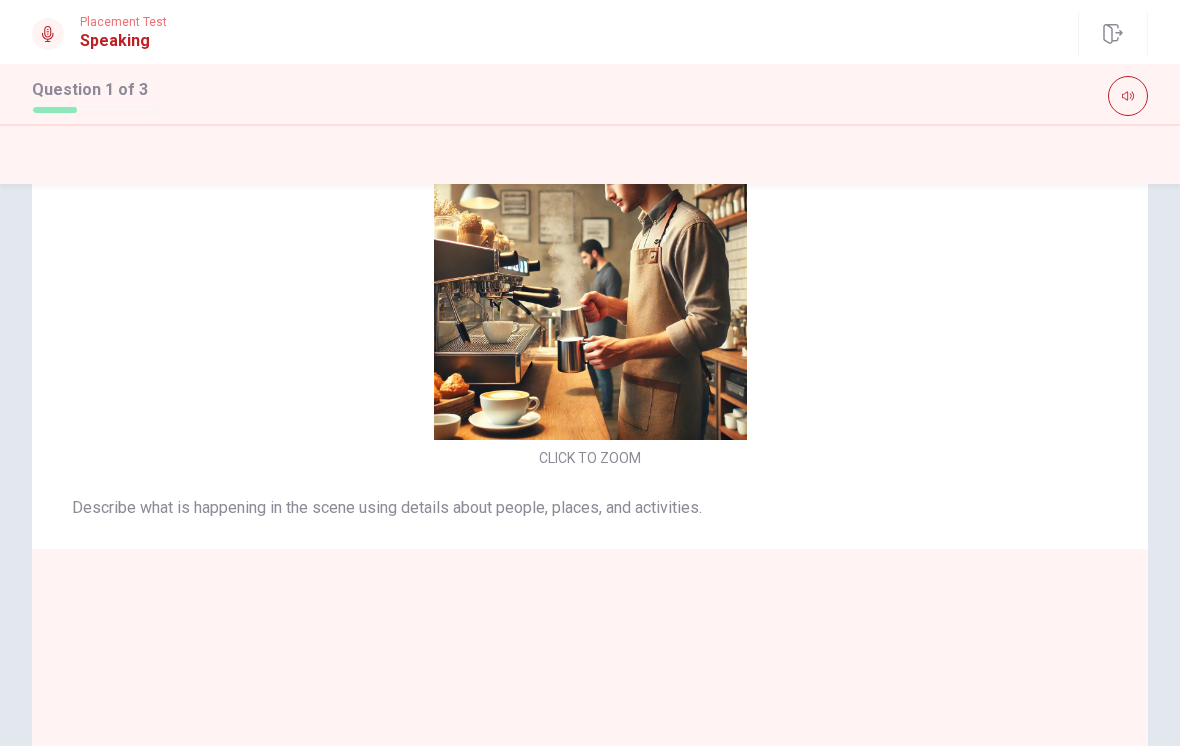 click at bounding box center [590, 283] 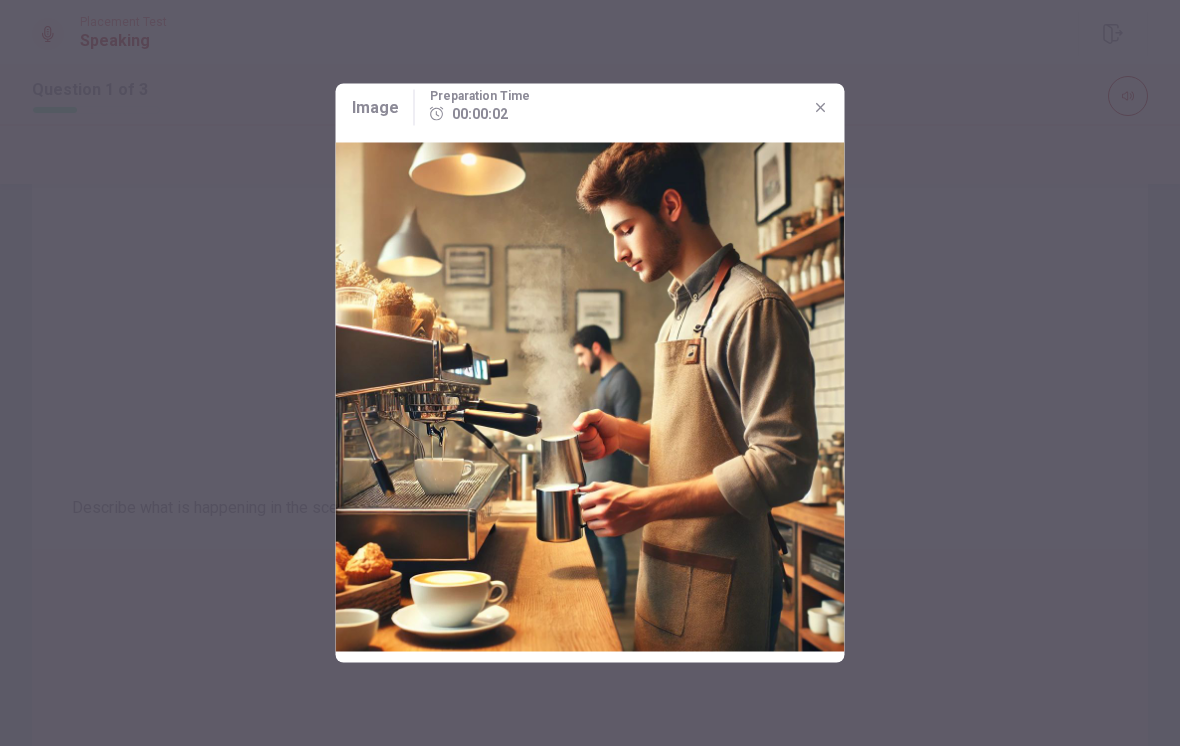 click at bounding box center (821, 108) 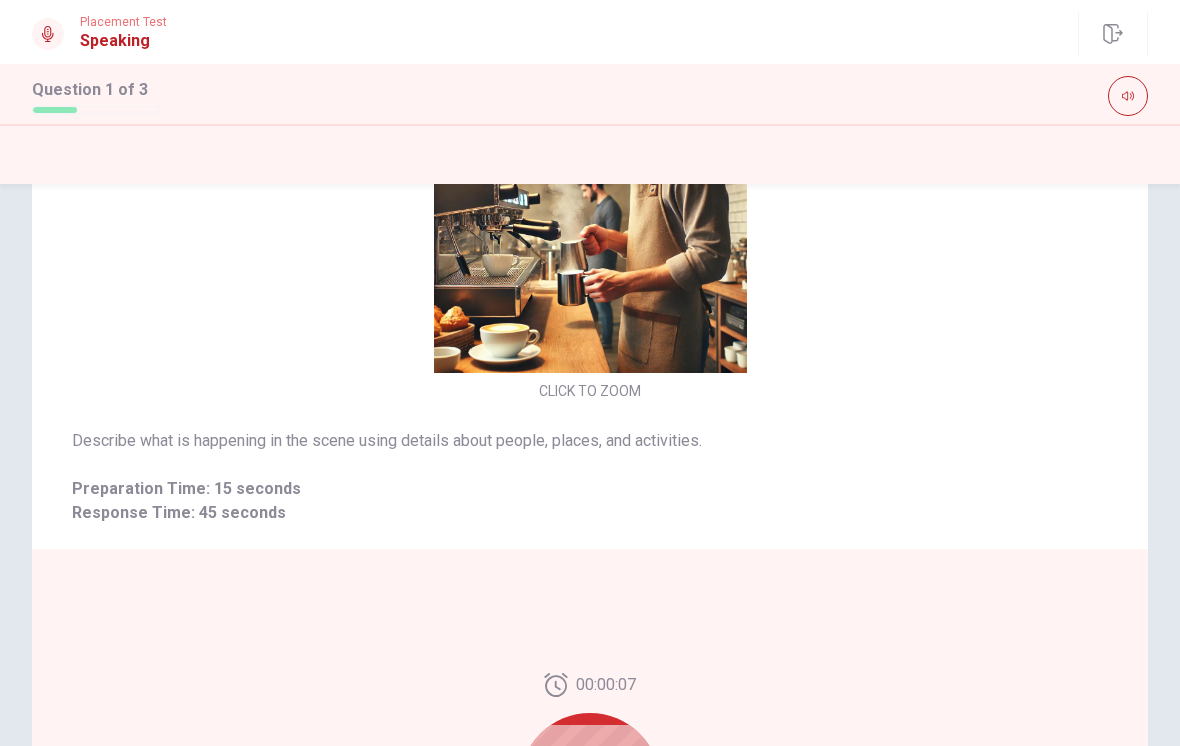 scroll, scrollTop: 68, scrollLeft: 0, axis: vertical 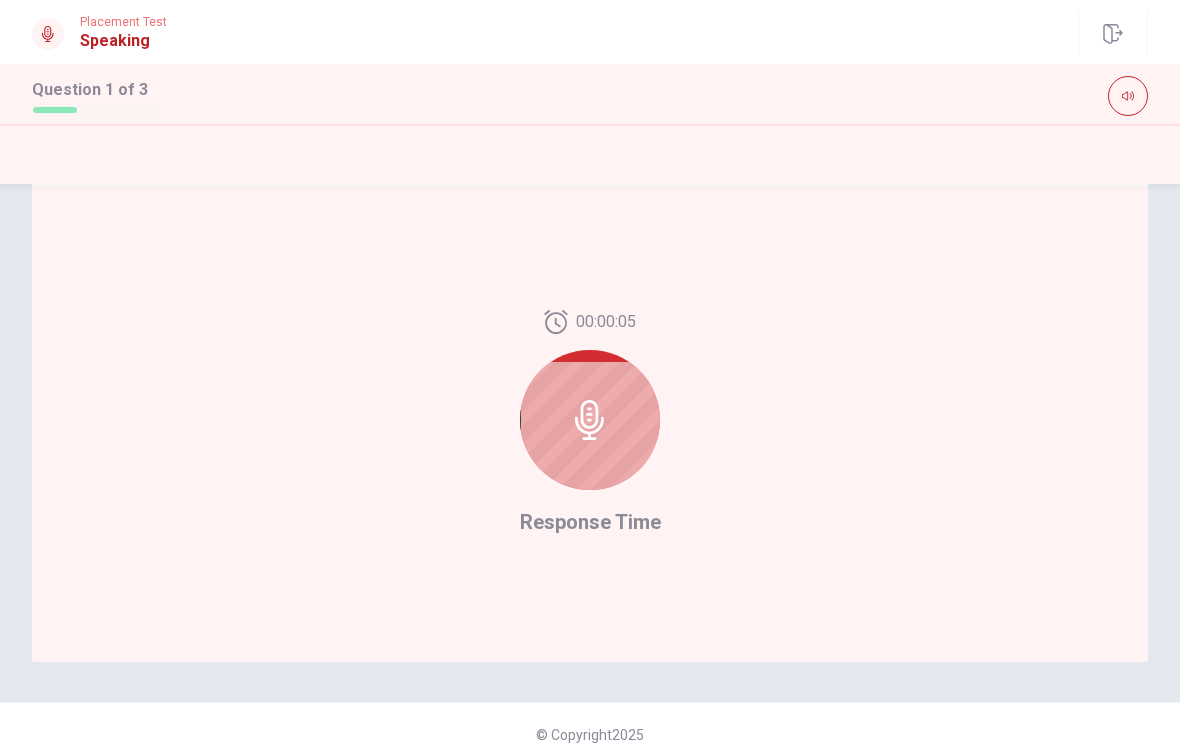 click 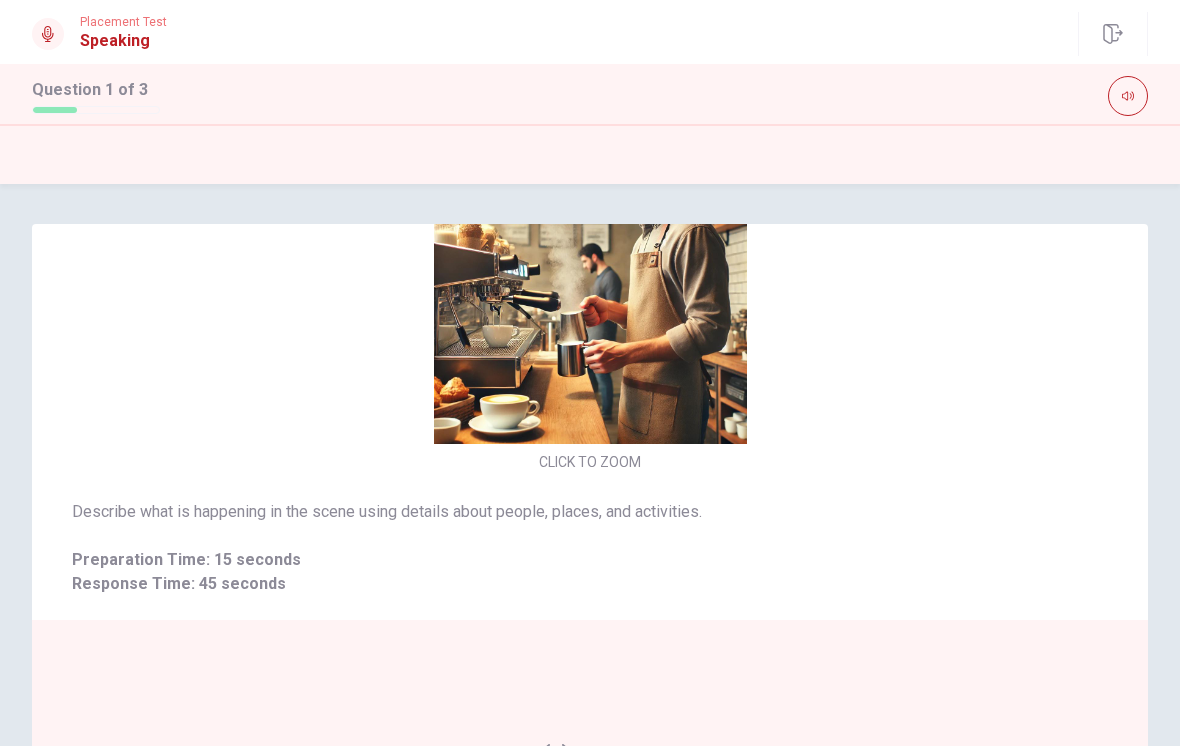 scroll, scrollTop: 0, scrollLeft: 0, axis: both 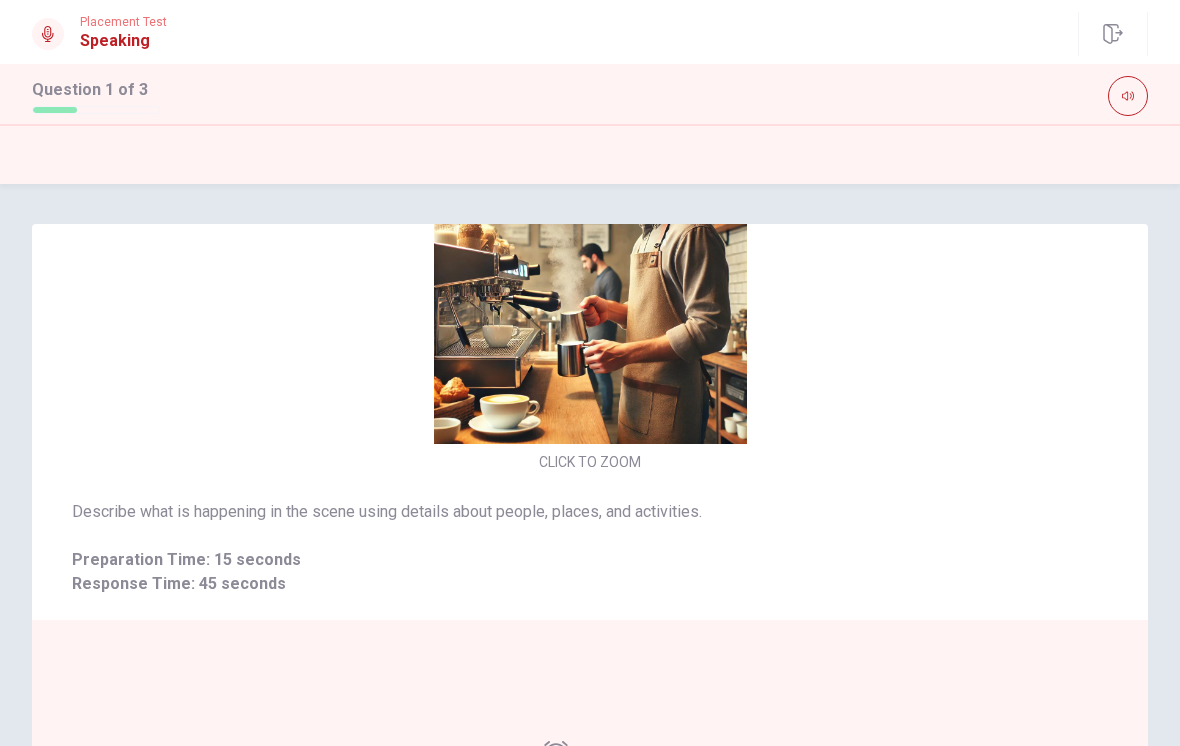 click on "CLICK TO ZOOM" at bounding box center [590, 303] 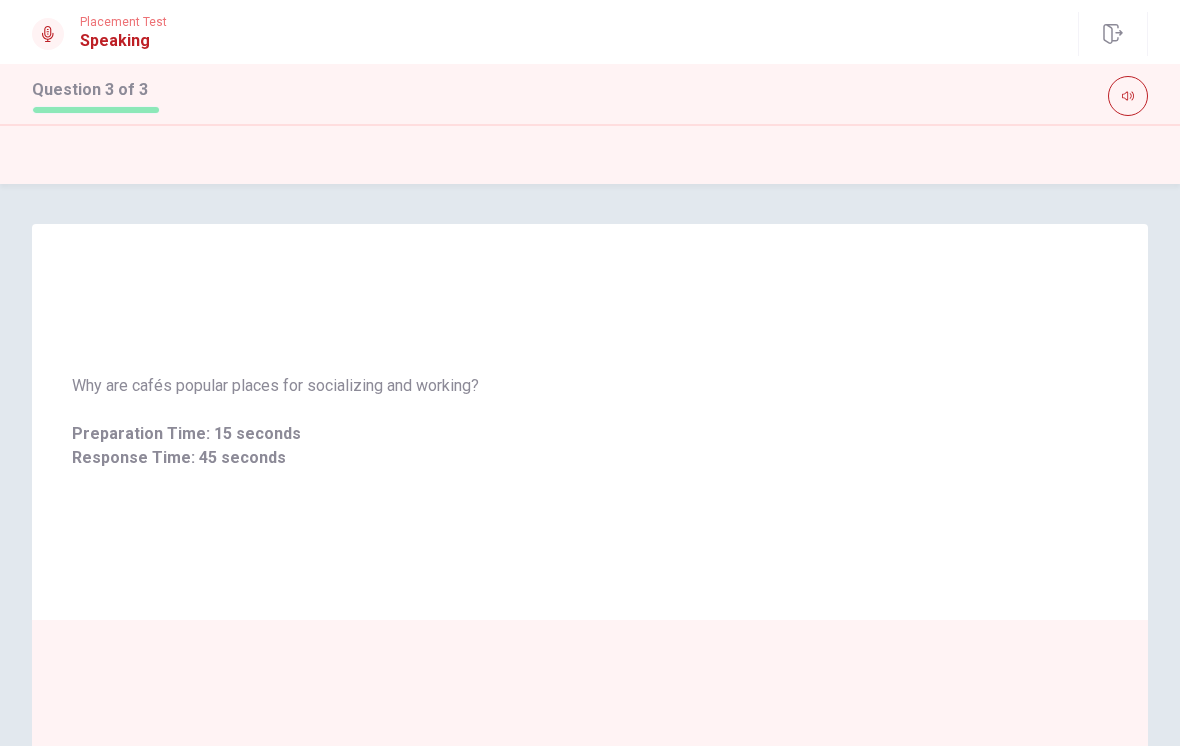 scroll, scrollTop: 0, scrollLeft: 0, axis: both 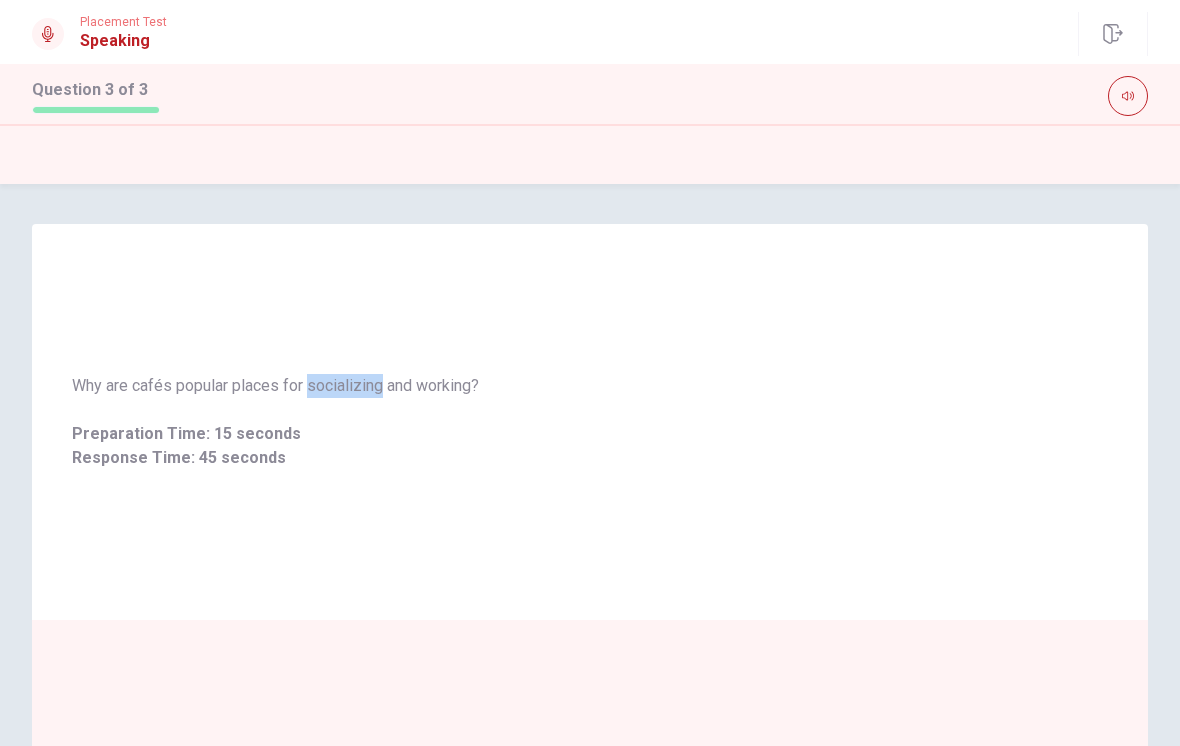 click on "Why are cafés popular places for socializing and working?" at bounding box center [590, 386] 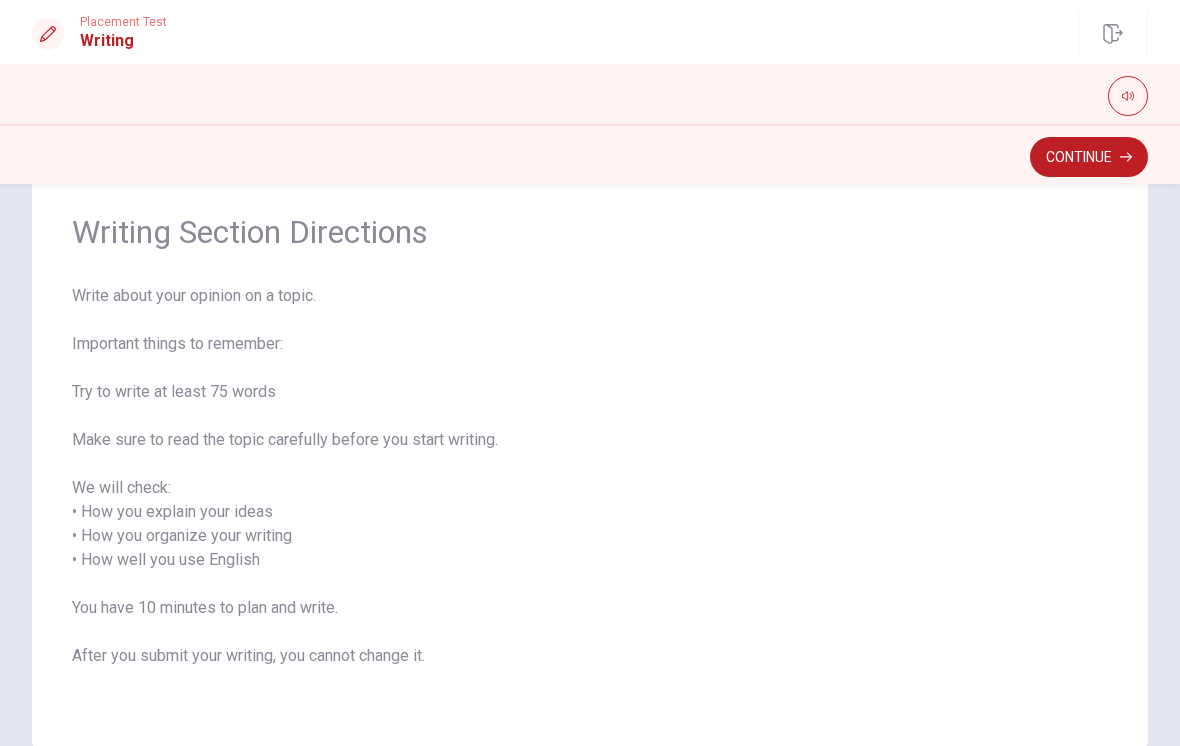 scroll, scrollTop: 69, scrollLeft: 0, axis: vertical 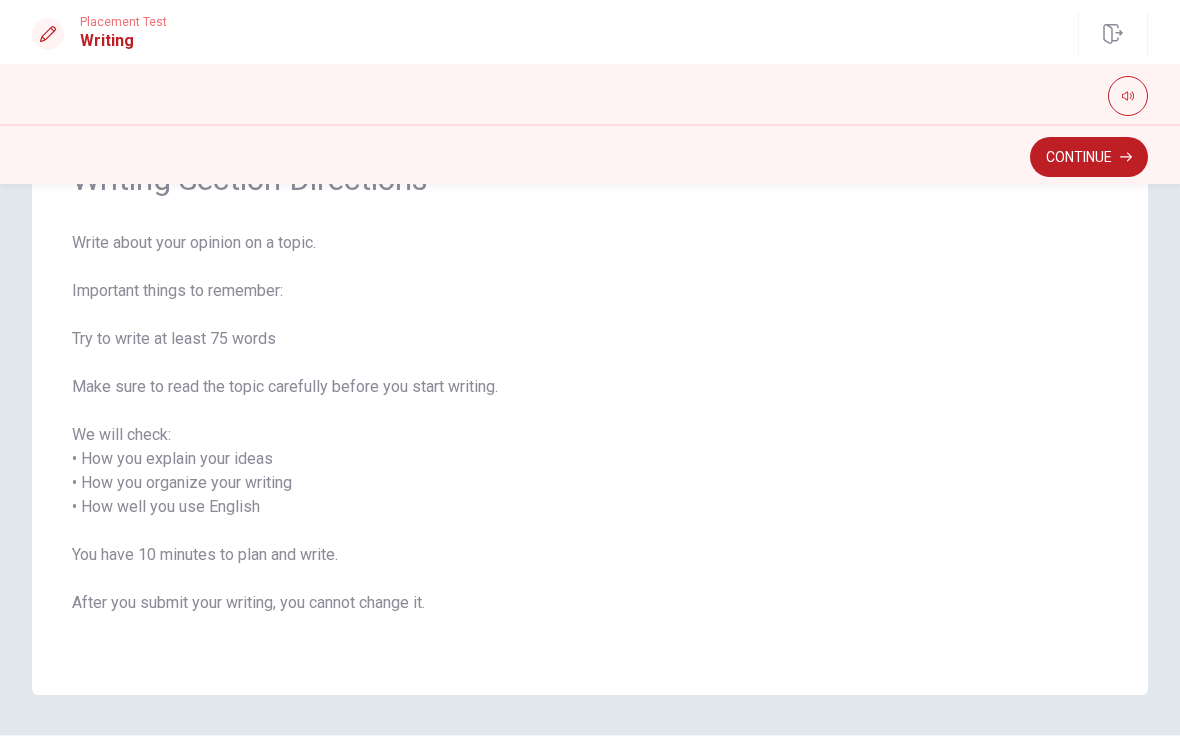 click on "Continue" at bounding box center [1089, 157] 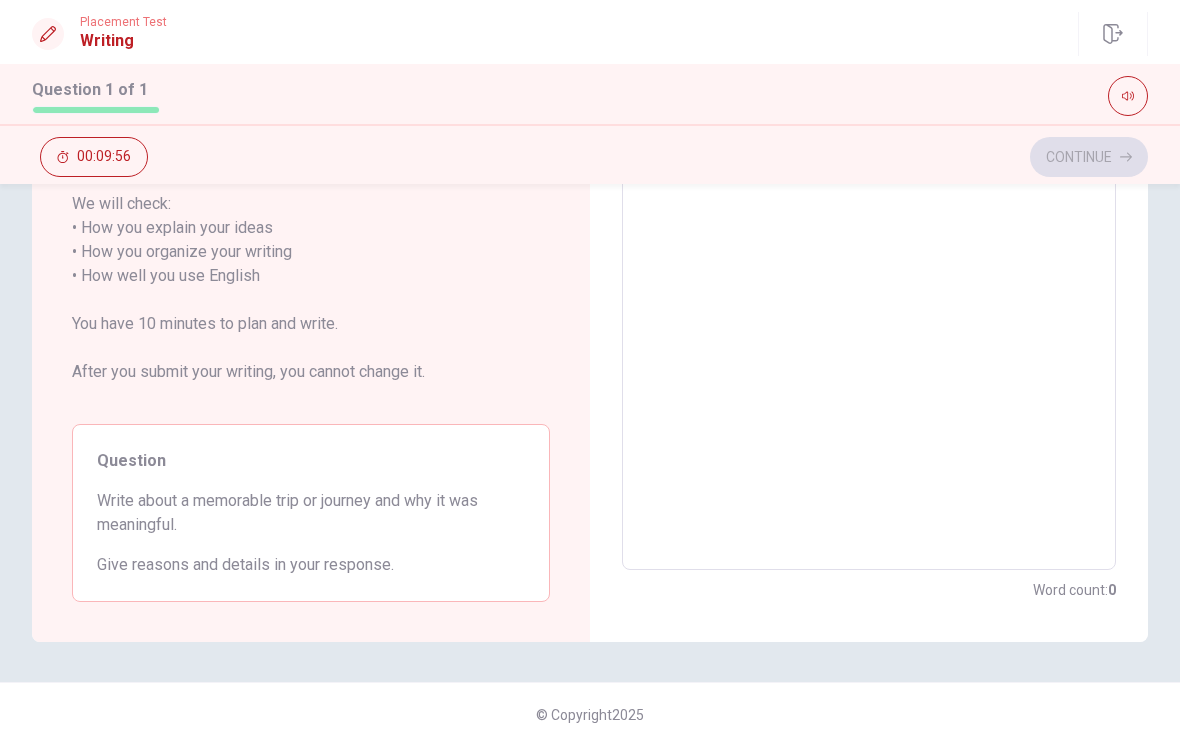 scroll, scrollTop: 312, scrollLeft: 0, axis: vertical 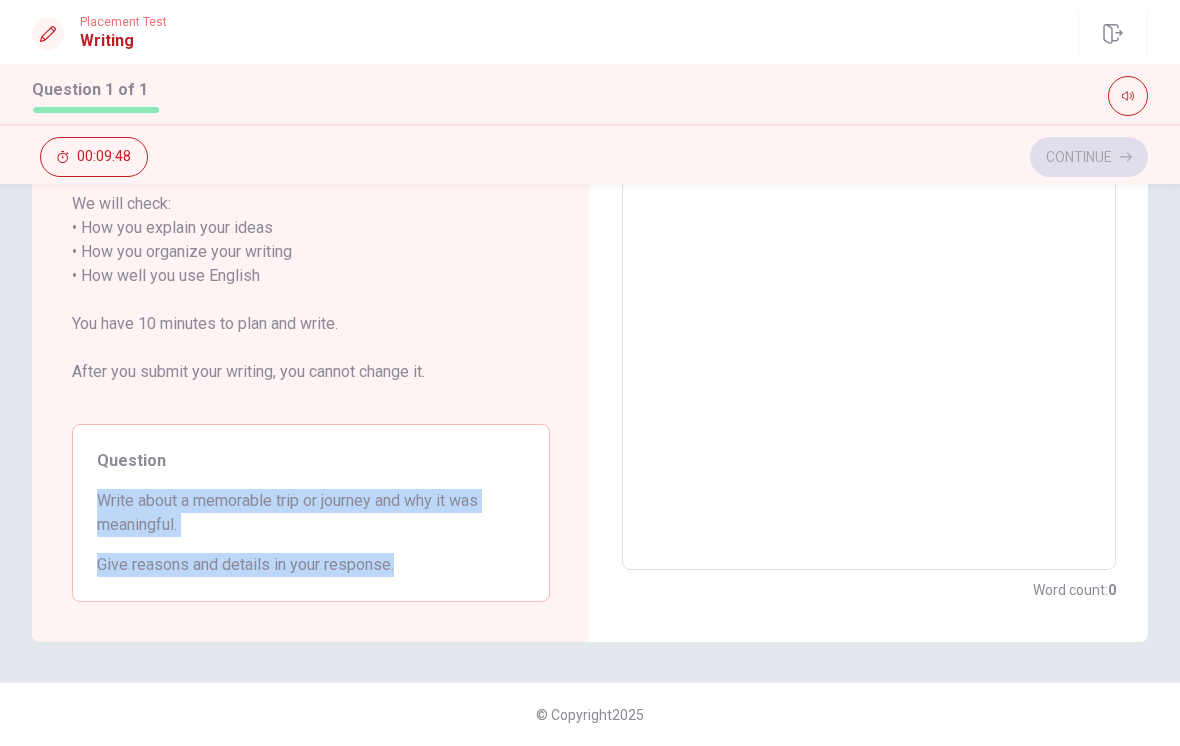 click at bounding box center [869, 276] 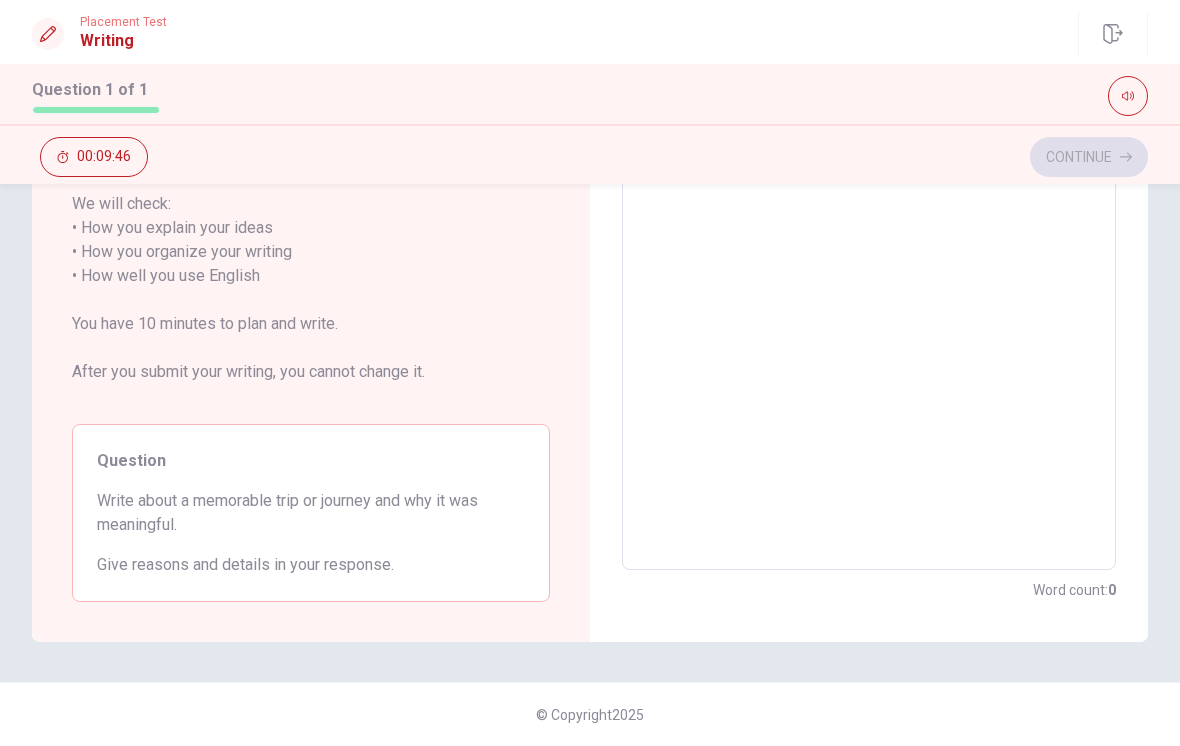 click at bounding box center (869, 276) 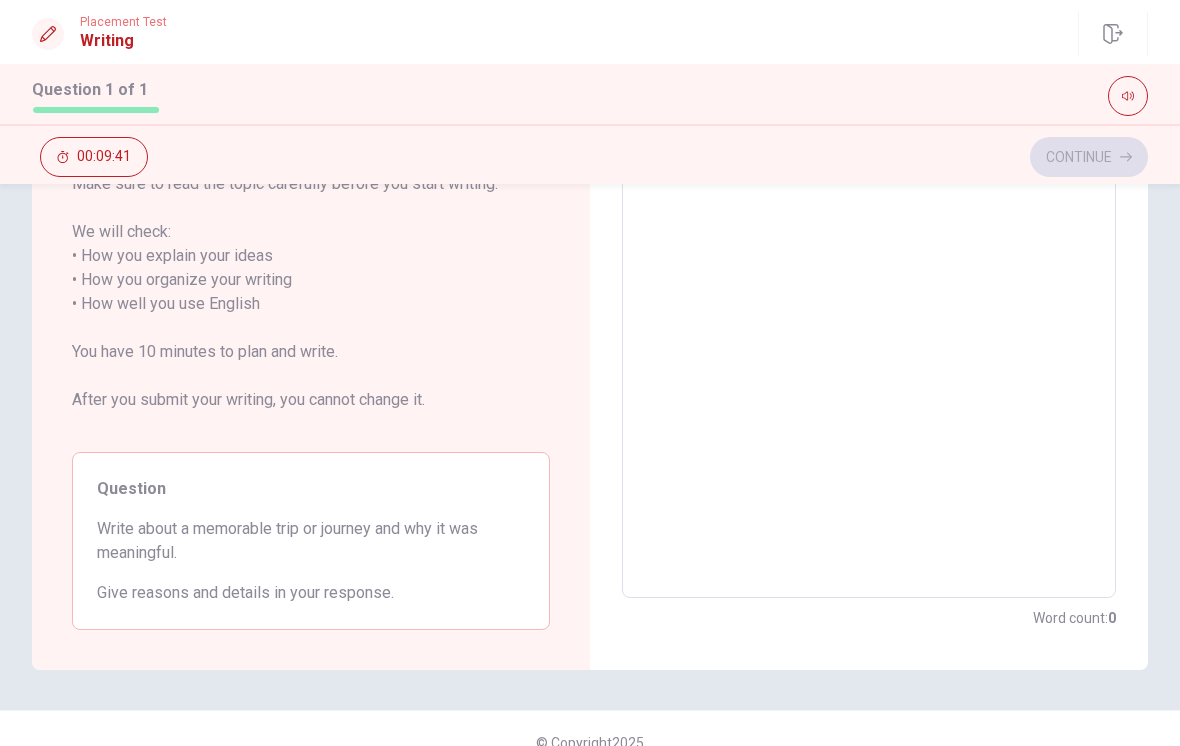 scroll, scrollTop: 283, scrollLeft: 0, axis: vertical 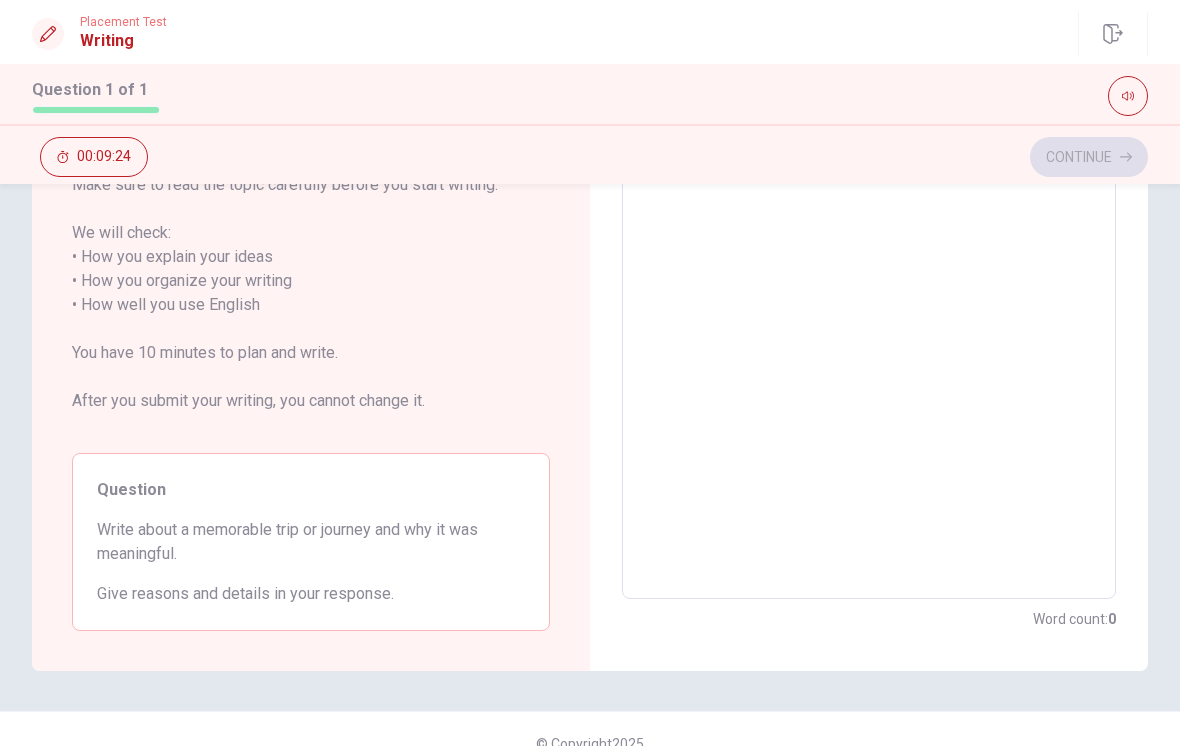 click on "00:09:24" at bounding box center [104, 157] 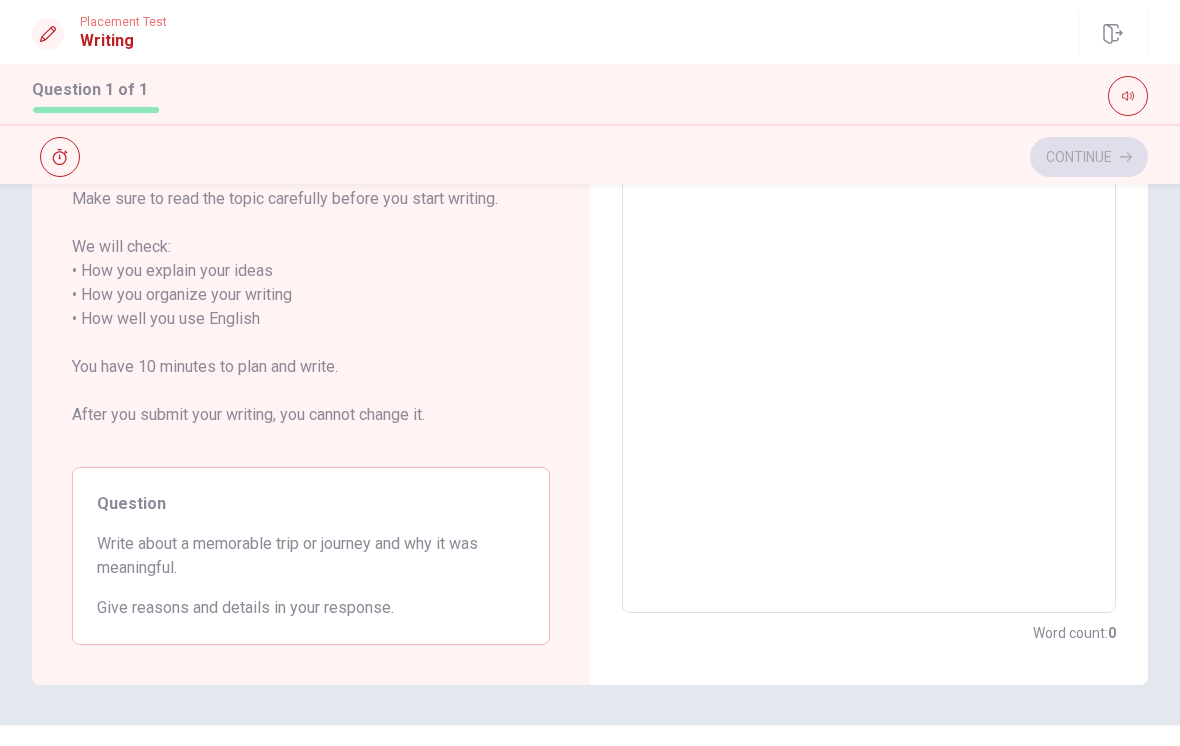 scroll, scrollTop: 283, scrollLeft: 0, axis: vertical 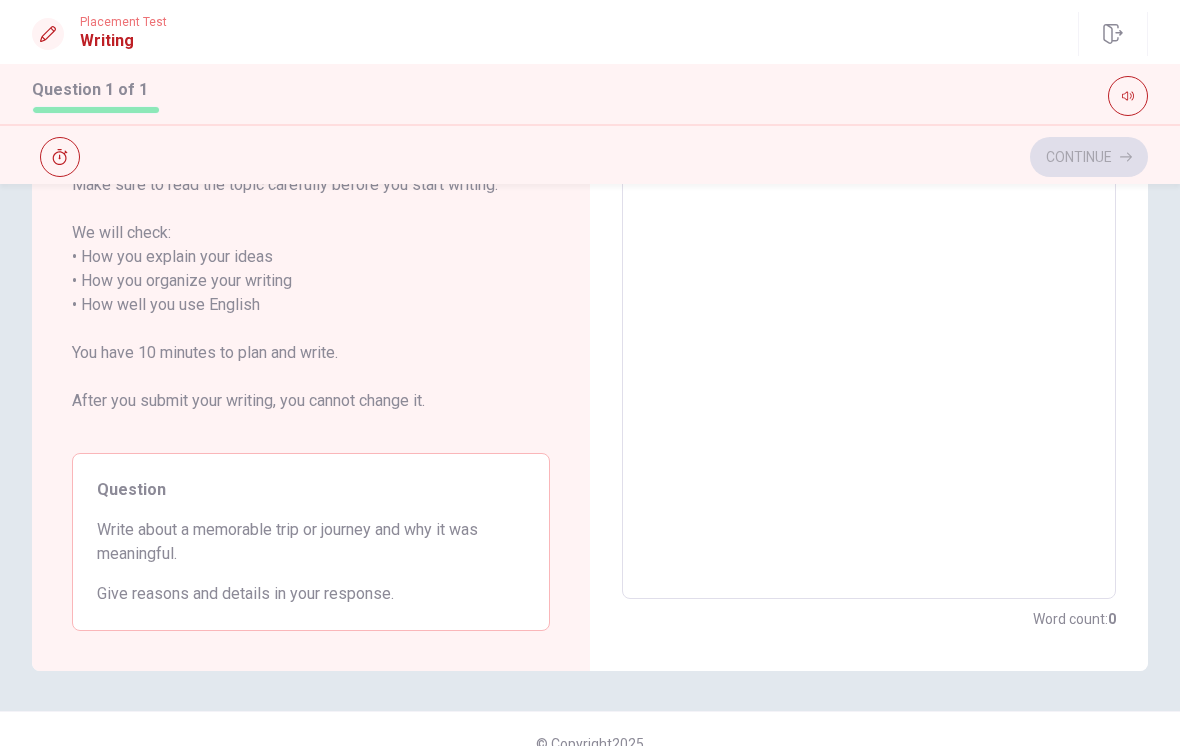 click at bounding box center [869, 305] 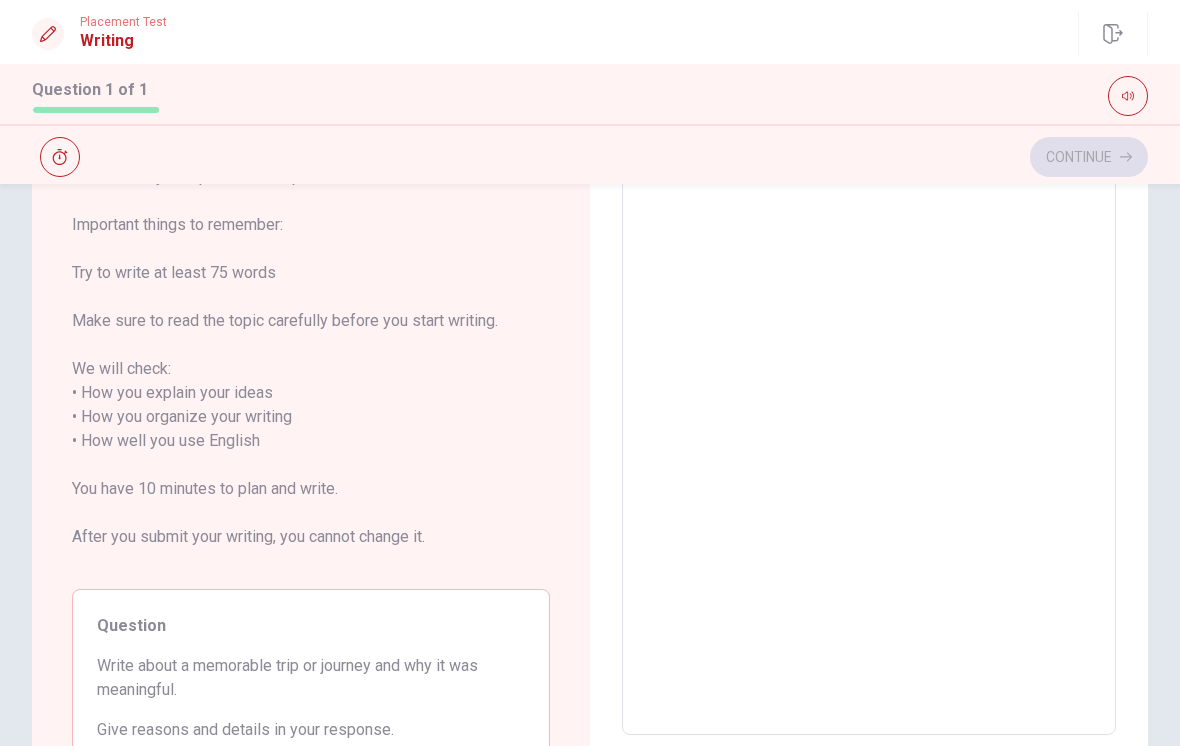 type on "x" 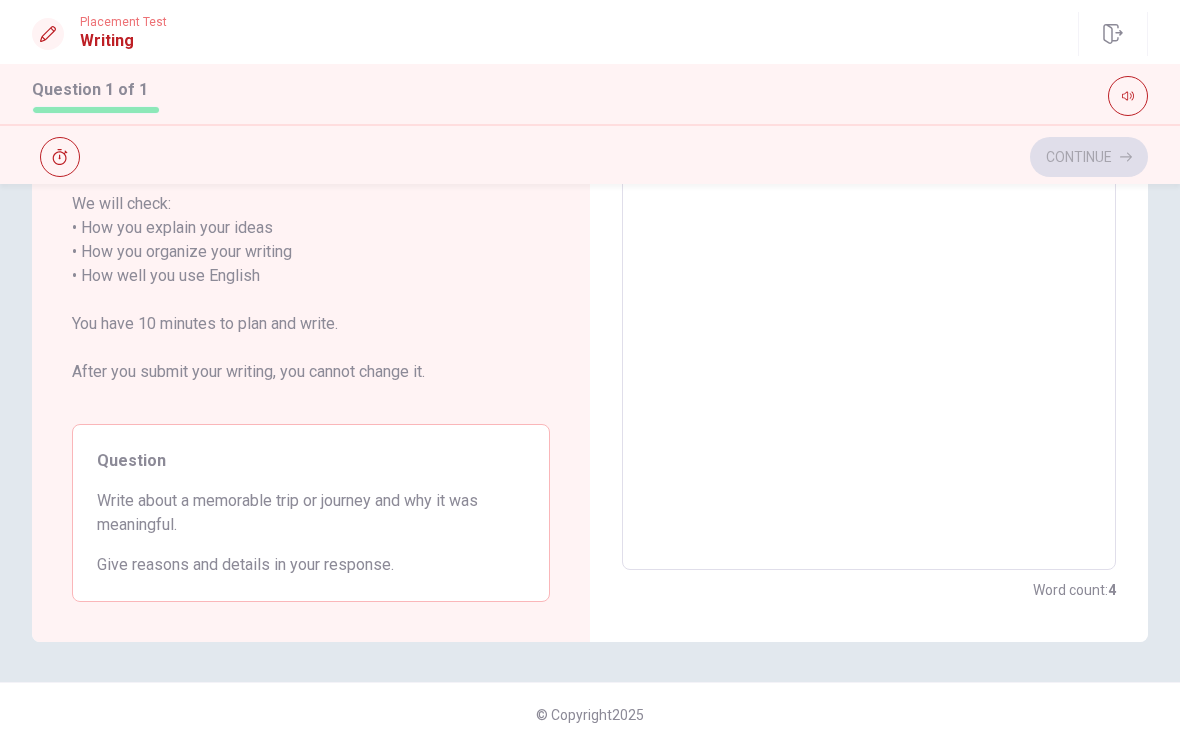 type on "x" 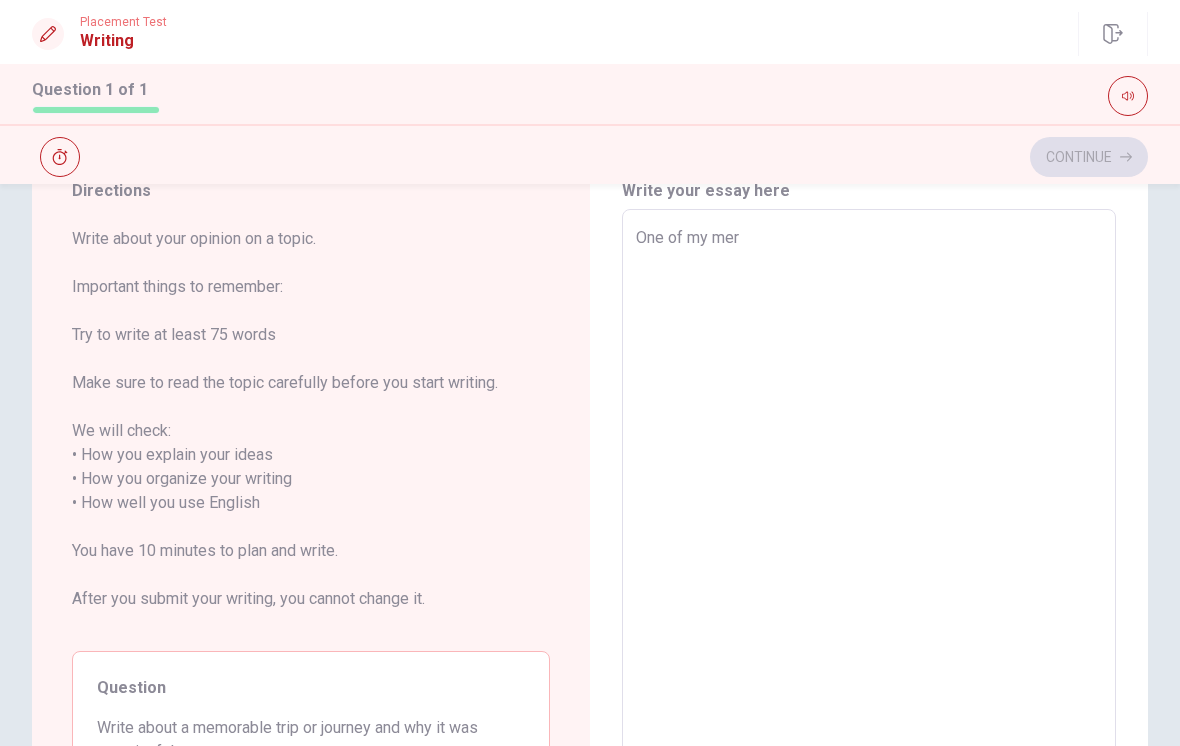 scroll, scrollTop: 59, scrollLeft: 0, axis: vertical 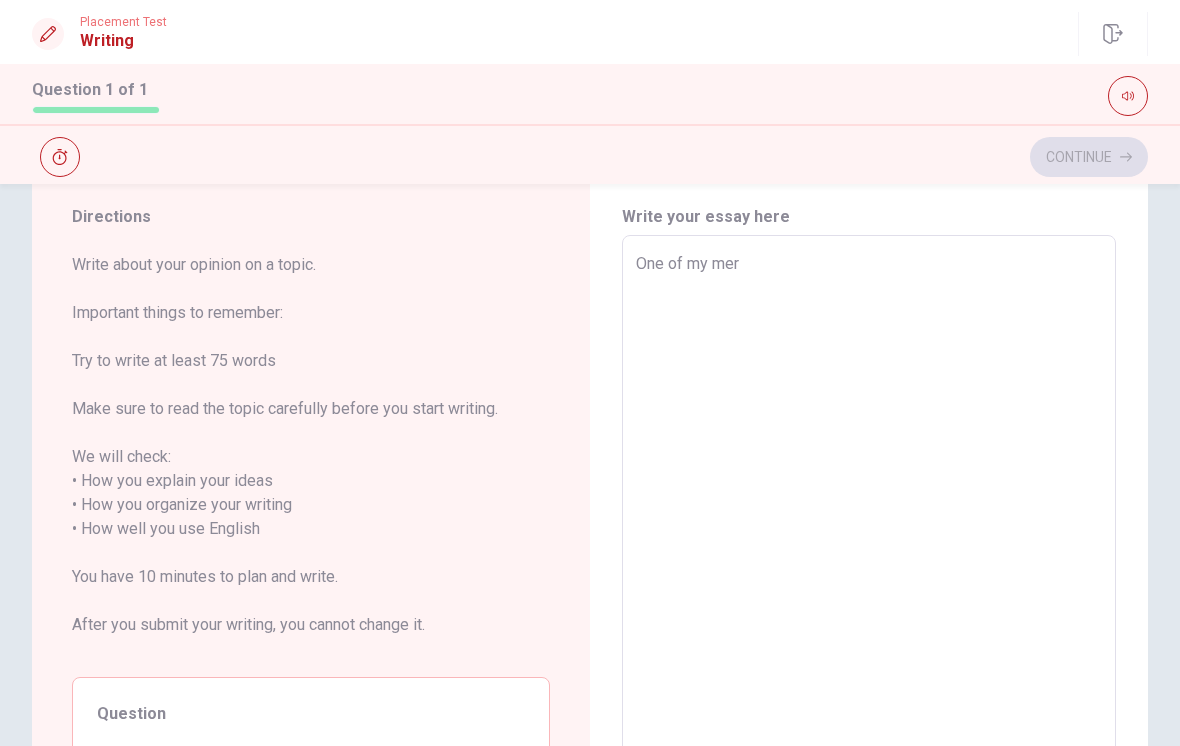 click on "One of my mer" at bounding box center (869, 529) 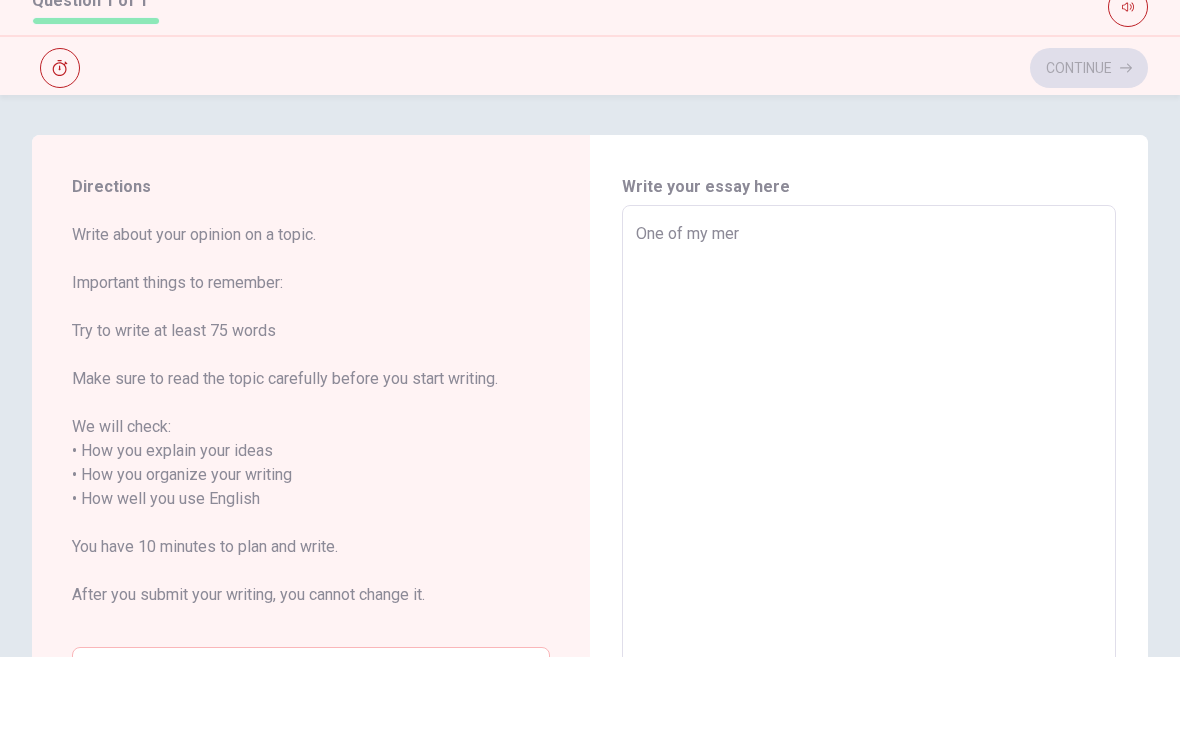 scroll, scrollTop: 0, scrollLeft: 0, axis: both 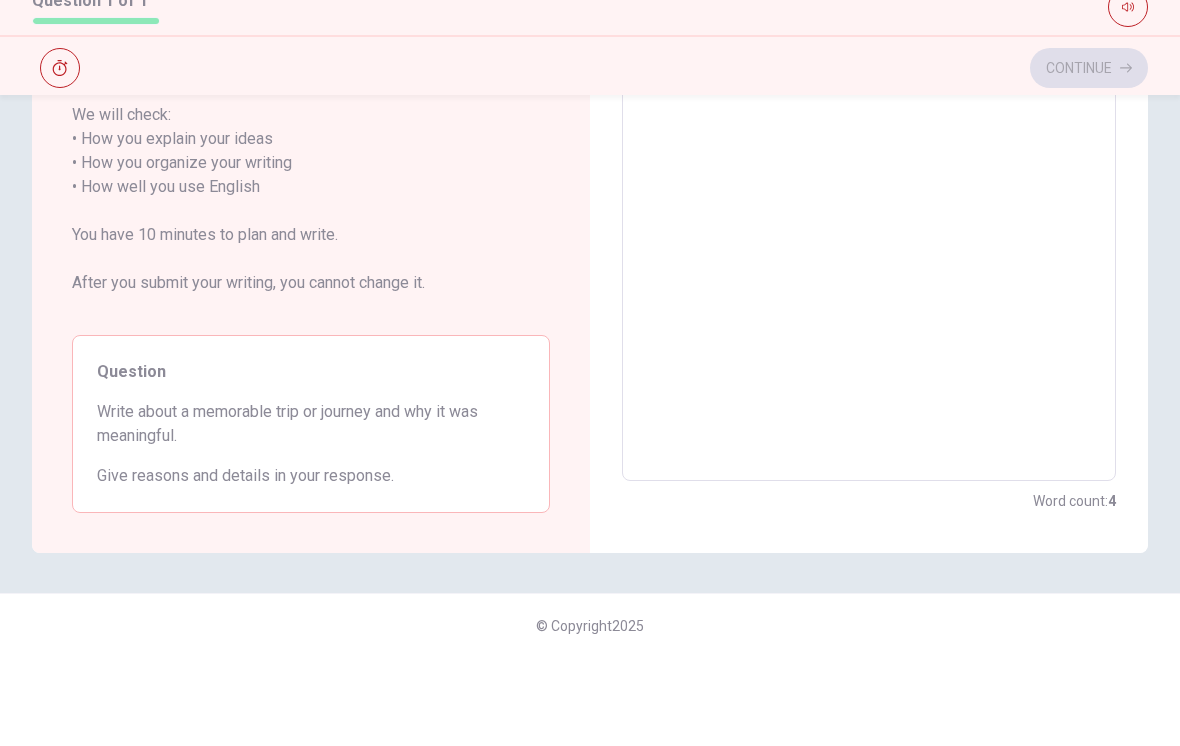 type on "x" 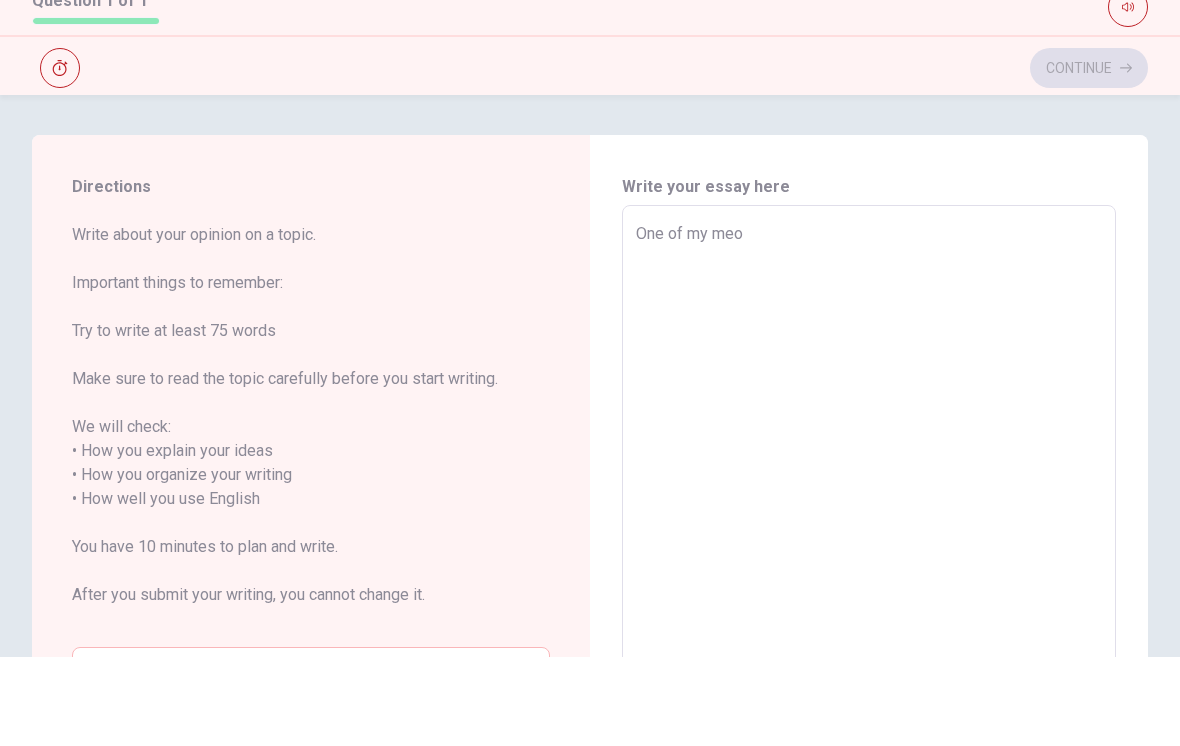 type on "x" 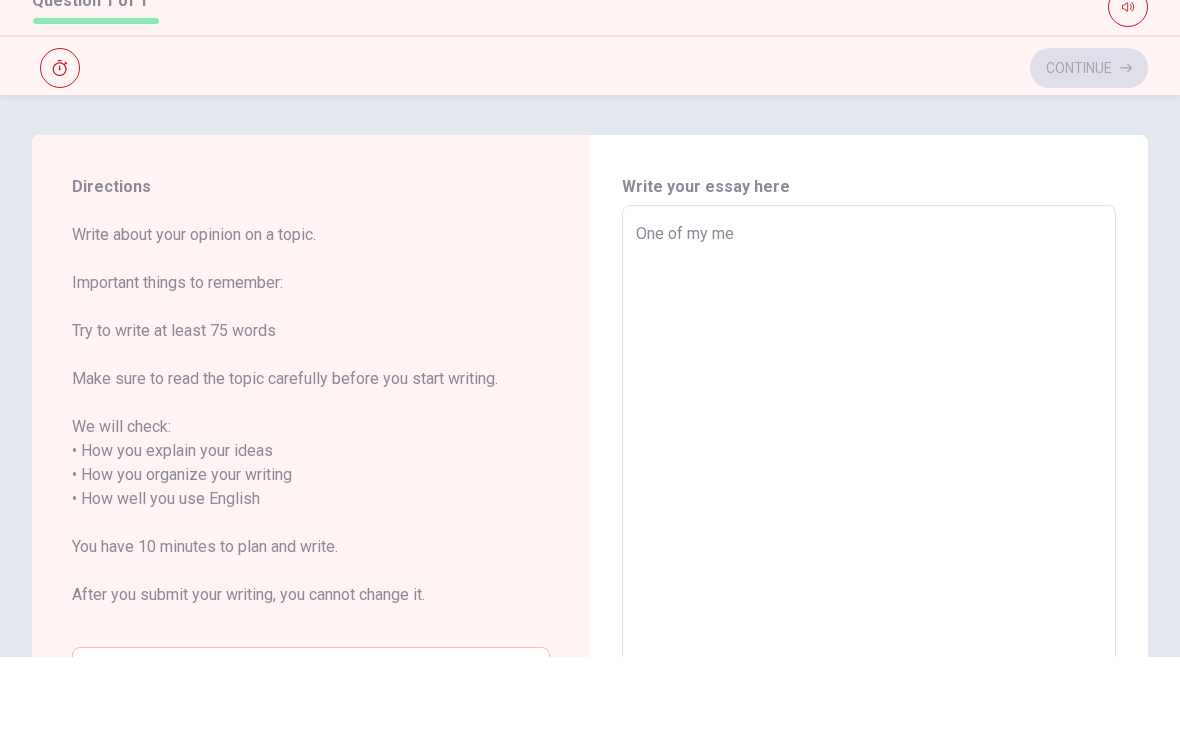 type on "x" 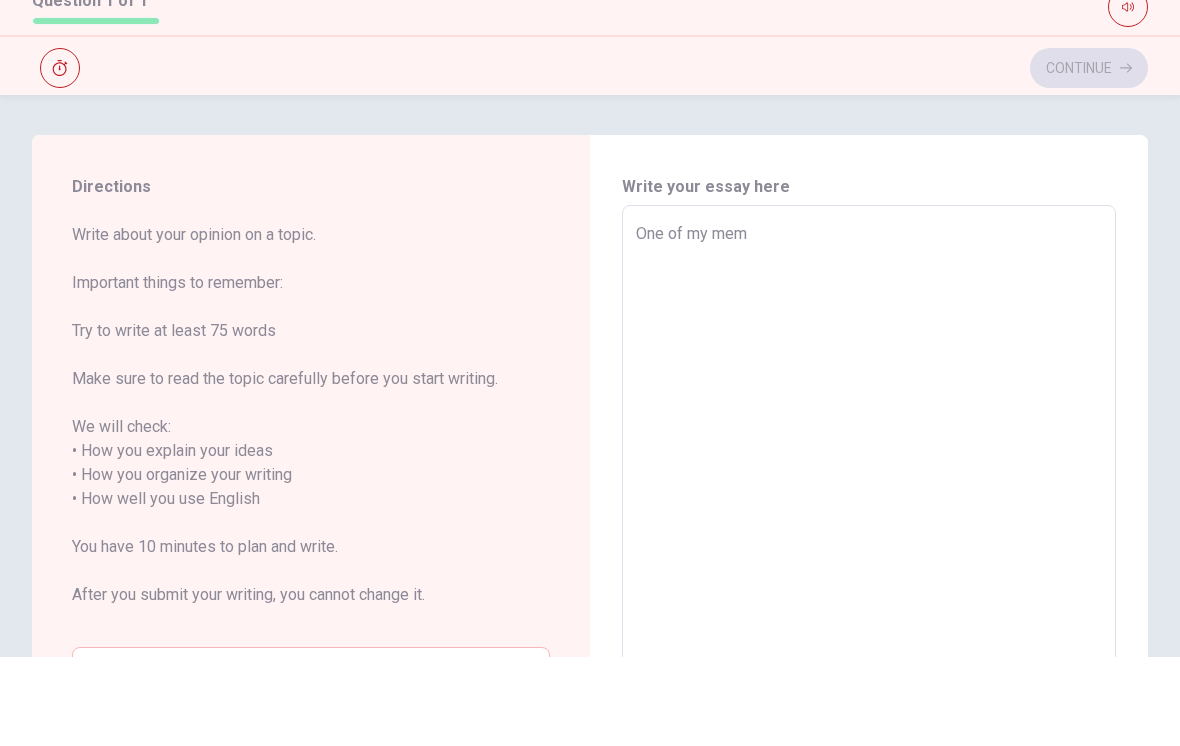 type on "x" 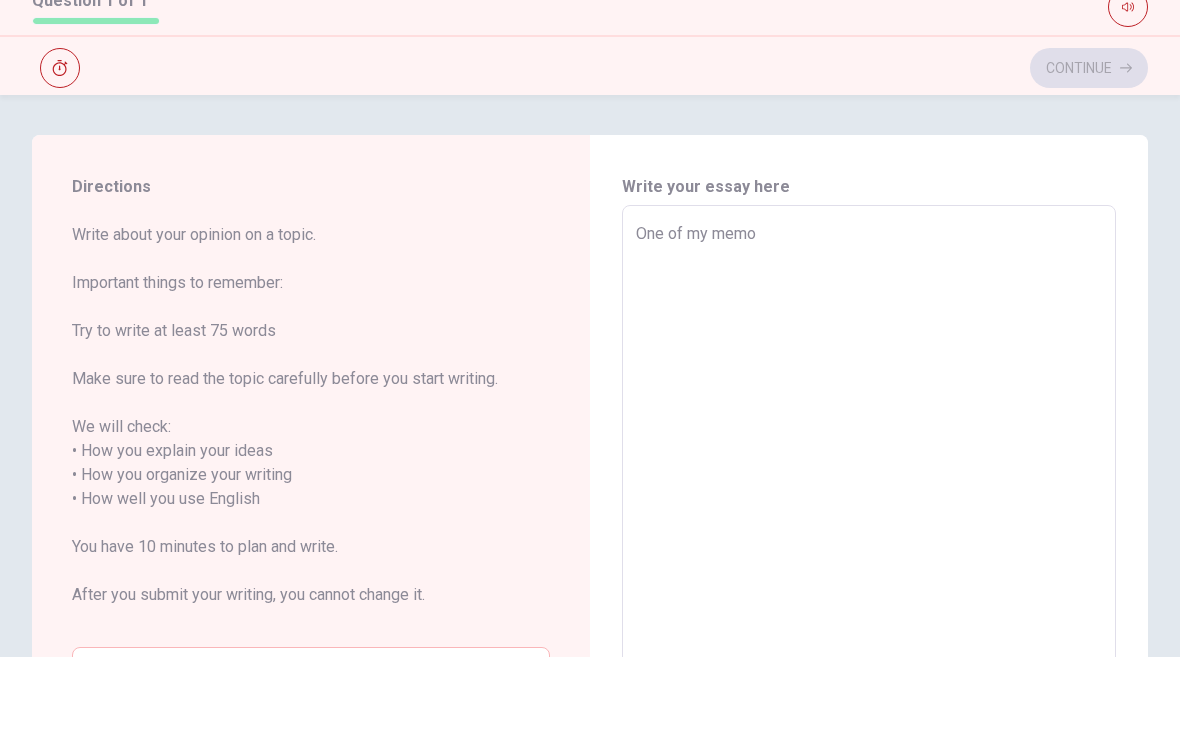 type on "x" 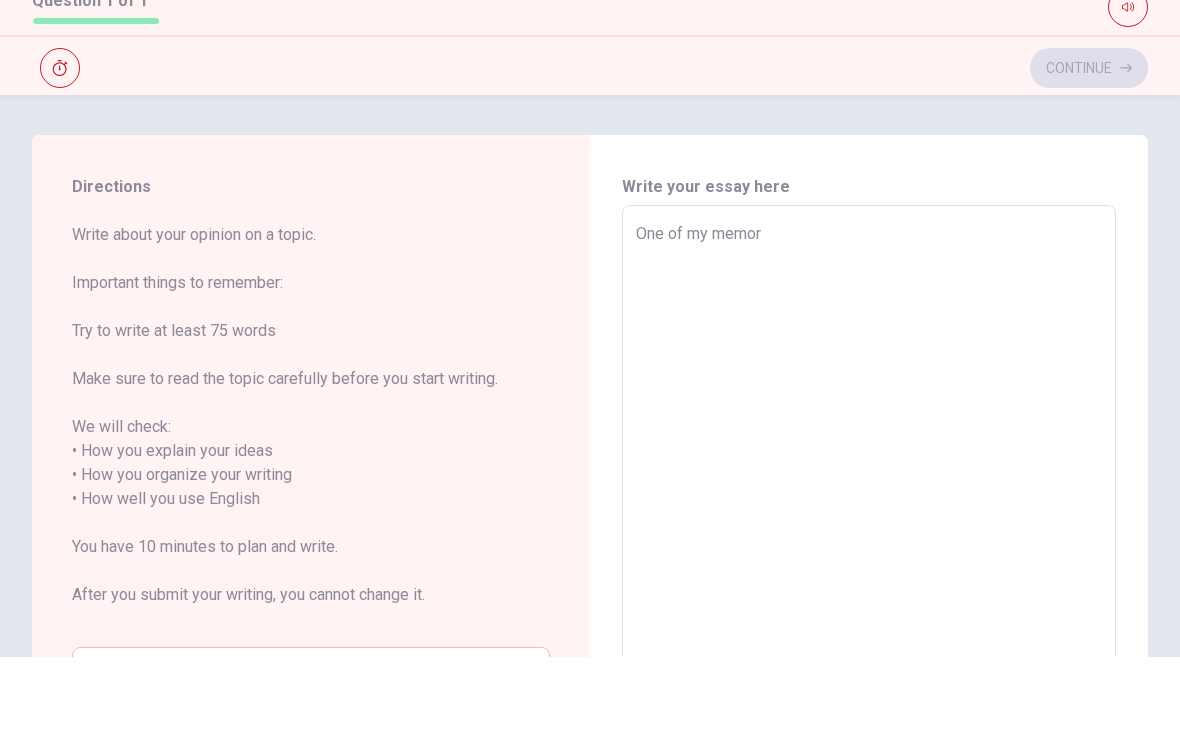 type on "x" 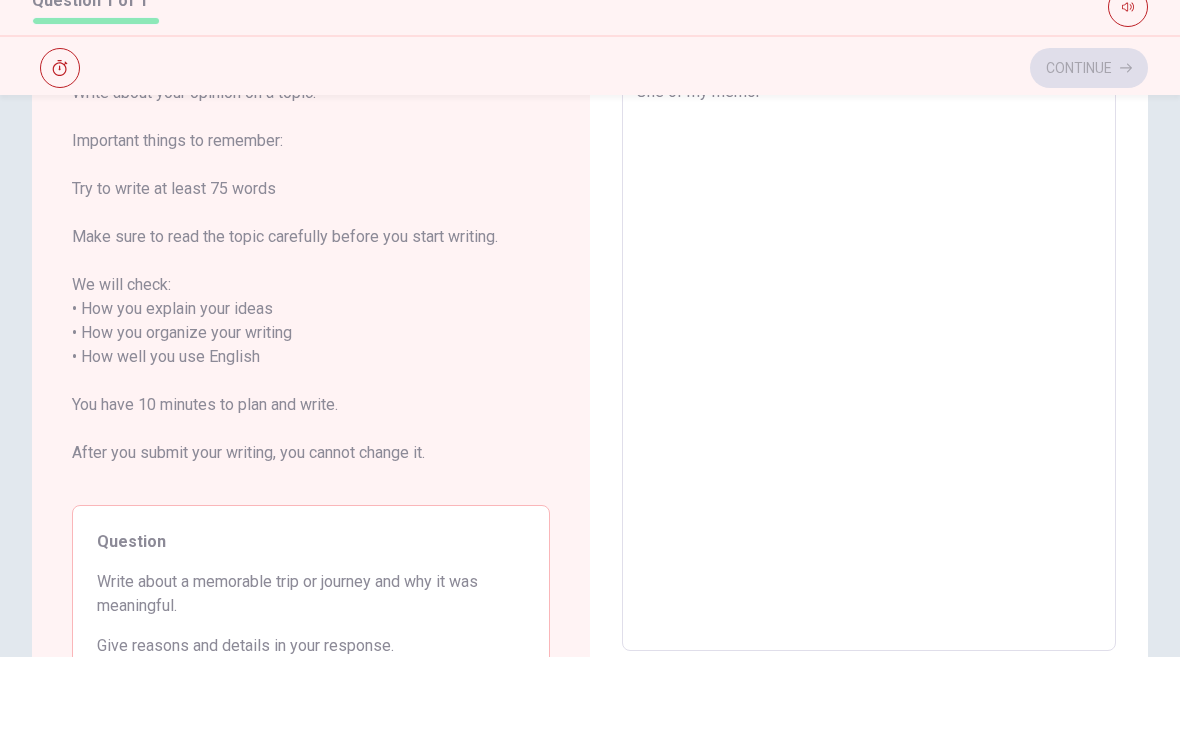 scroll, scrollTop: 242, scrollLeft: 0, axis: vertical 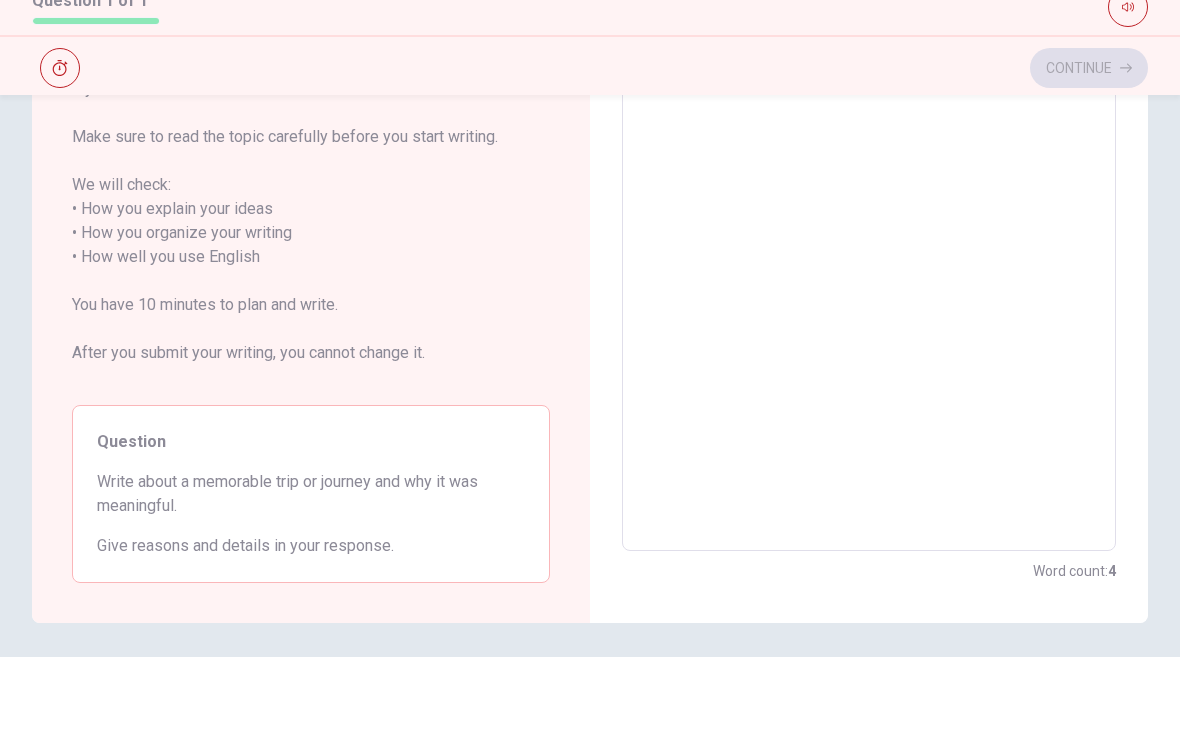 type on "One of my memora" 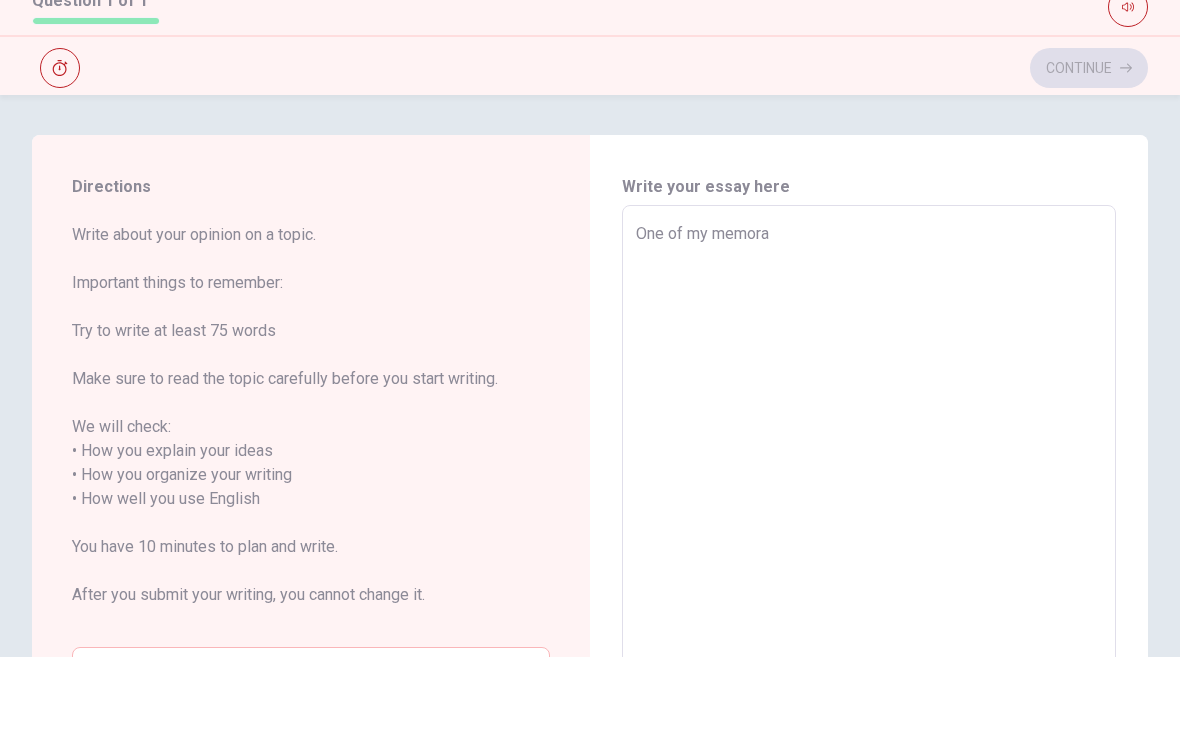 type on "One of my memorab" 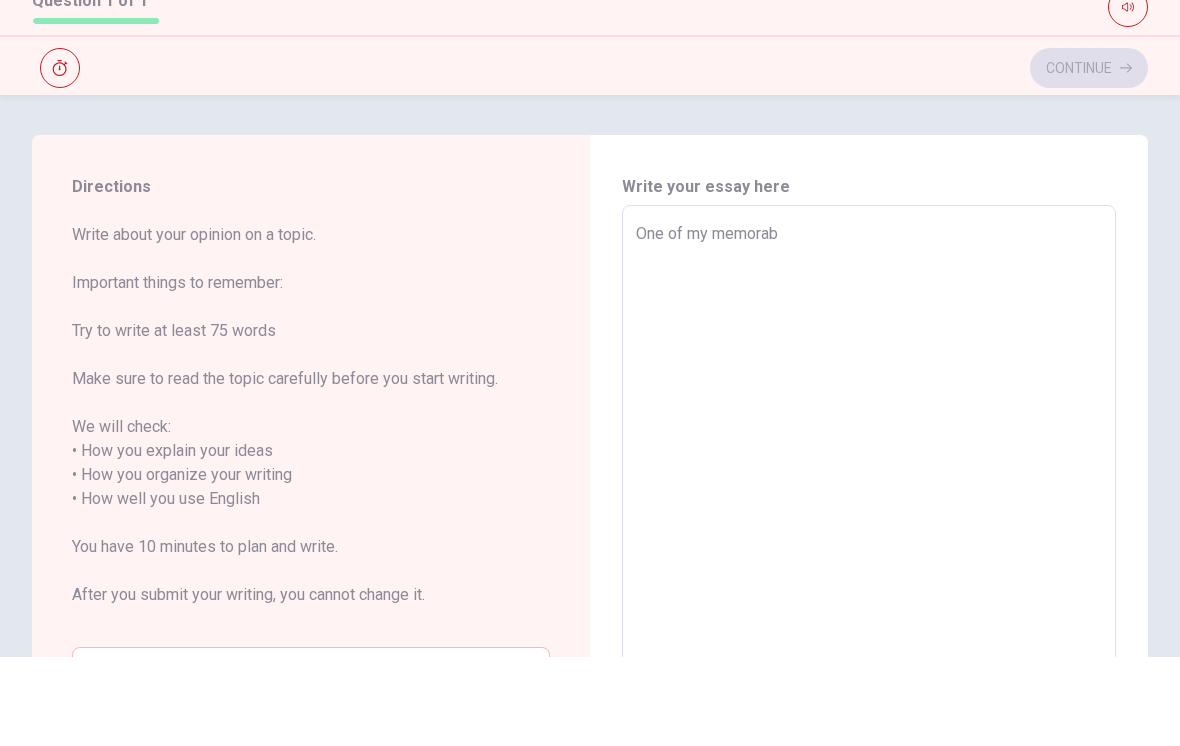 type on "x" 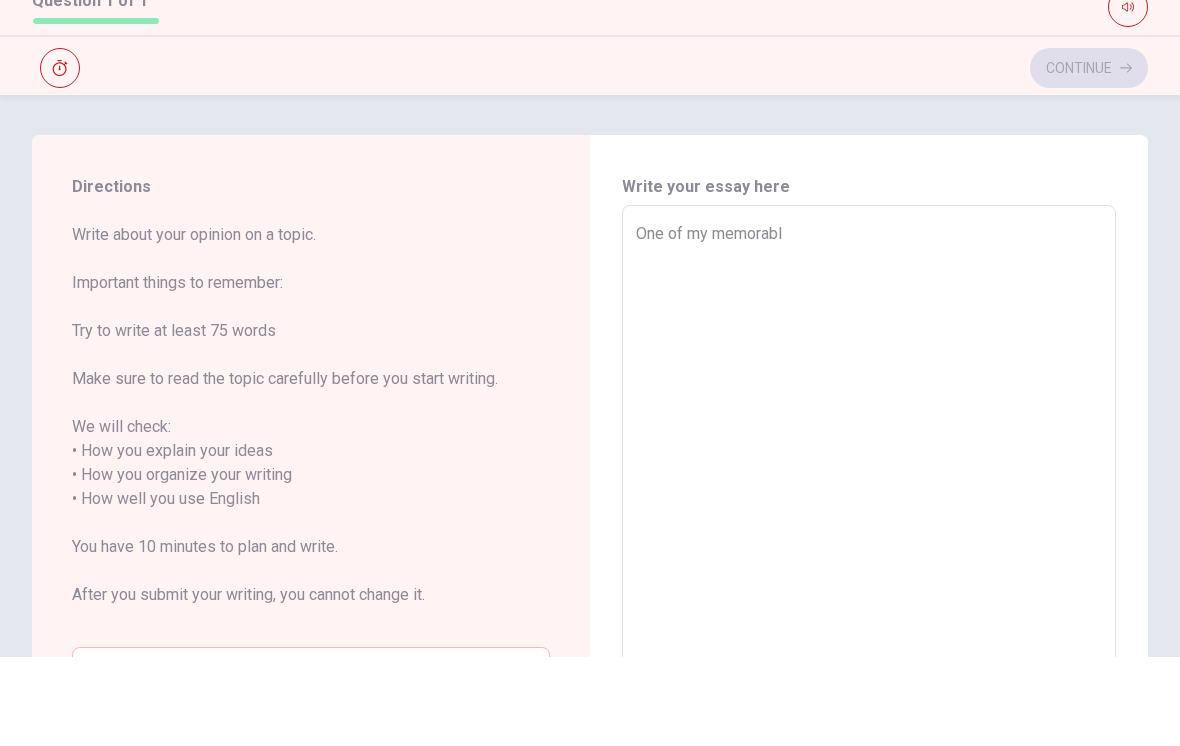 type on "x" 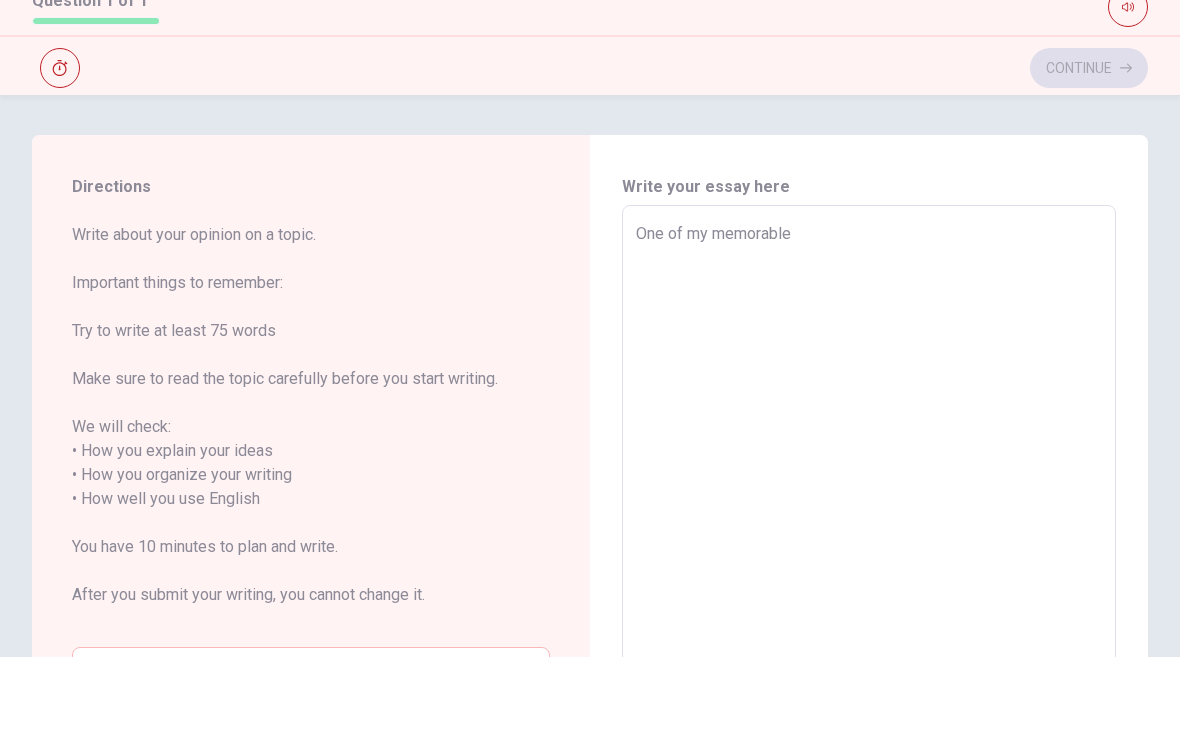 type on "x" 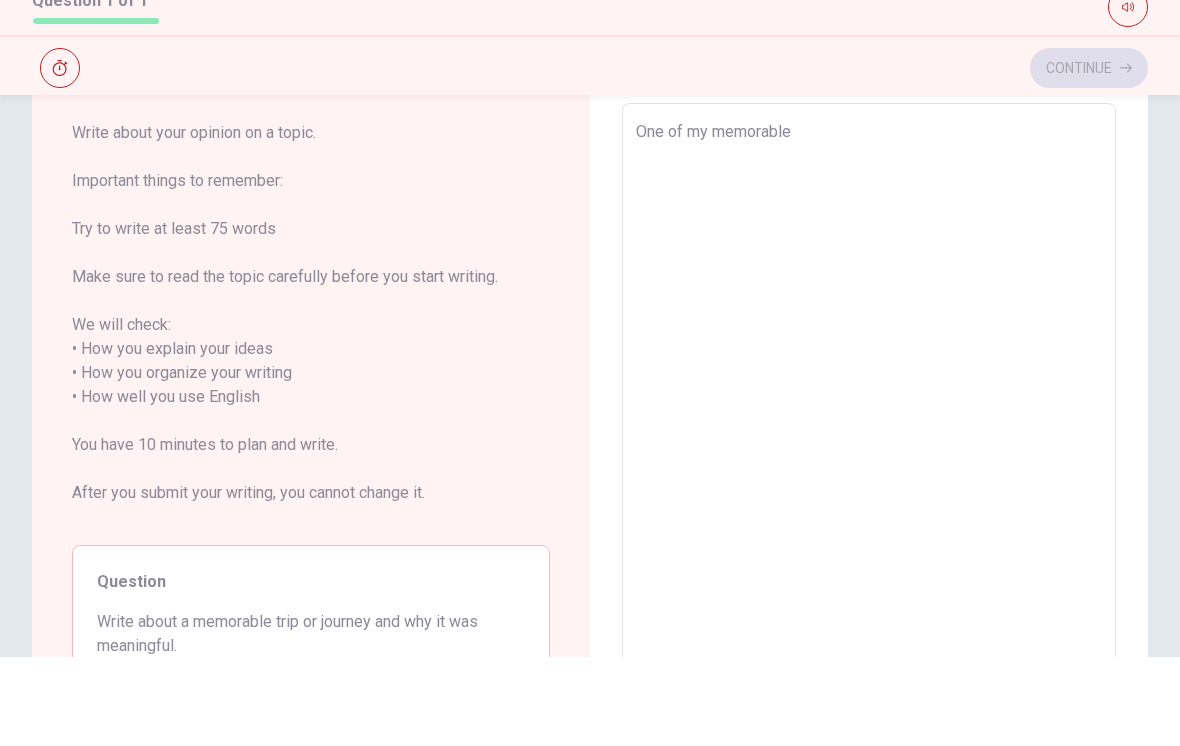 scroll, scrollTop: 49, scrollLeft: 0, axis: vertical 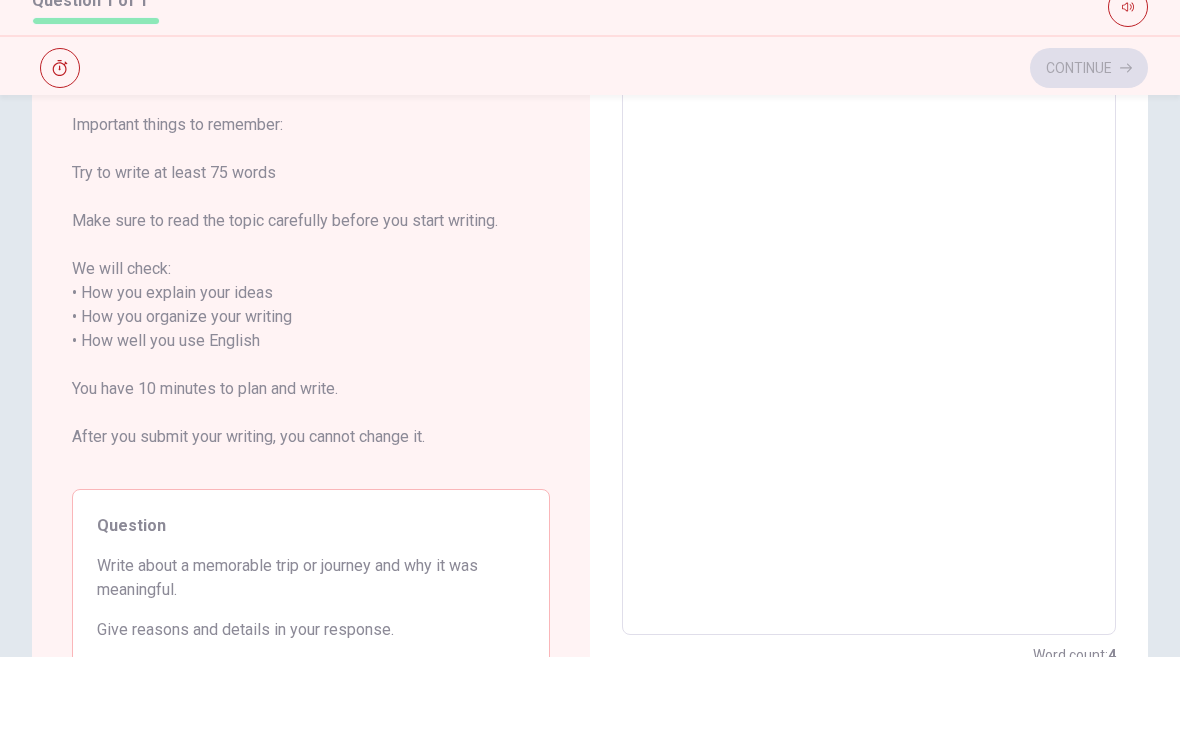 type on "x" 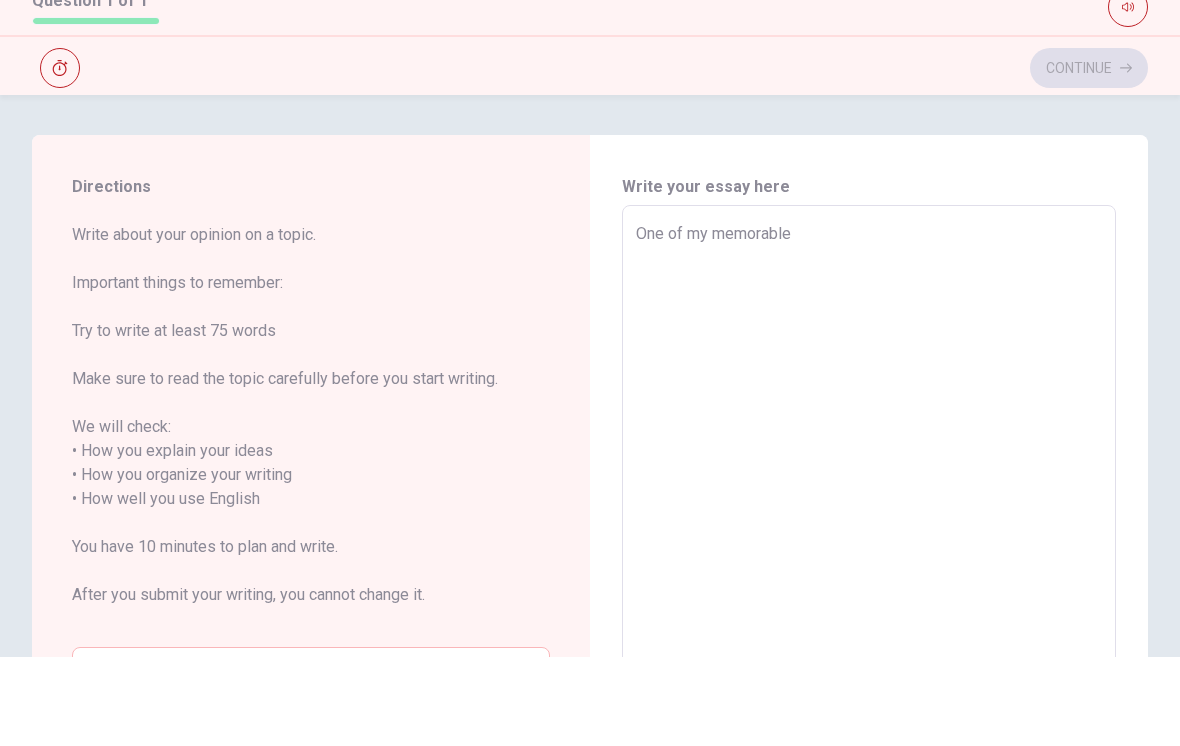 scroll, scrollTop: 0, scrollLeft: 0, axis: both 